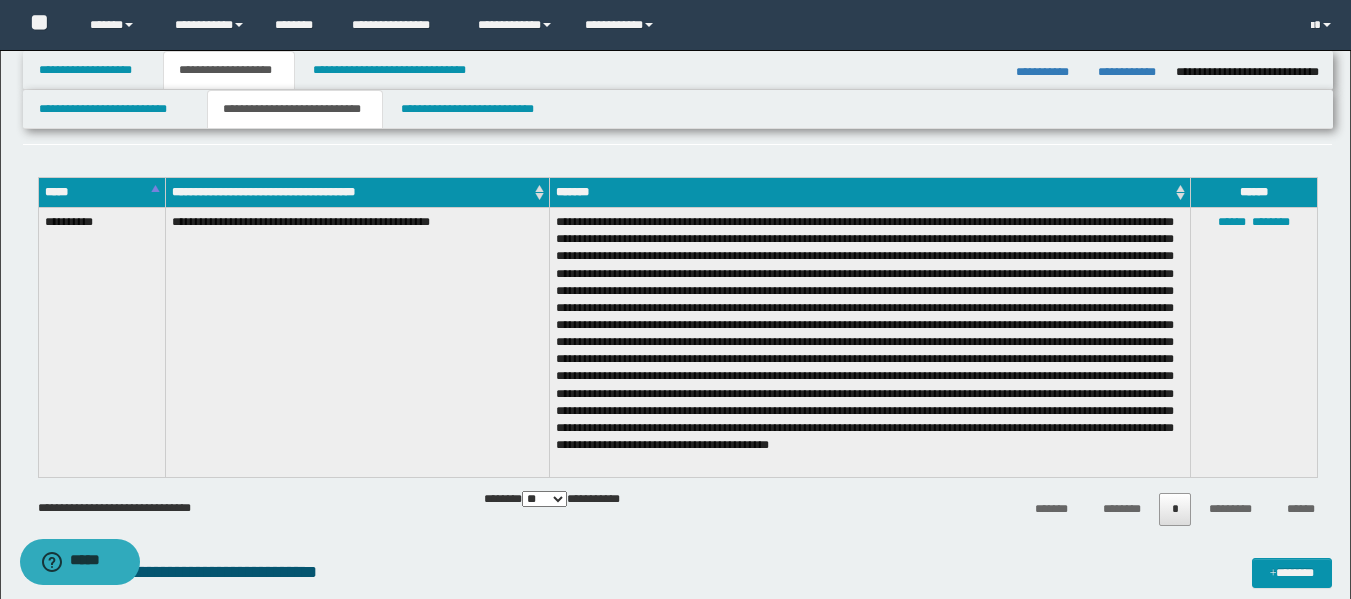 scroll, scrollTop: 0, scrollLeft: 0, axis: both 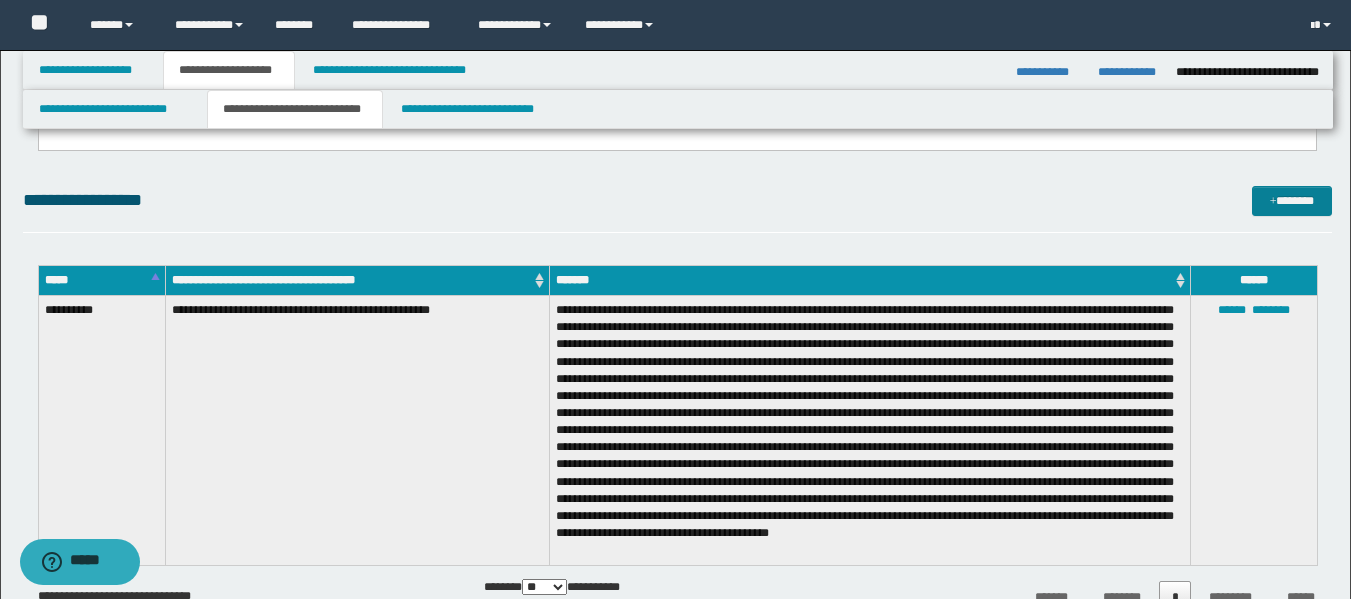 click on "*******" at bounding box center [1292, 201] 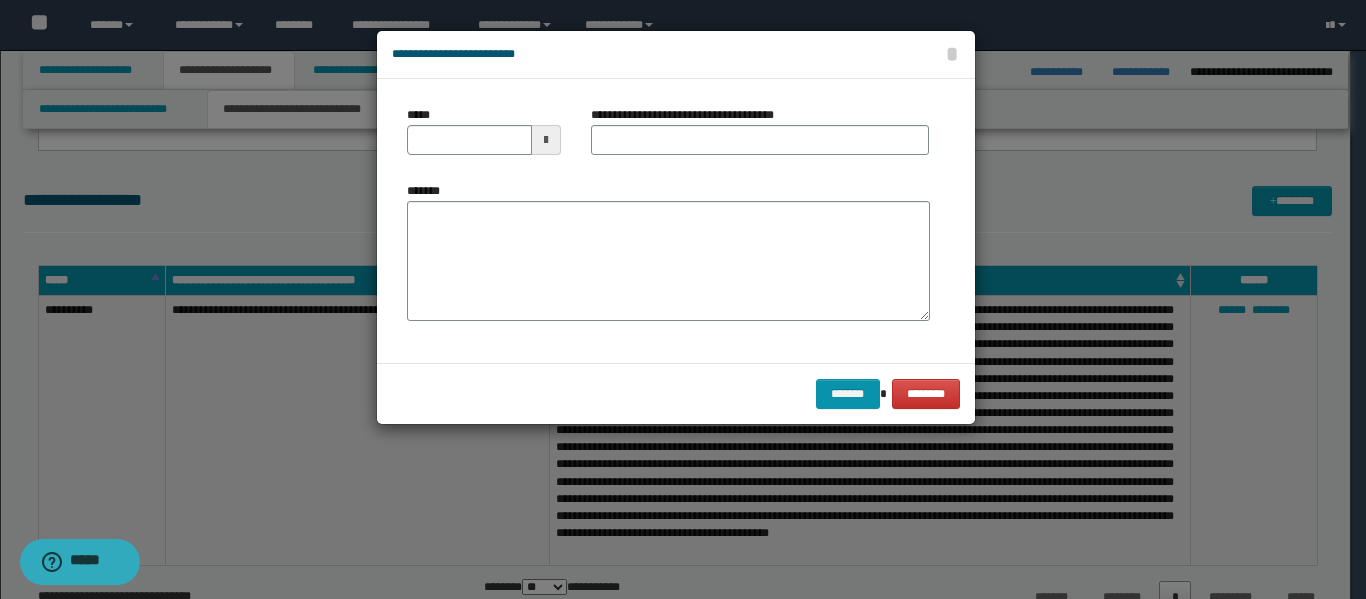 scroll, scrollTop: 0, scrollLeft: 0, axis: both 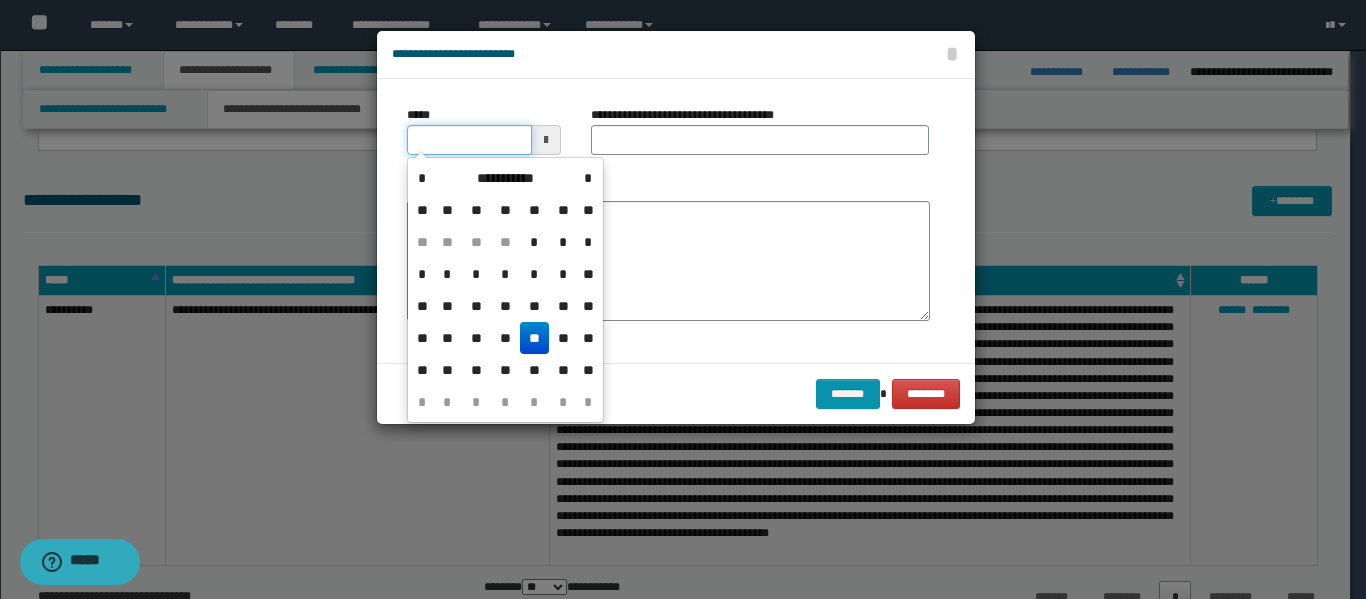 click on "*****" at bounding box center (469, 140) 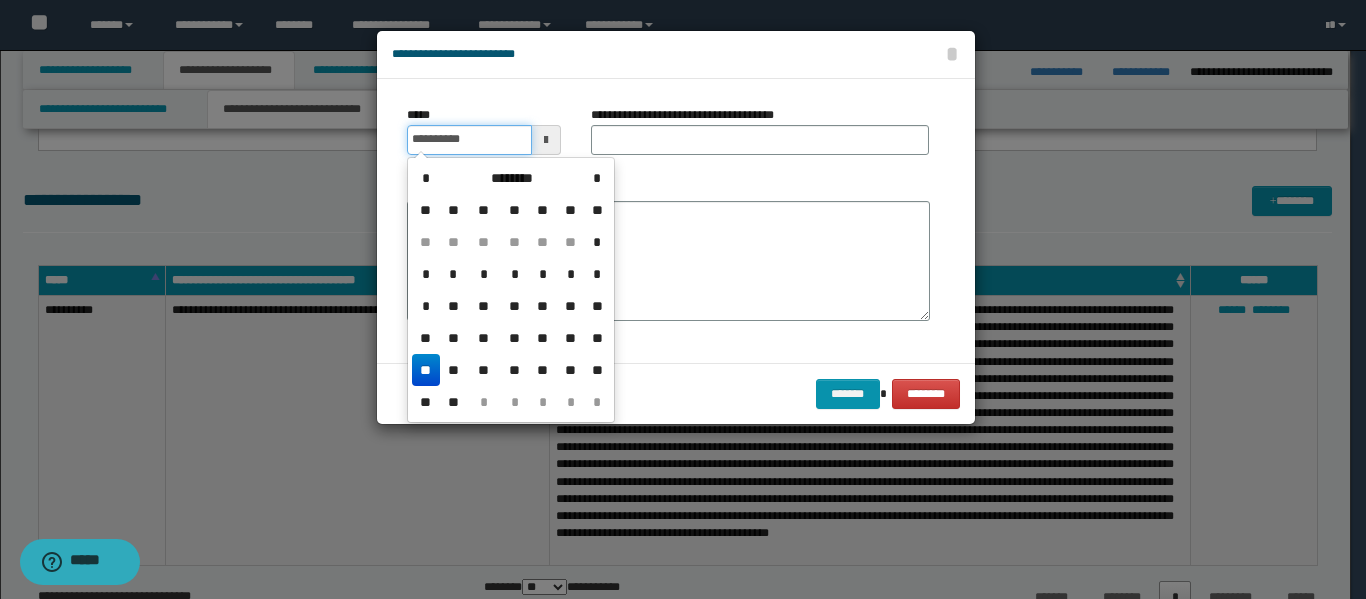 type on "**********" 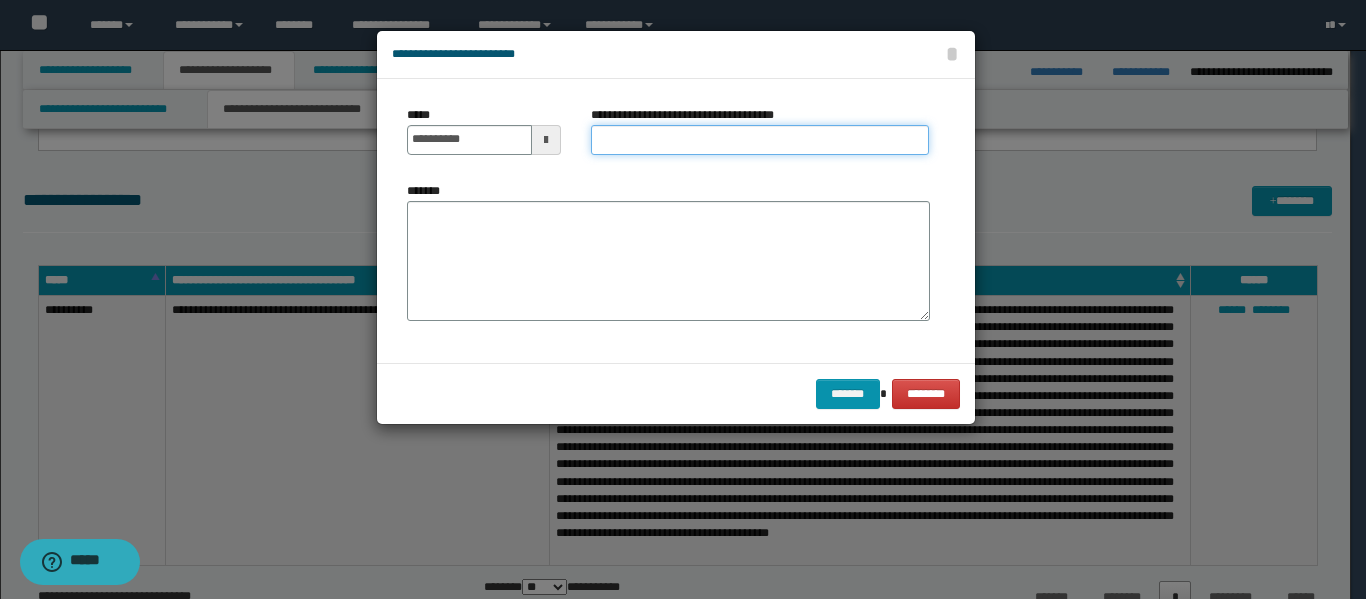 click on "**********" at bounding box center (760, 140) 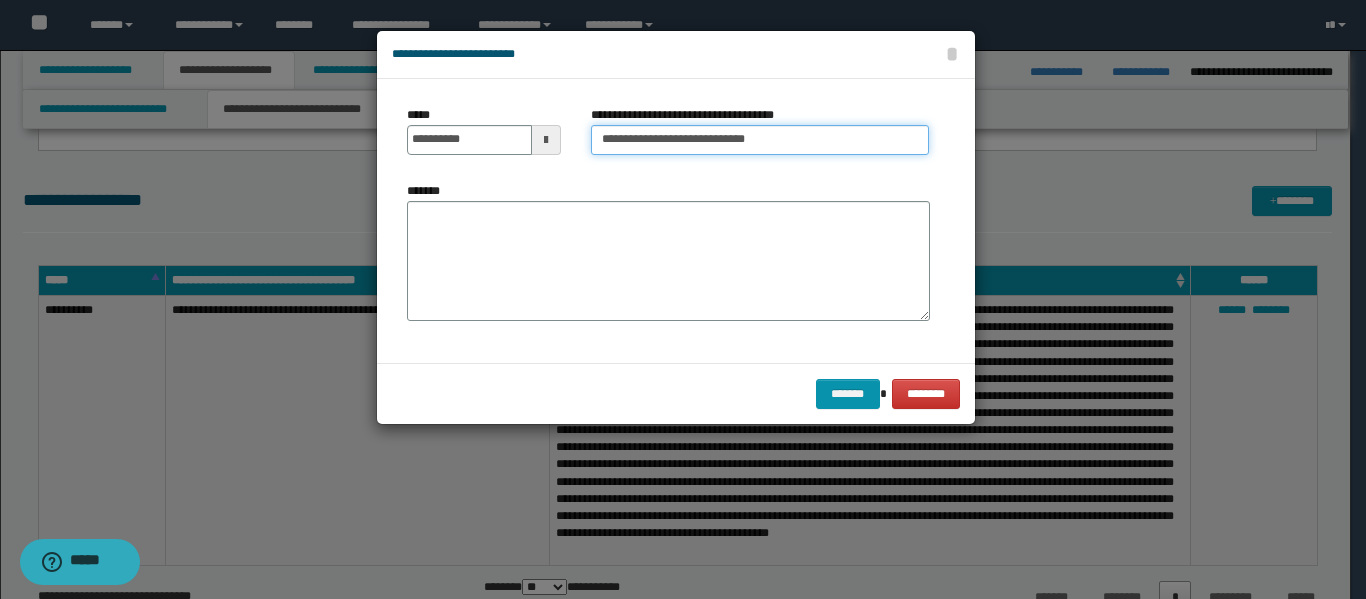 type on "**********" 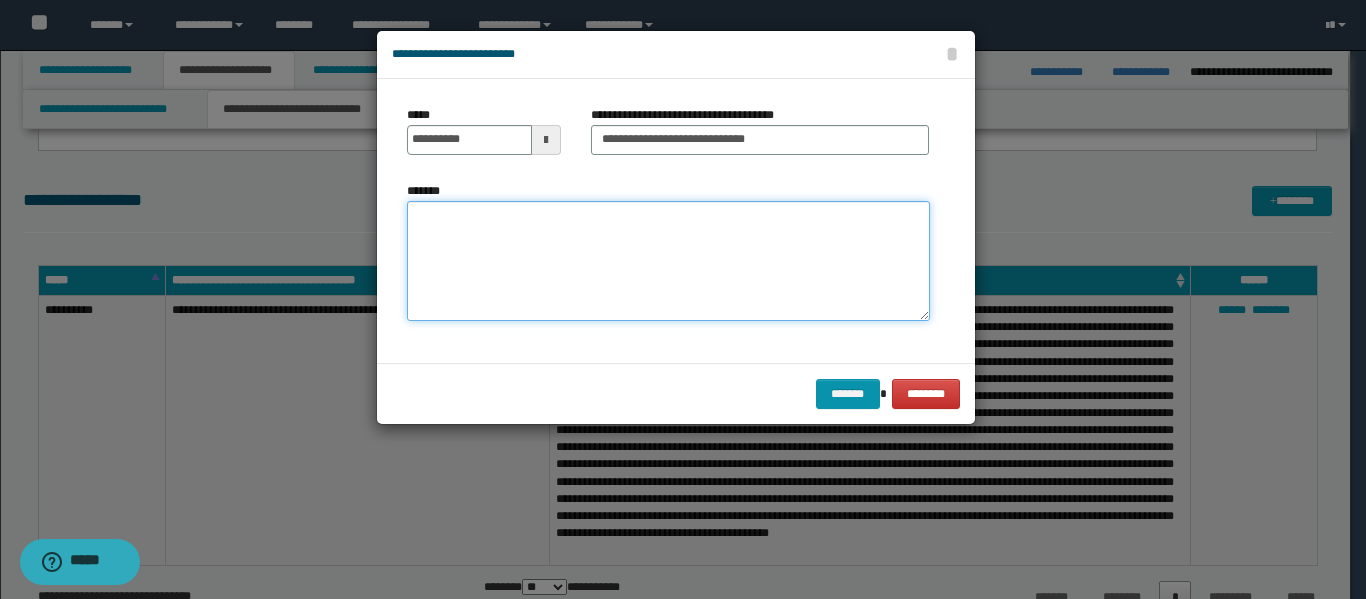 click on "*******" at bounding box center (668, 261) 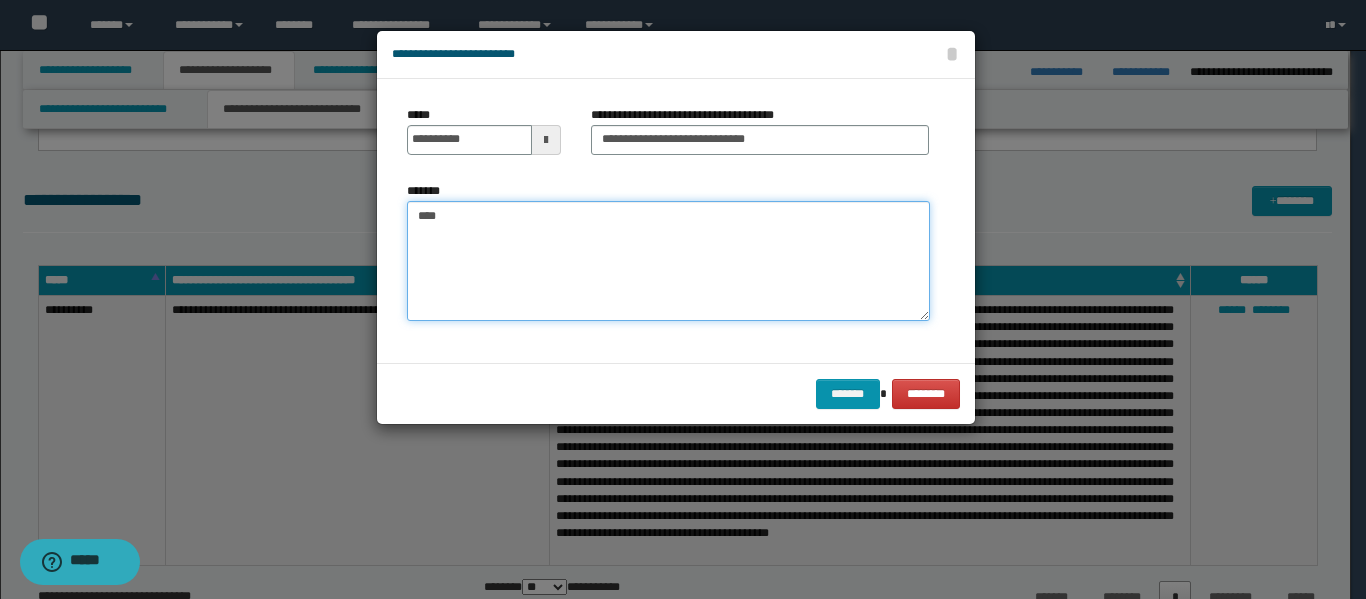 click on "***" at bounding box center (668, 261) 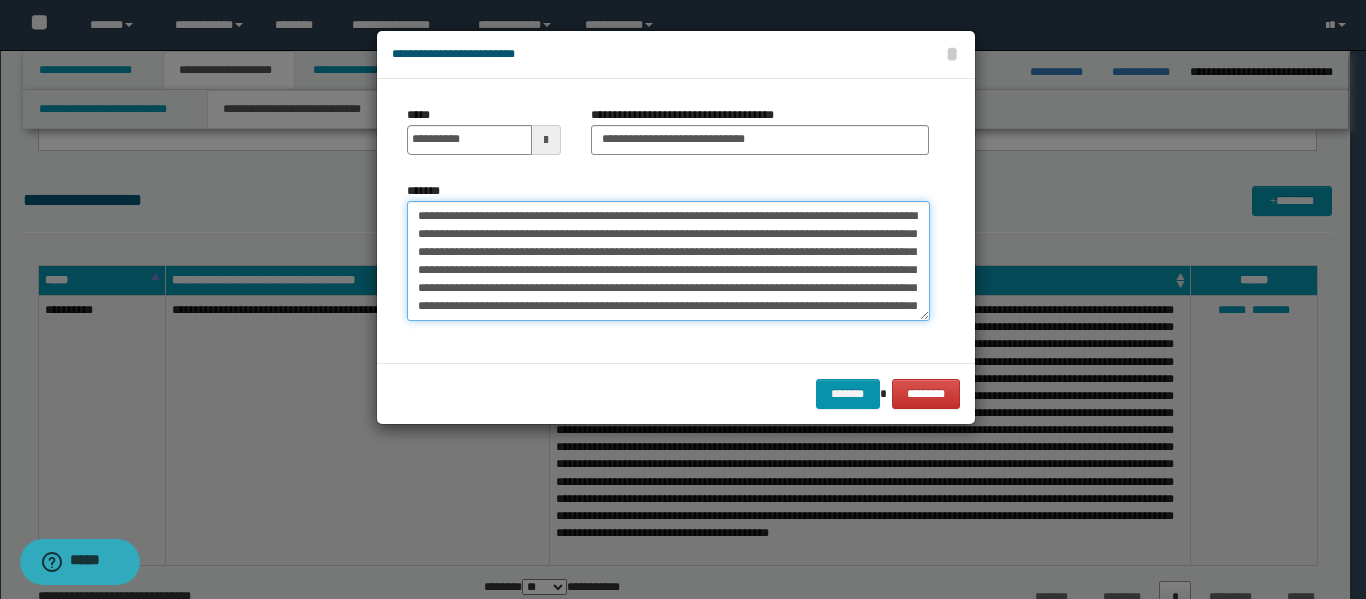 scroll, scrollTop: 156, scrollLeft: 0, axis: vertical 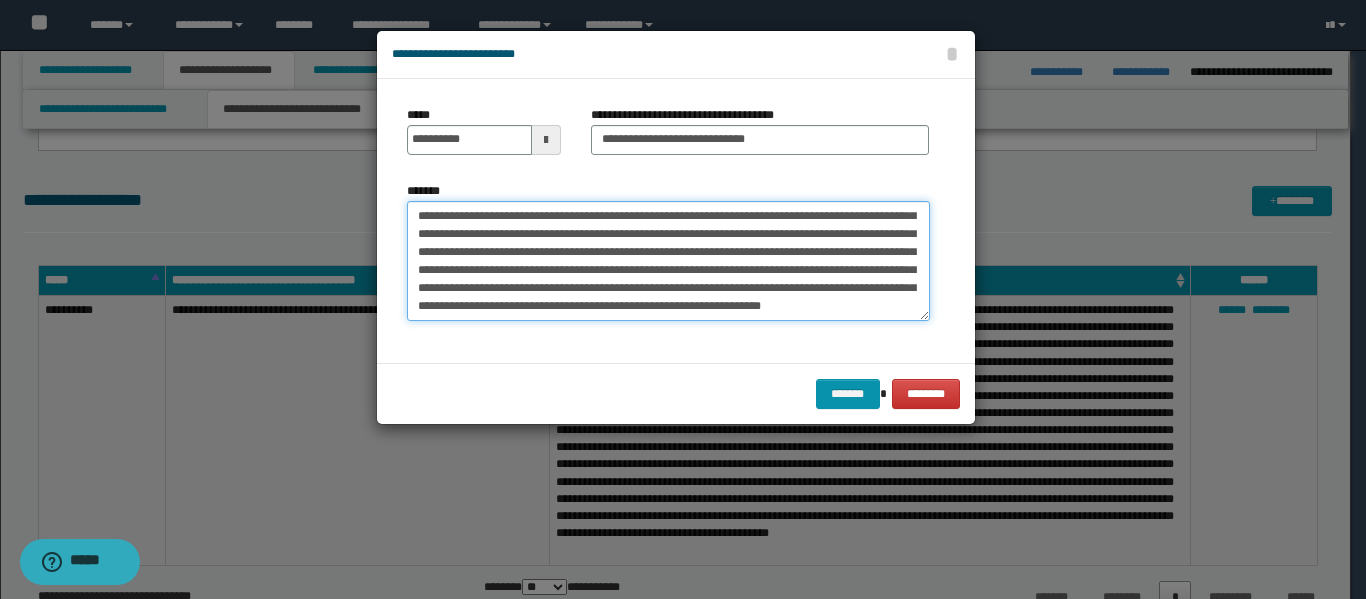click on "*******" at bounding box center (668, 261) 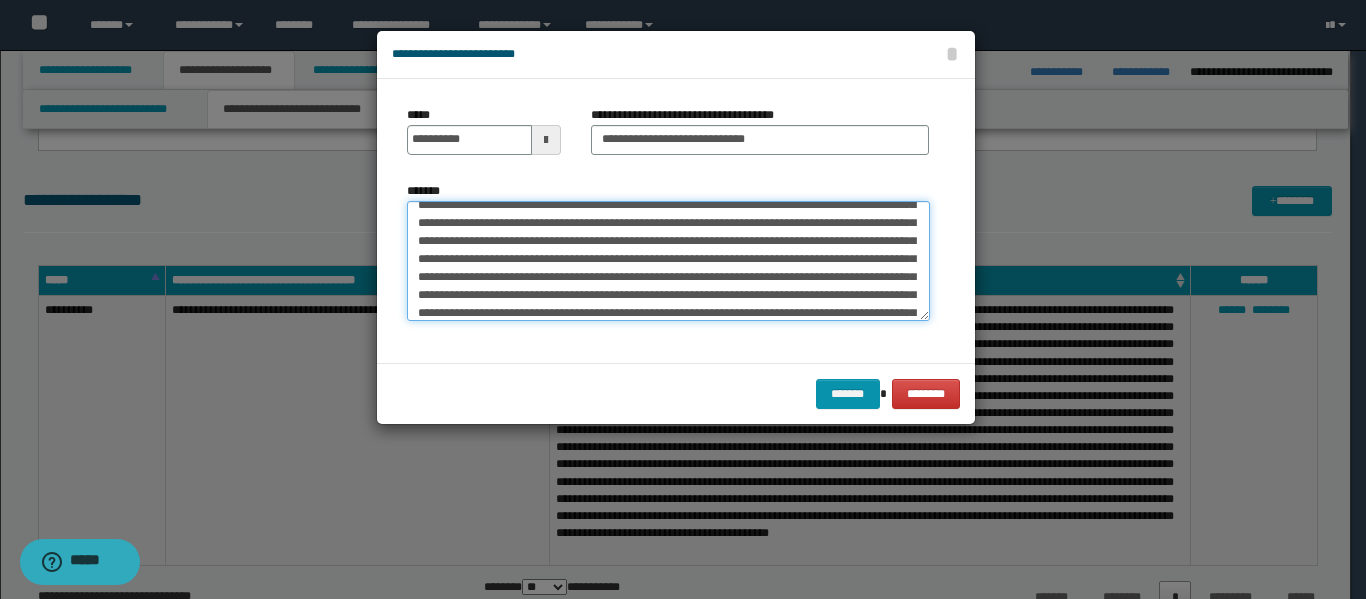 scroll, scrollTop: 162, scrollLeft: 0, axis: vertical 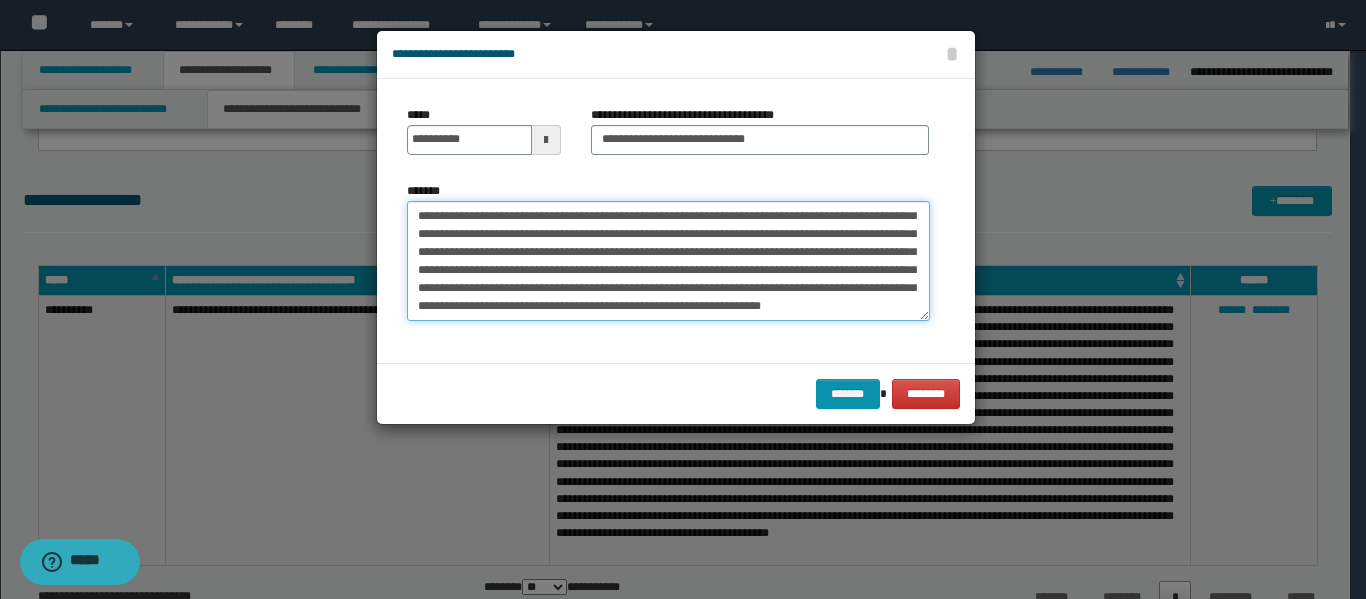 click on "*******" at bounding box center [668, 261] 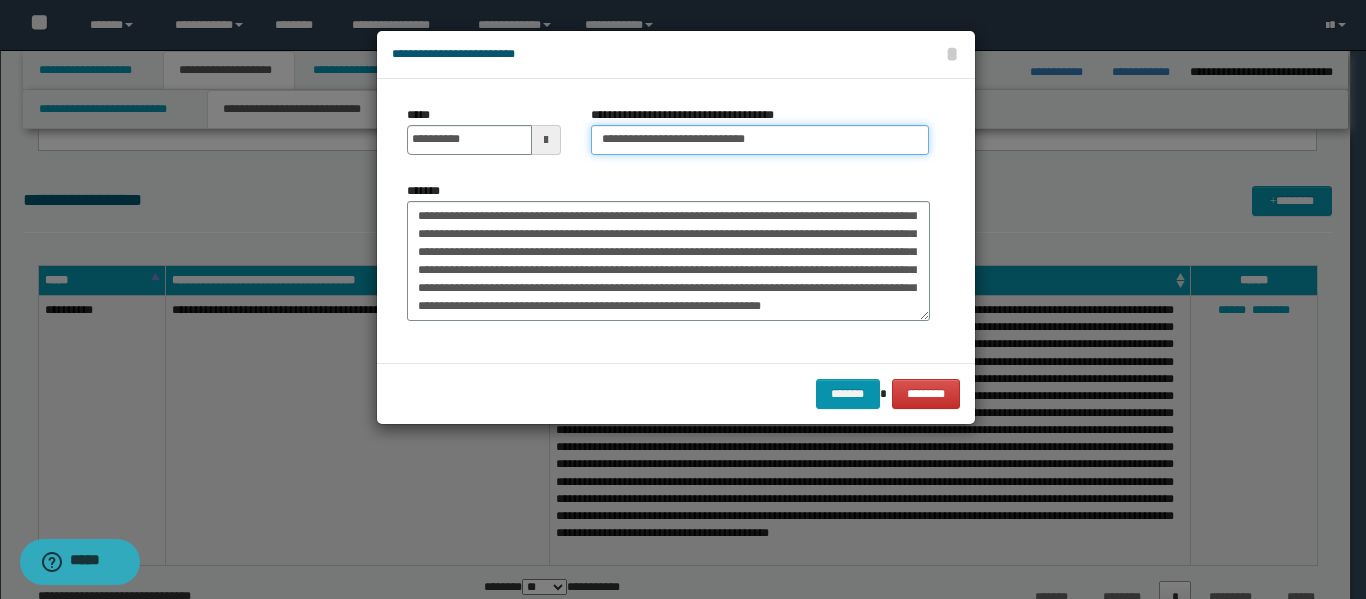 click on "**********" at bounding box center [760, 140] 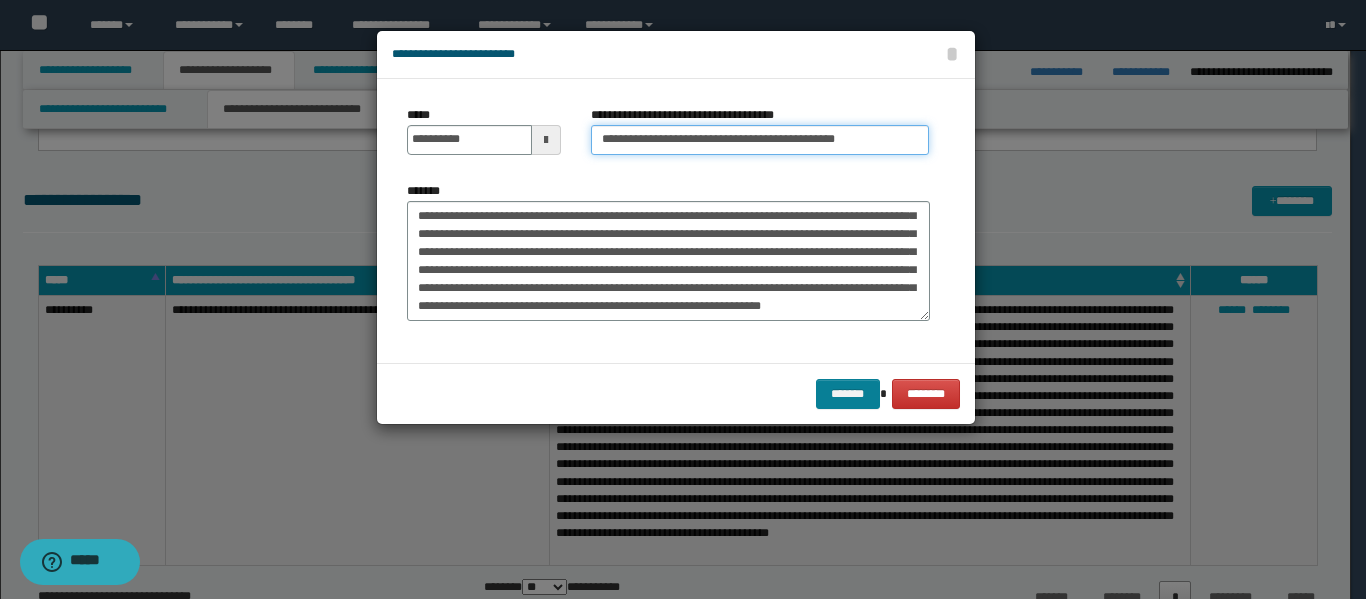 type on "**********" 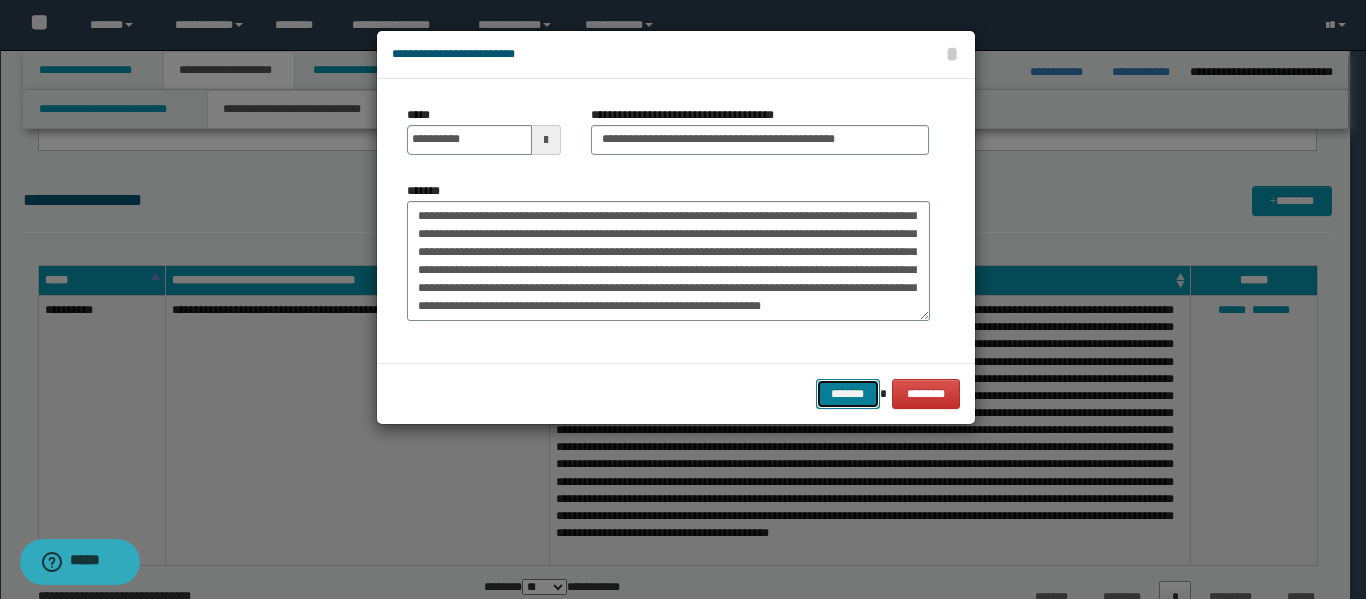 click on "*******" at bounding box center [848, 394] 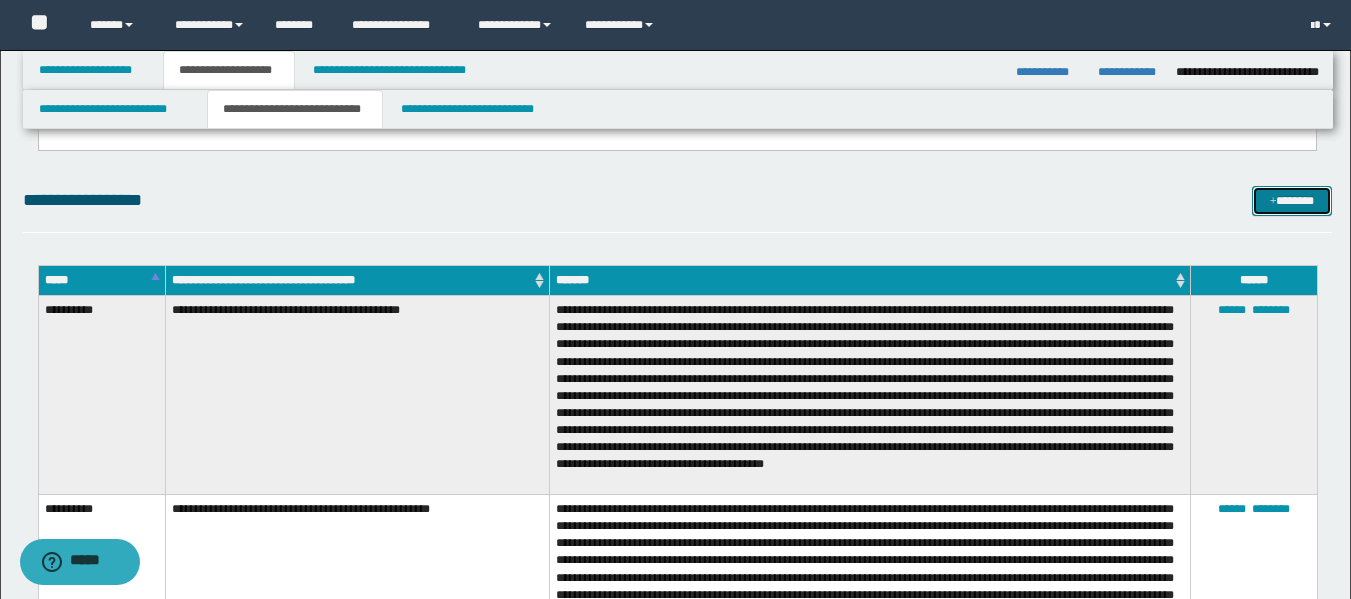 click on "*******" at bounding box center (1292, 201) 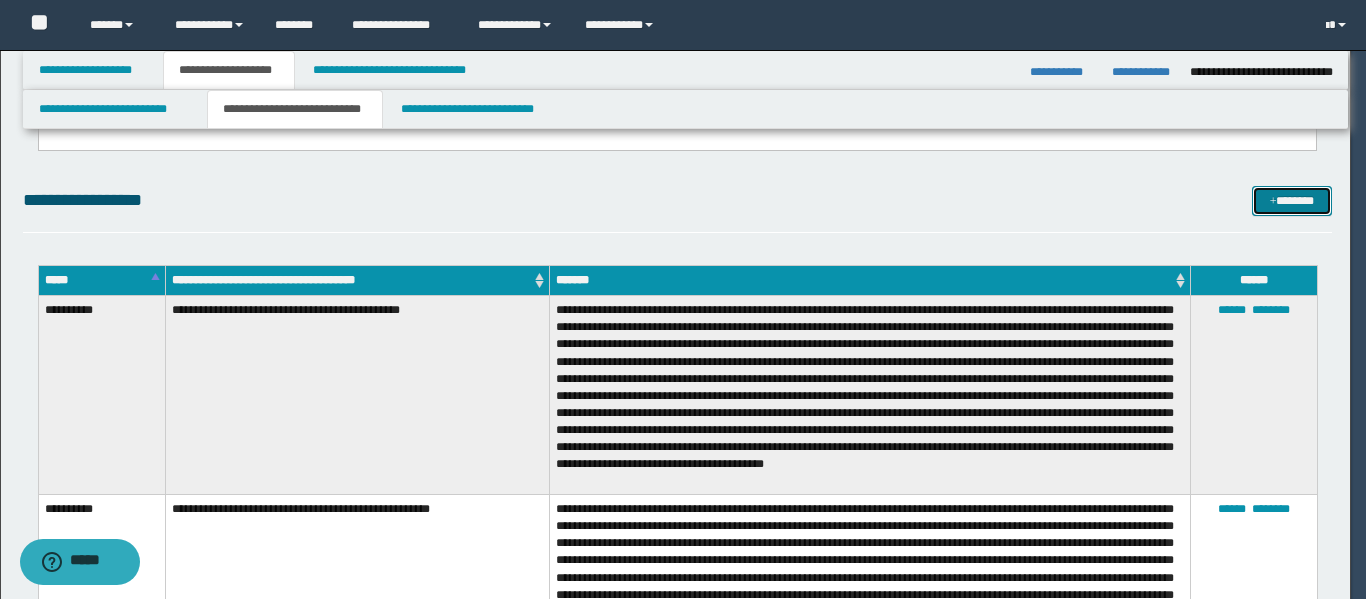 scroll, scrollTop: 0, scrollLeft: 0, axis: both 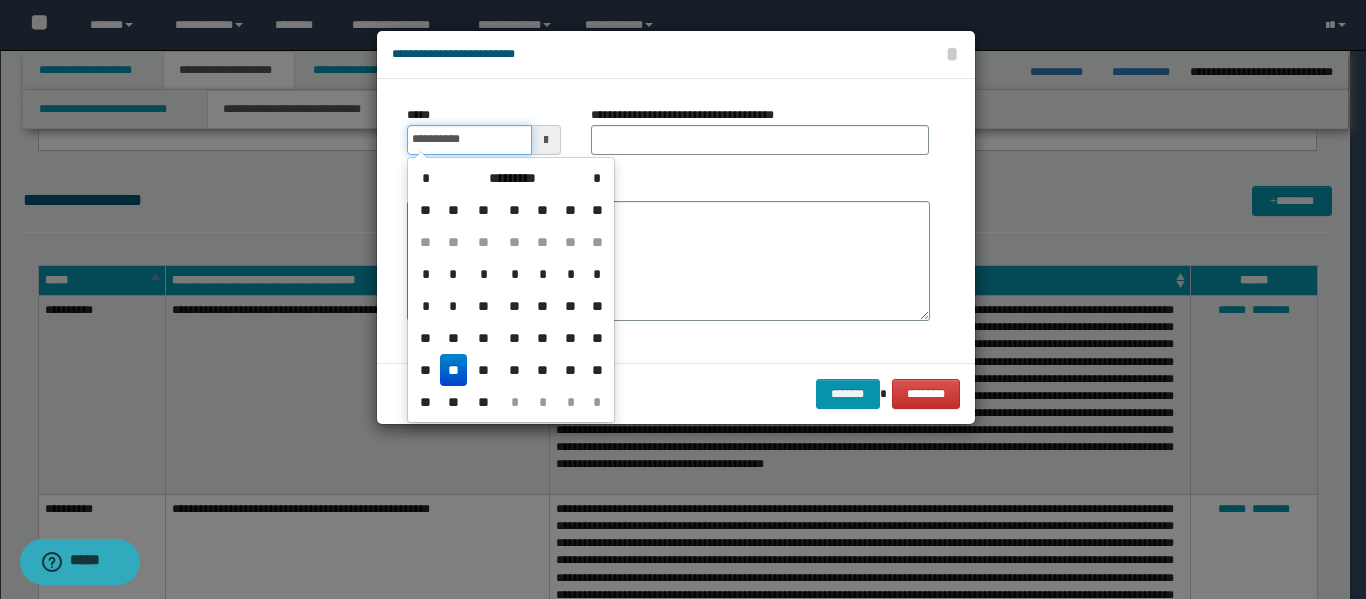 click on "**********" at bounding box center (469, 140) 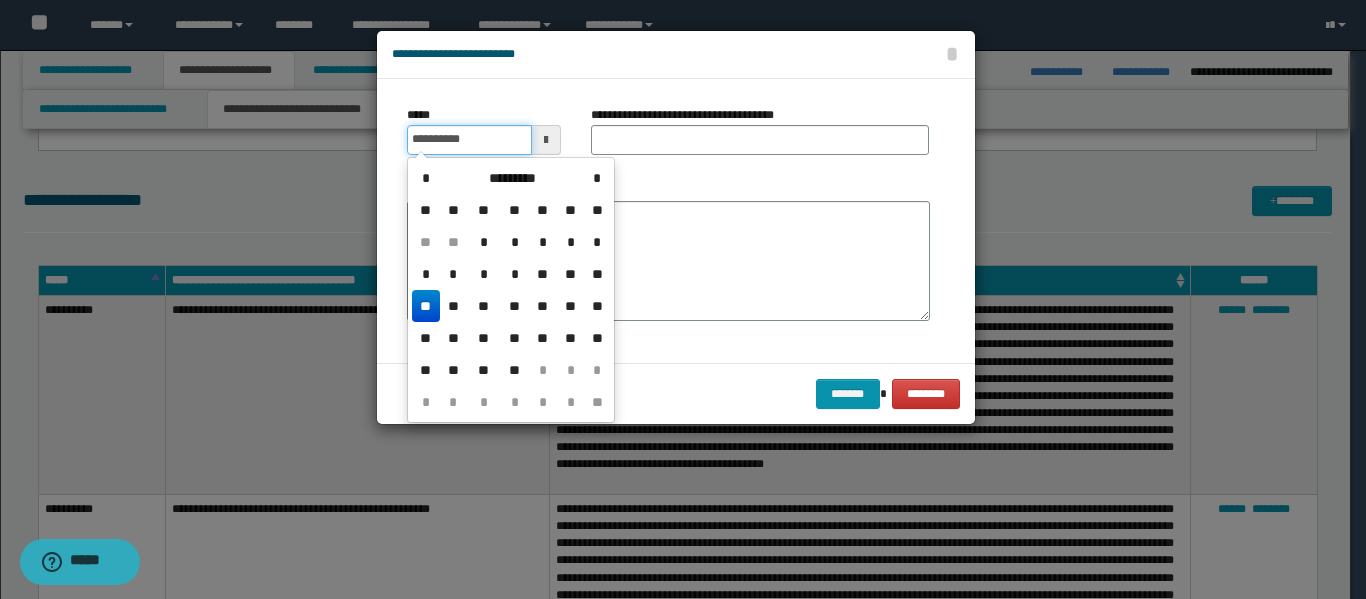 type on "**********" 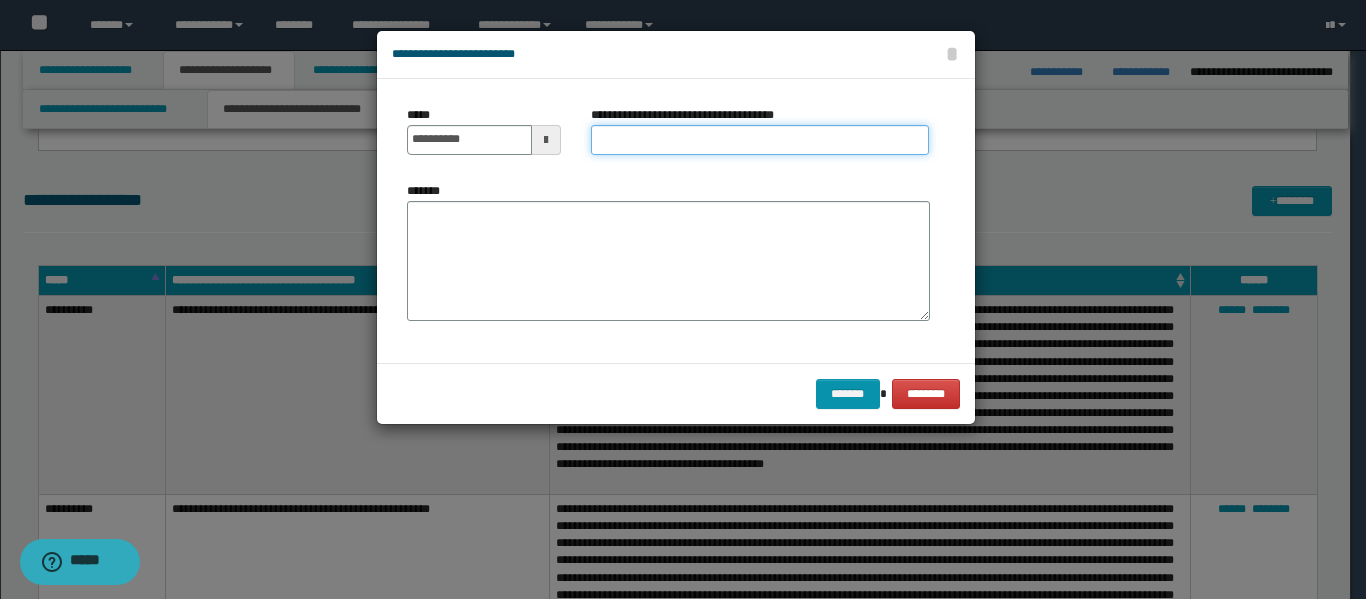 click on "**********" at bounding box center (760, 140) 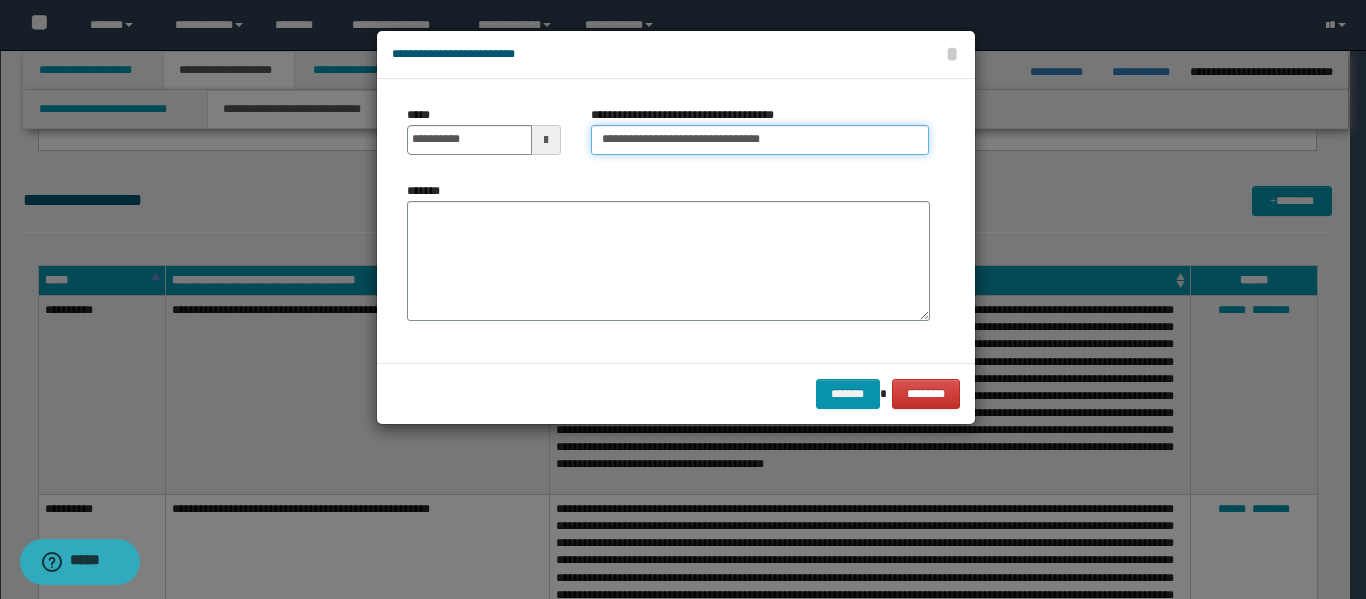 type on "**********" 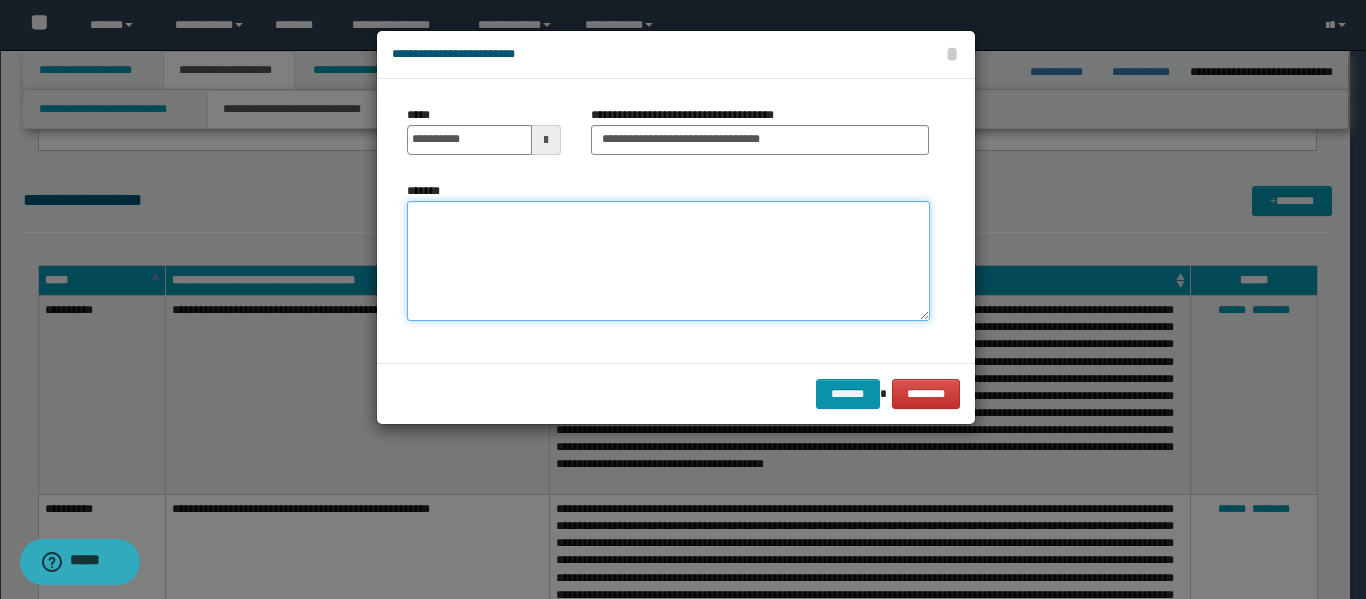 click on "*******" at bounding box center (668, 261) 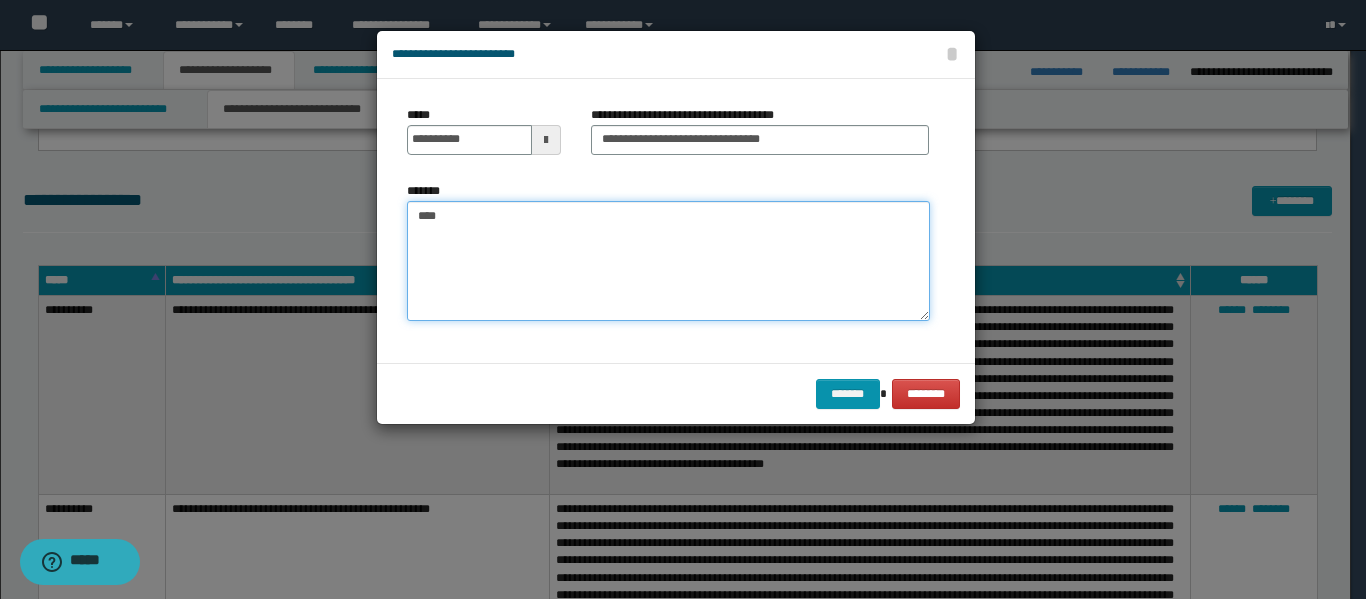 click on "***" at bounding box center (668, 261) 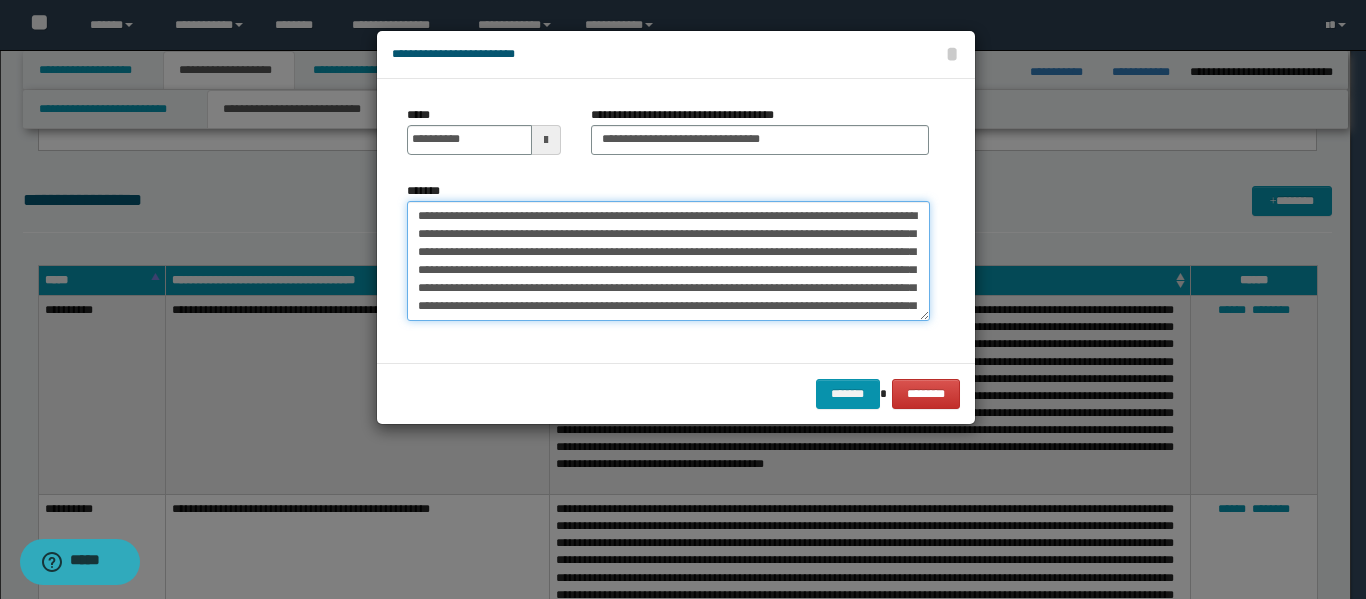 scroll, scrollTop: 228, scrollLeft: 0, axis: vertical 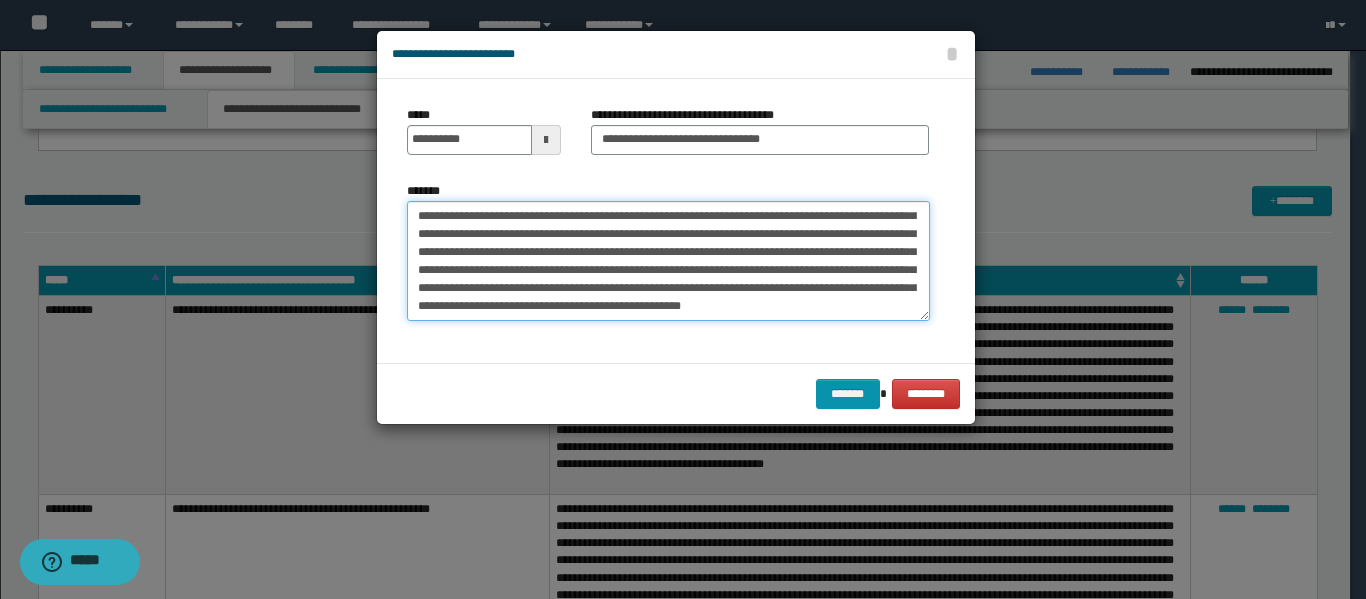 click on "*******" at bounding box center [668, 261] 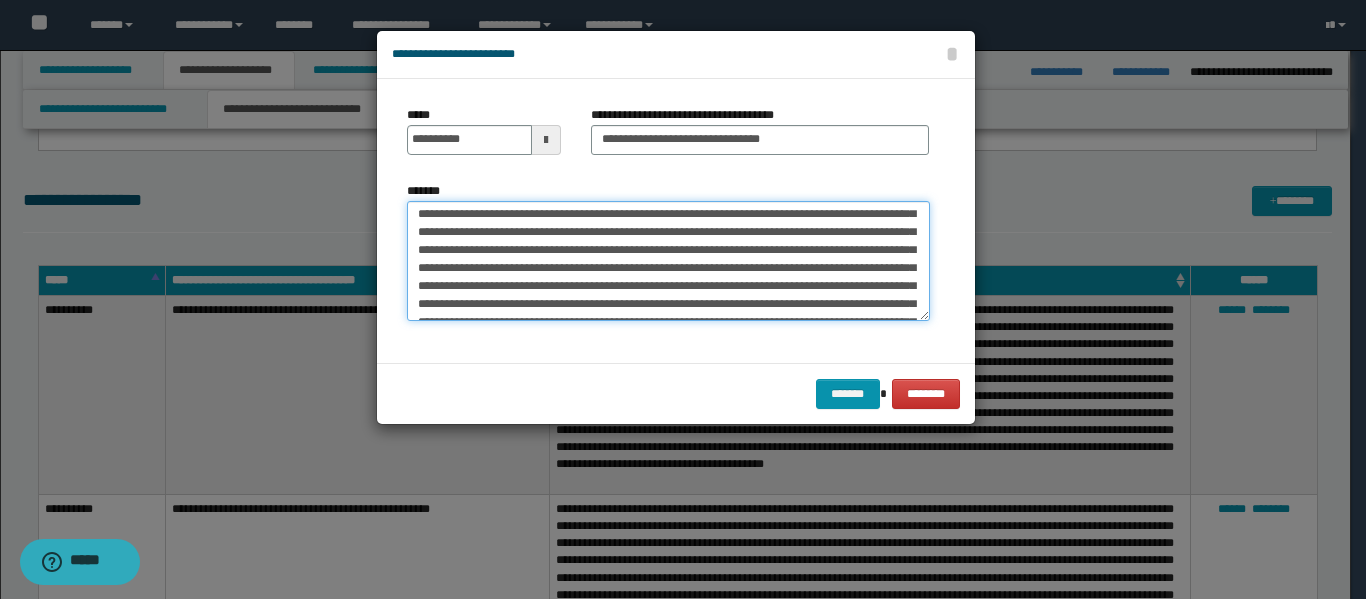 click on "*******" at bounding box center (668, 261) 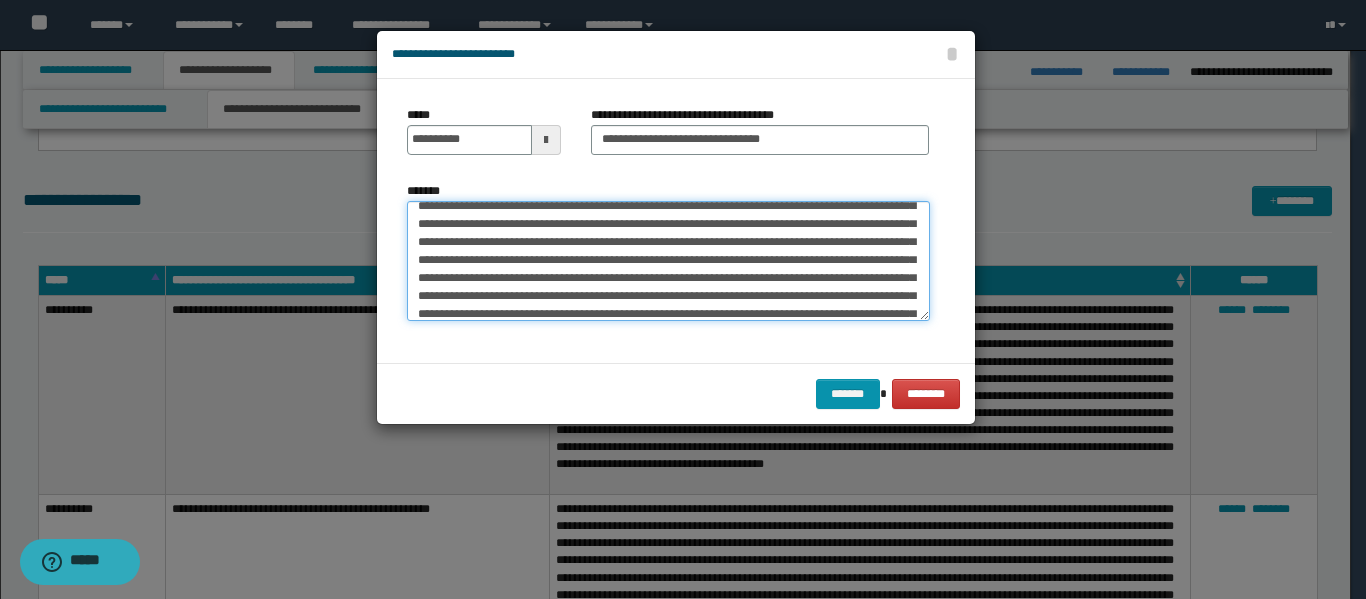 click on "*******" at bounding box center (668, 261) 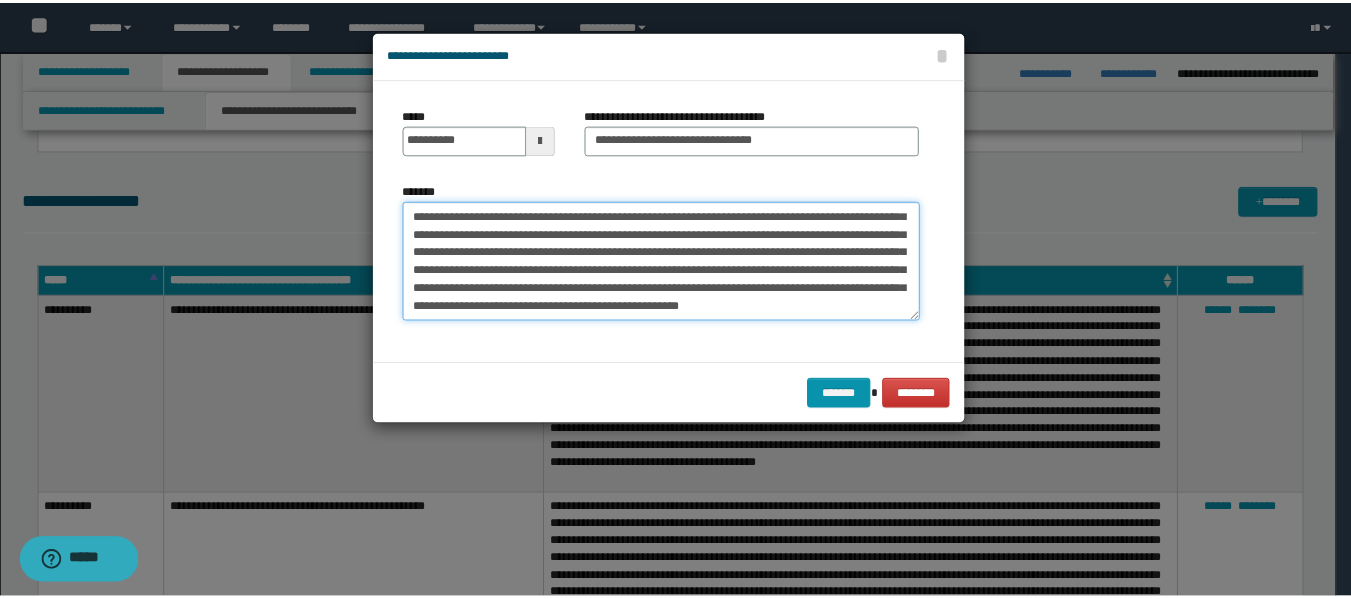 scroll, scrollTop: 234, scrollLeft: 0, axis: vertical 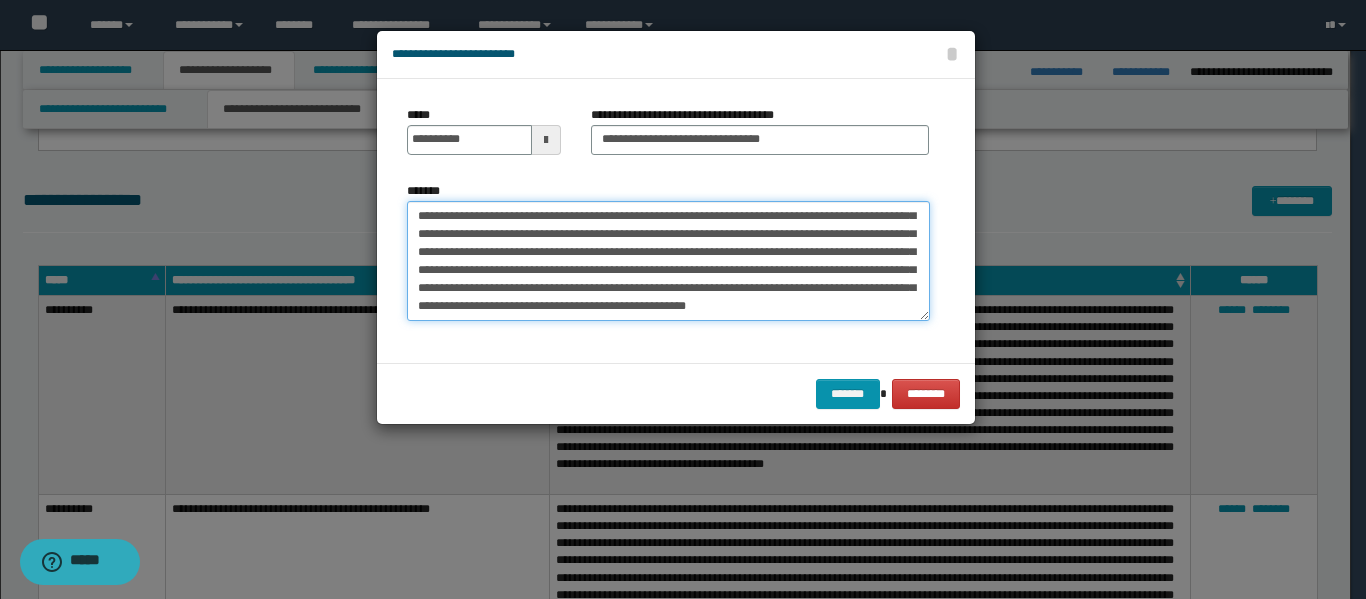 type on "**********" 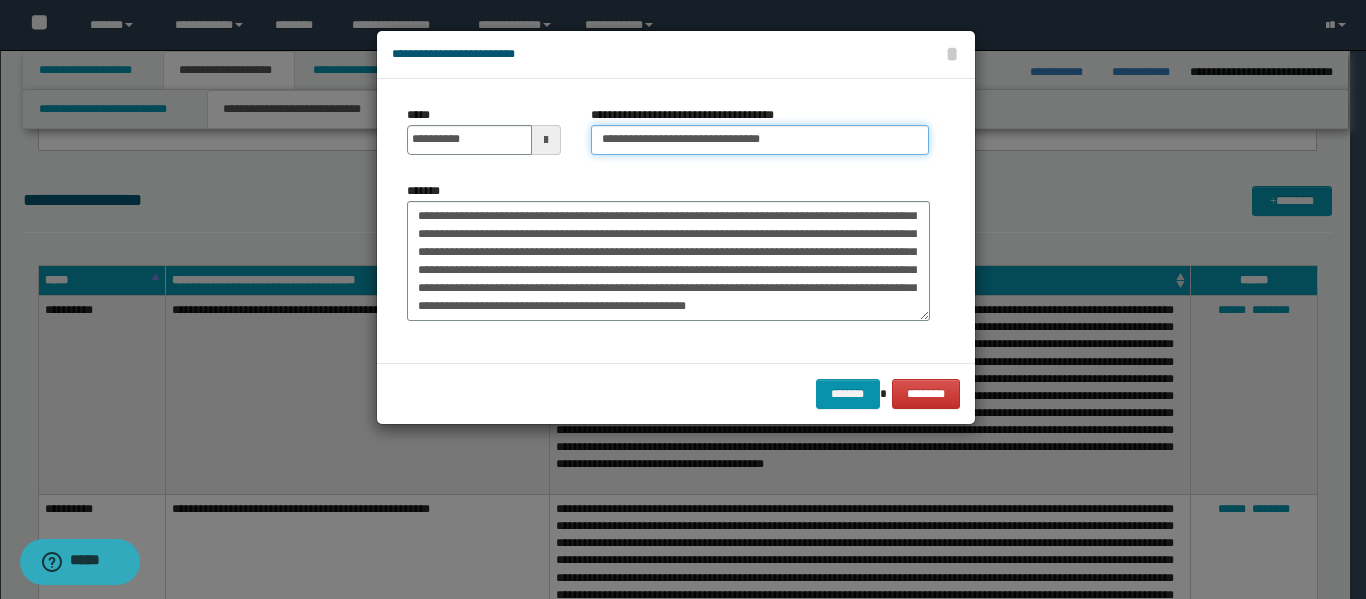 click on "**********" at bounding box center (760, 140) 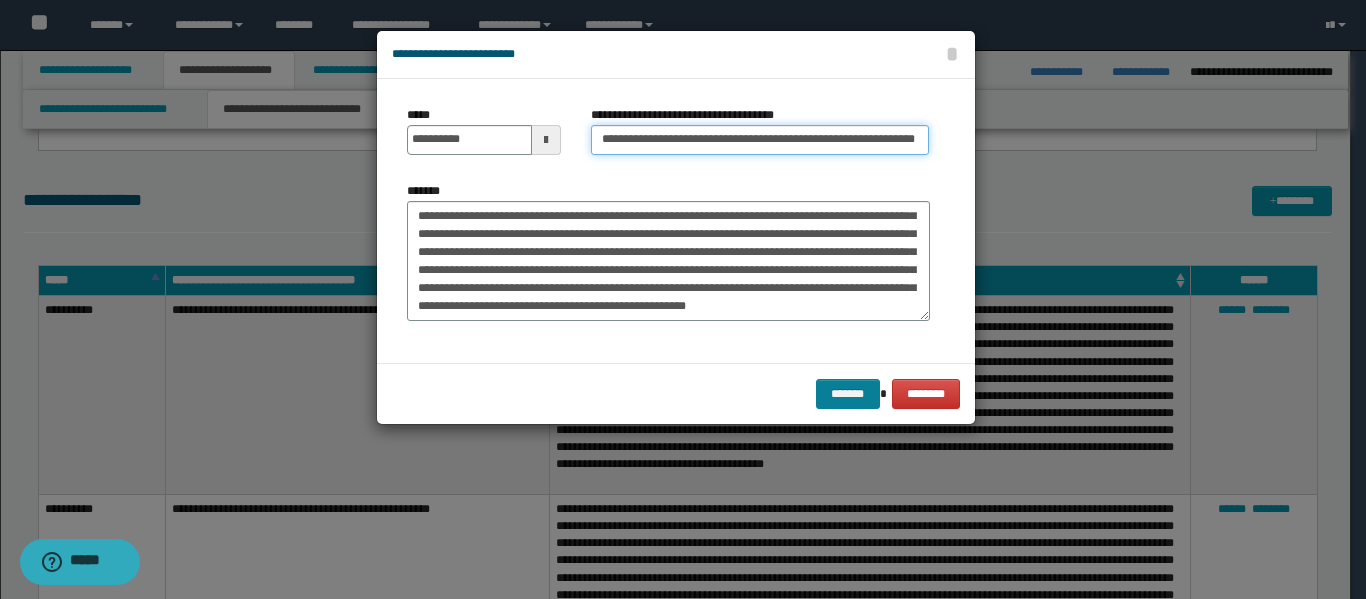 type on "**********" 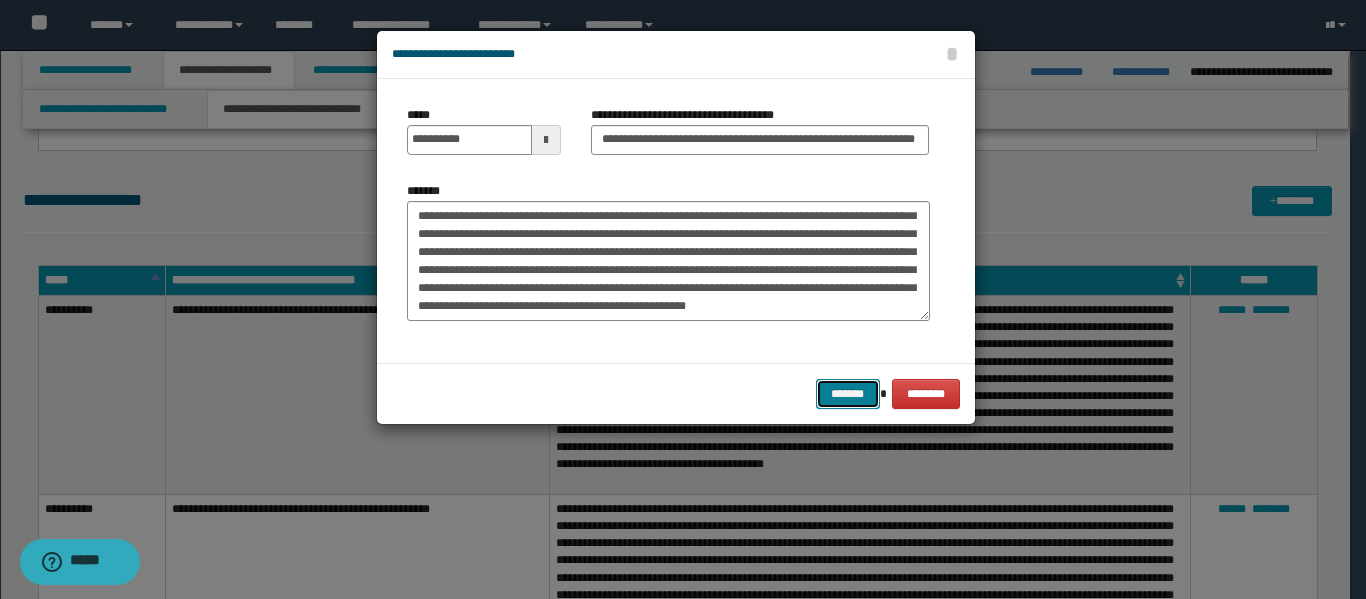 click on "*******" at bounding box center (848, 394) 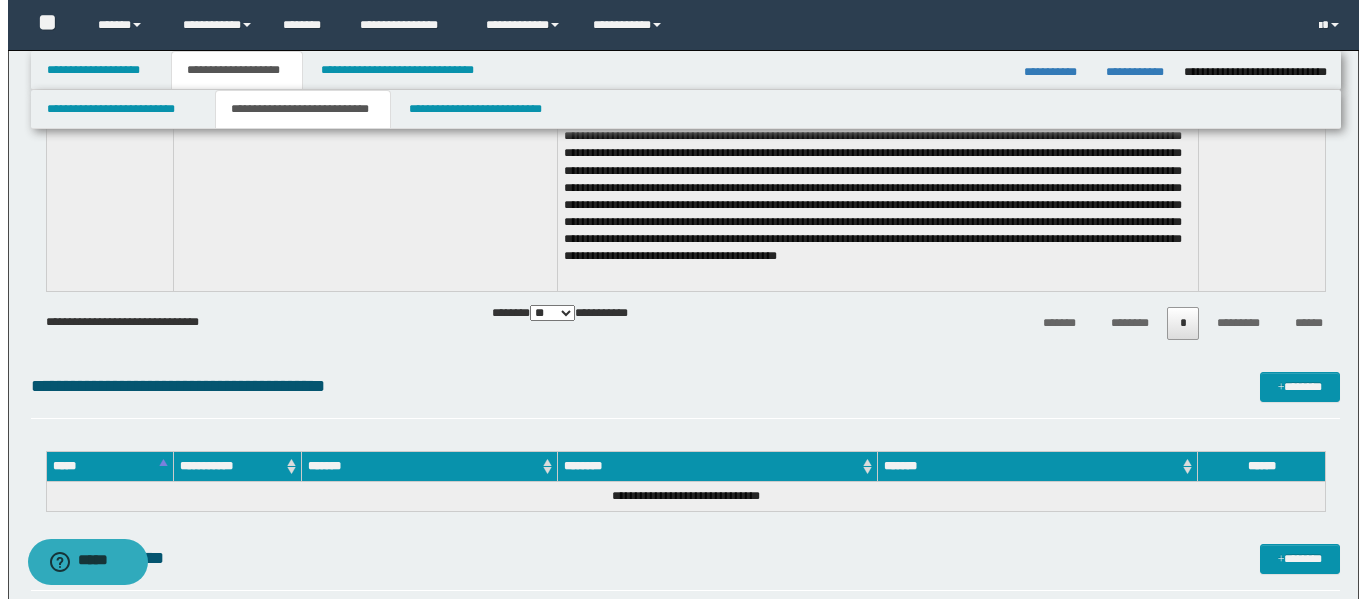 scroll, scrollTop: 3500, scrollLeft: 0, axis: vertical 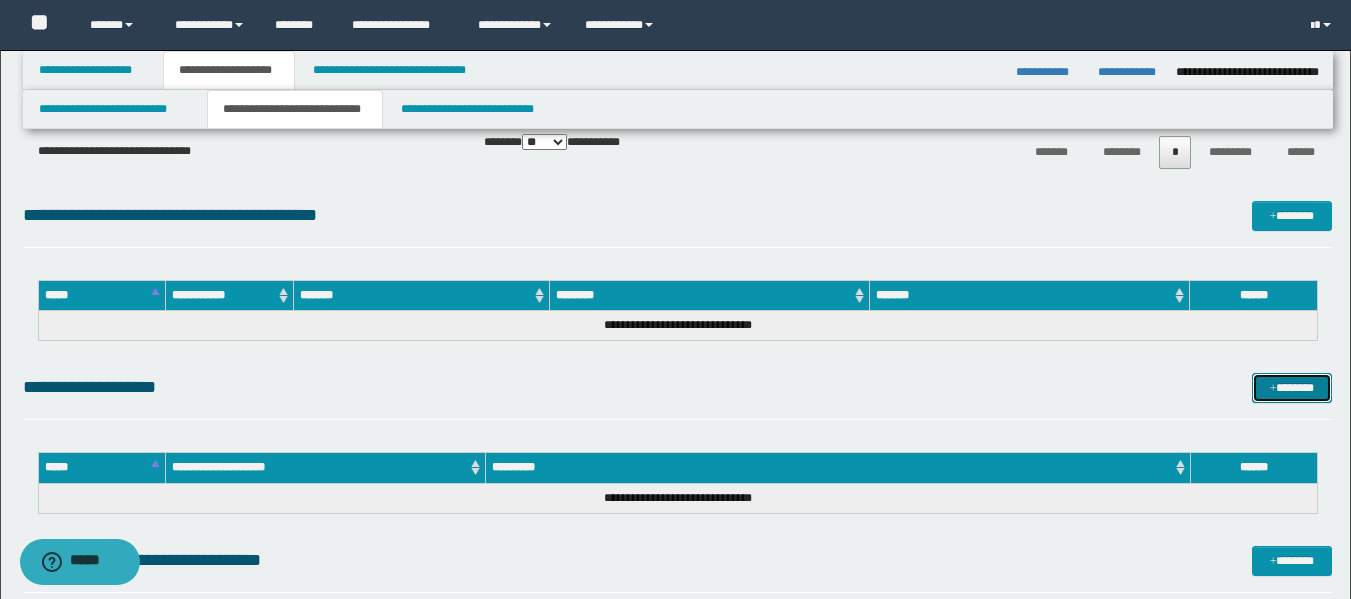 click on "*******" at bounding box center (1292, 388) 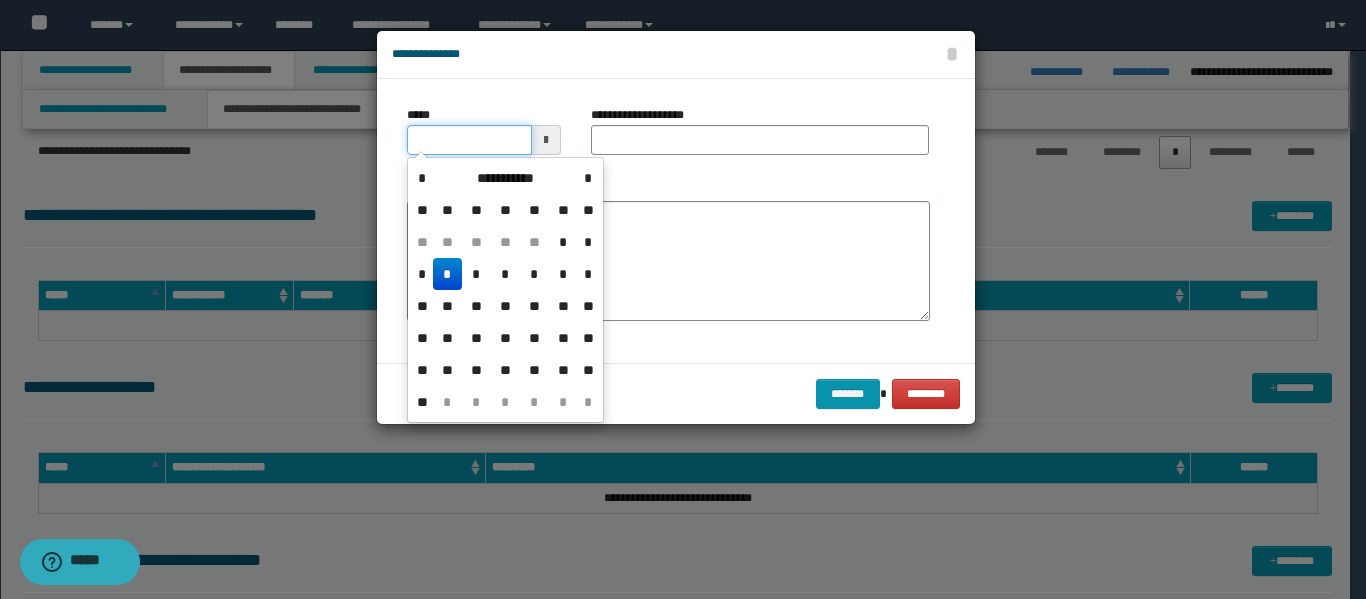click on "*****" at bounding box center (469, 140) 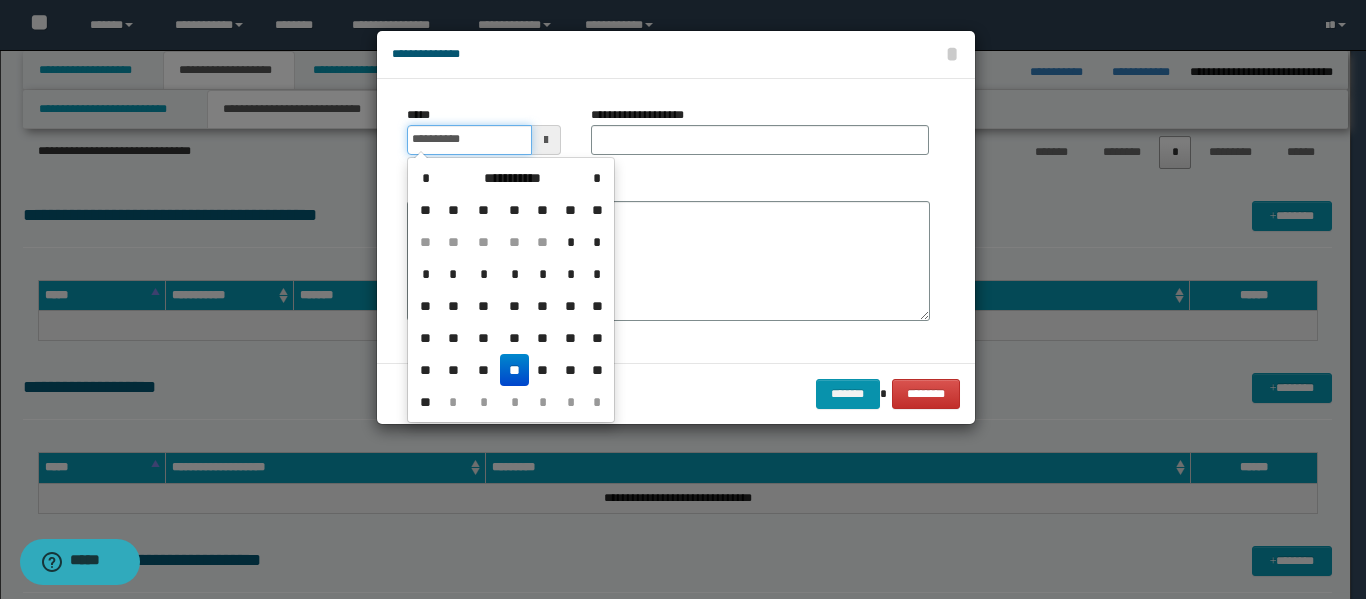 type on "**********" 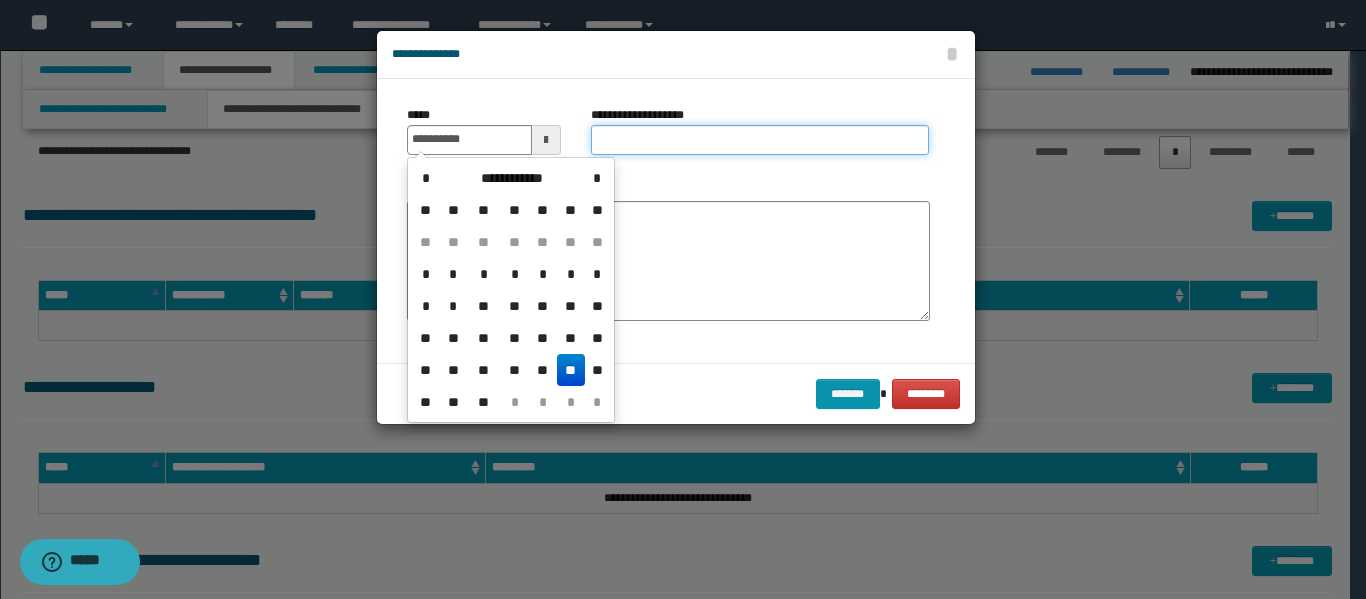 click on "**********" at bounding box center [760, 140] 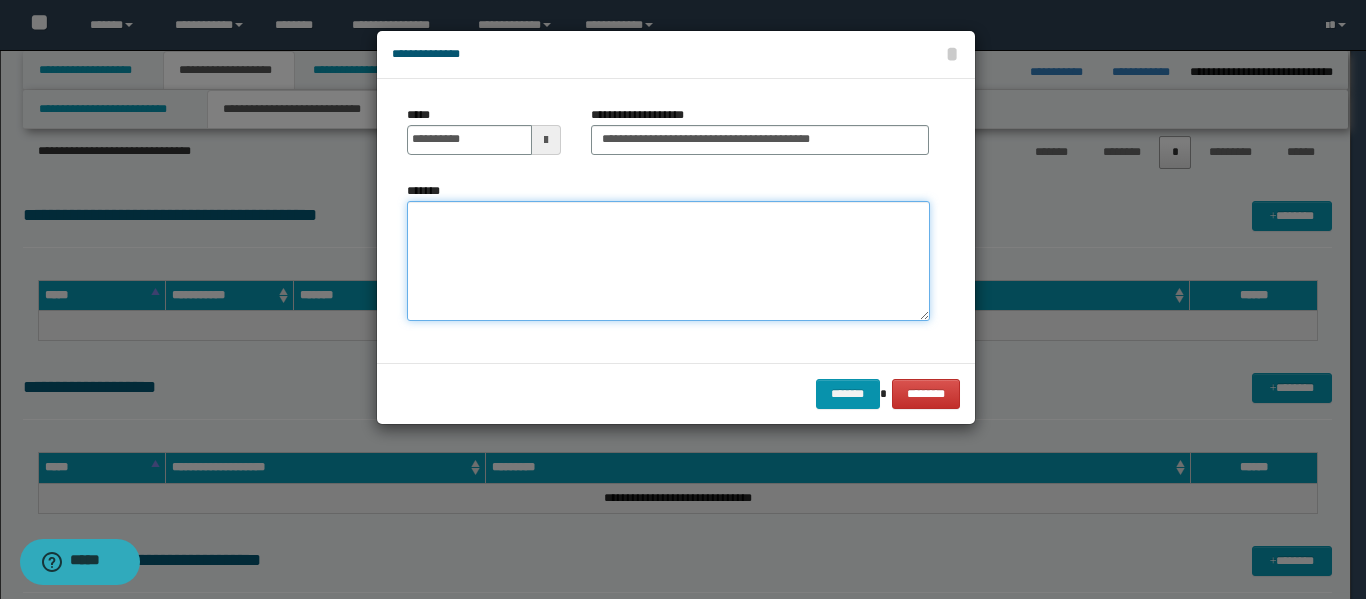 click on "*******" at bounding box center (668, 261) 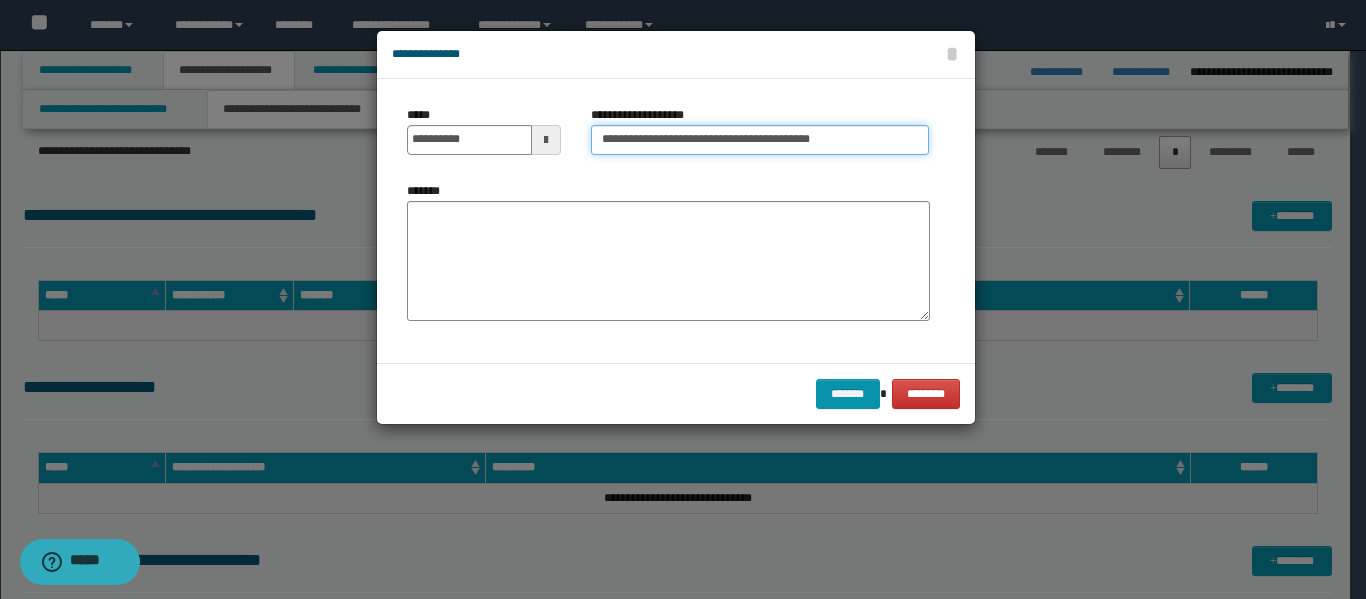 click on "**********" at bounding box center (760, 140) 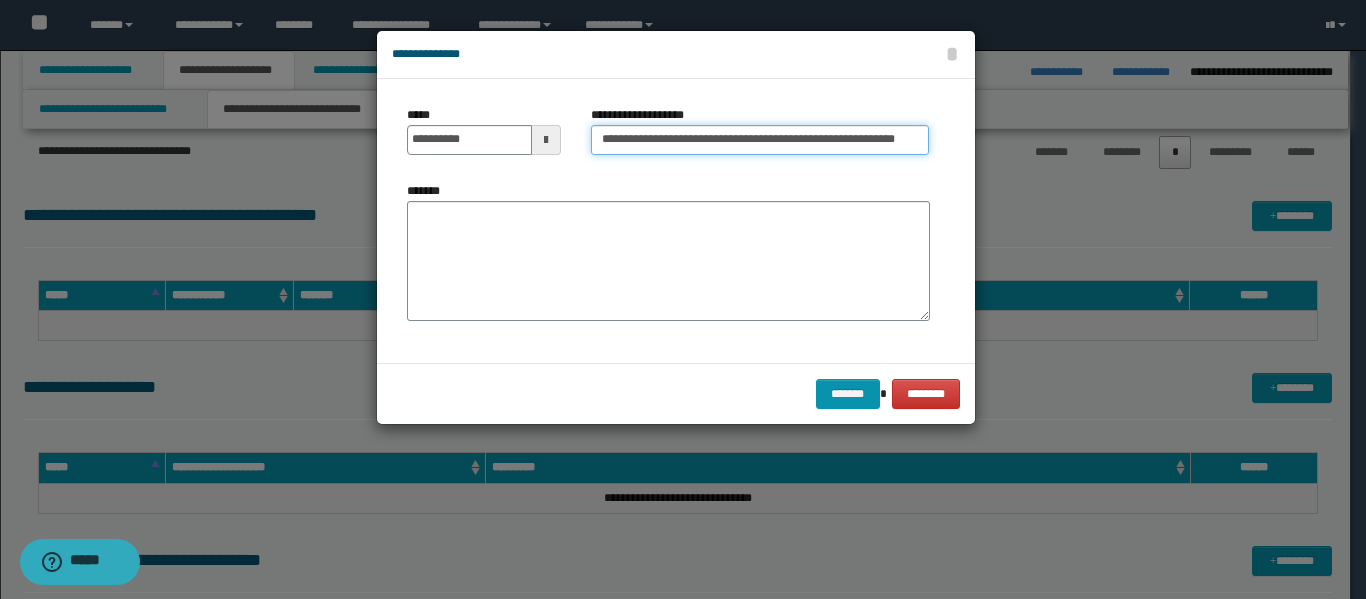 scroll, scrollTop: 0, scrollLeft: 15, axis: horizontal 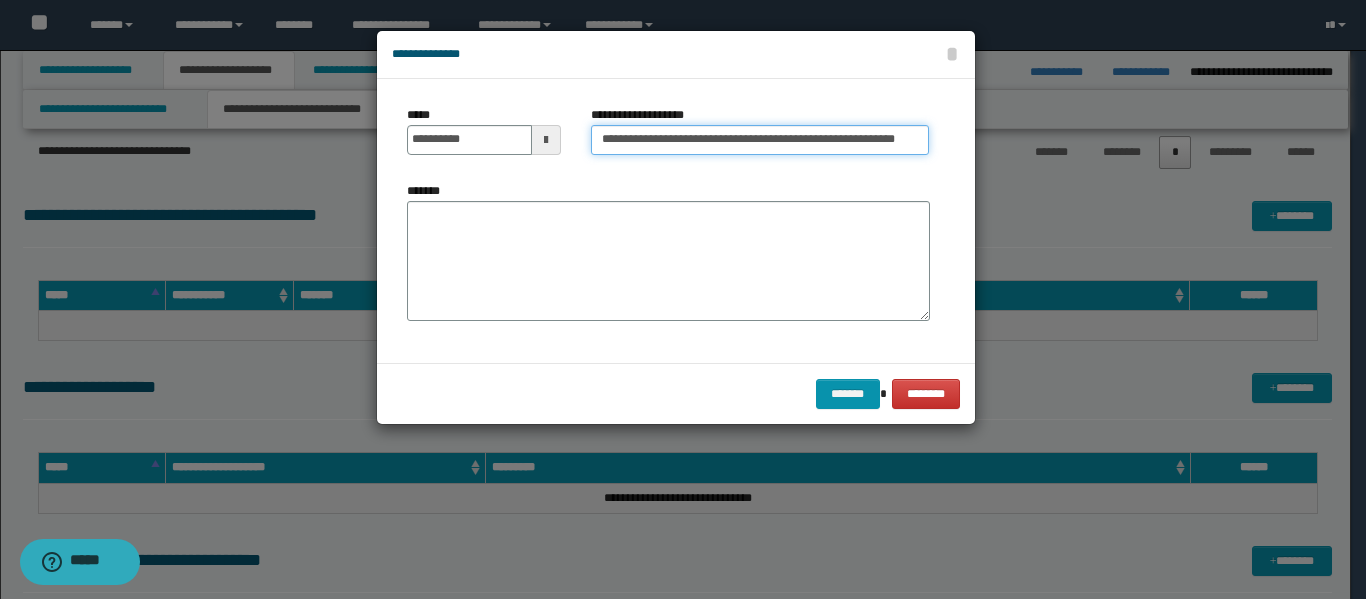 type on "**********" 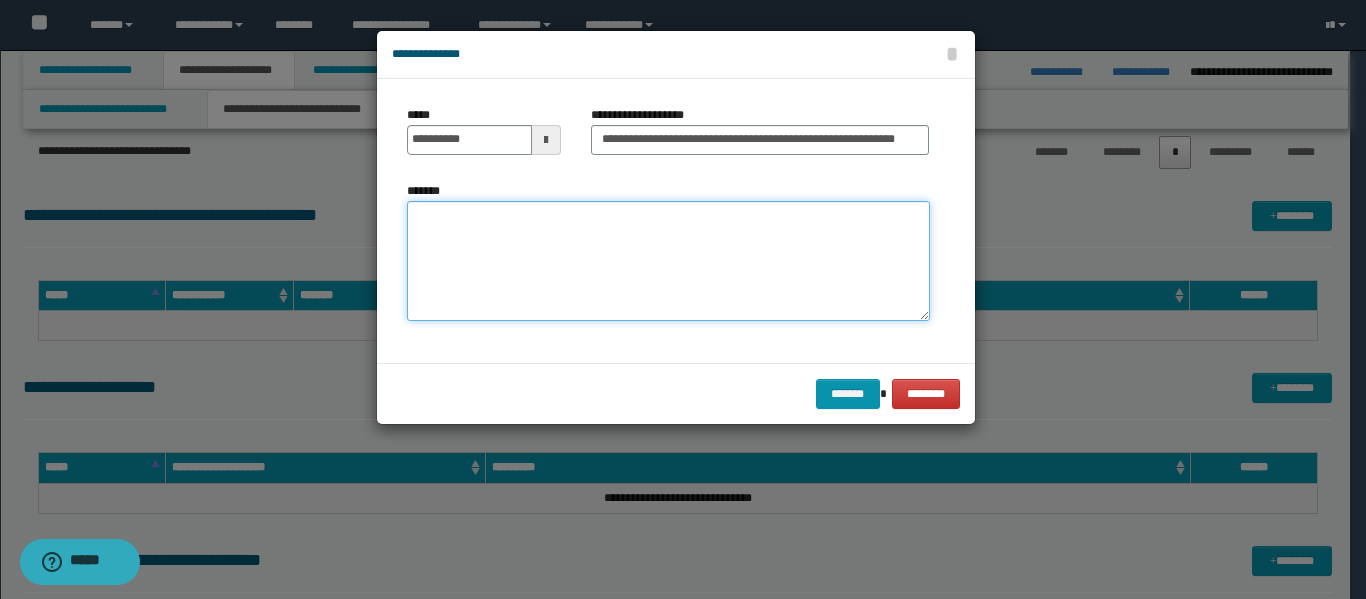 scroll, scrollTop: 0, scrollLeft: 0, axis: both 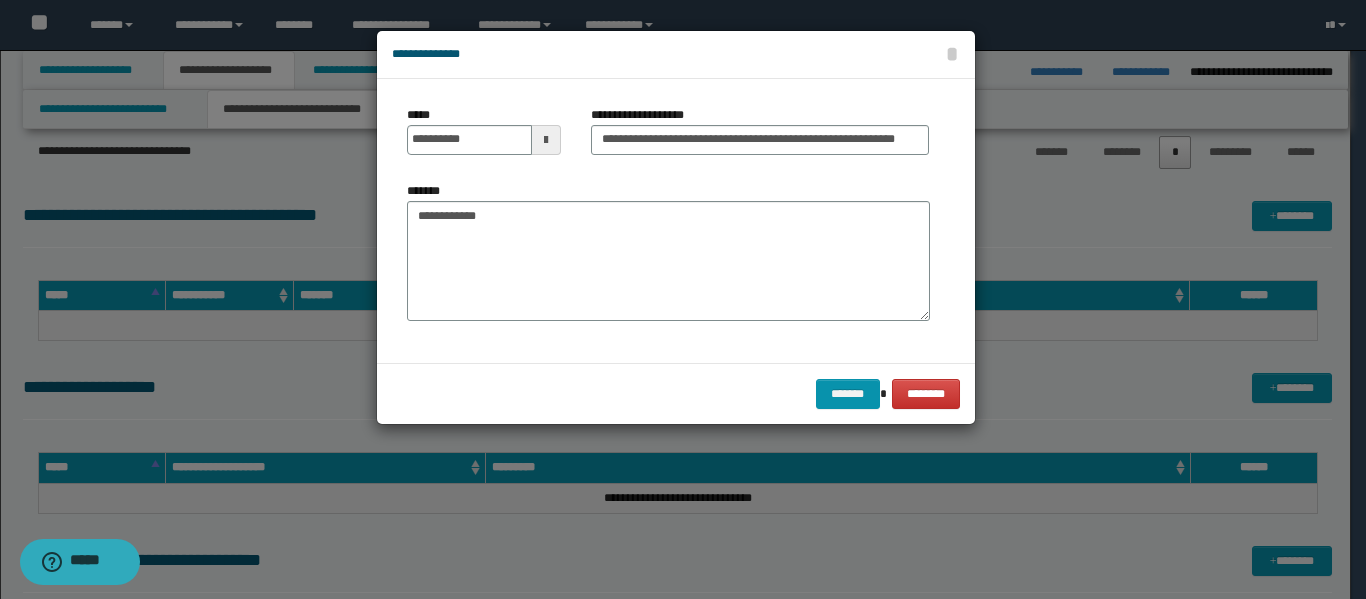 click at bounding box center [683, 299] 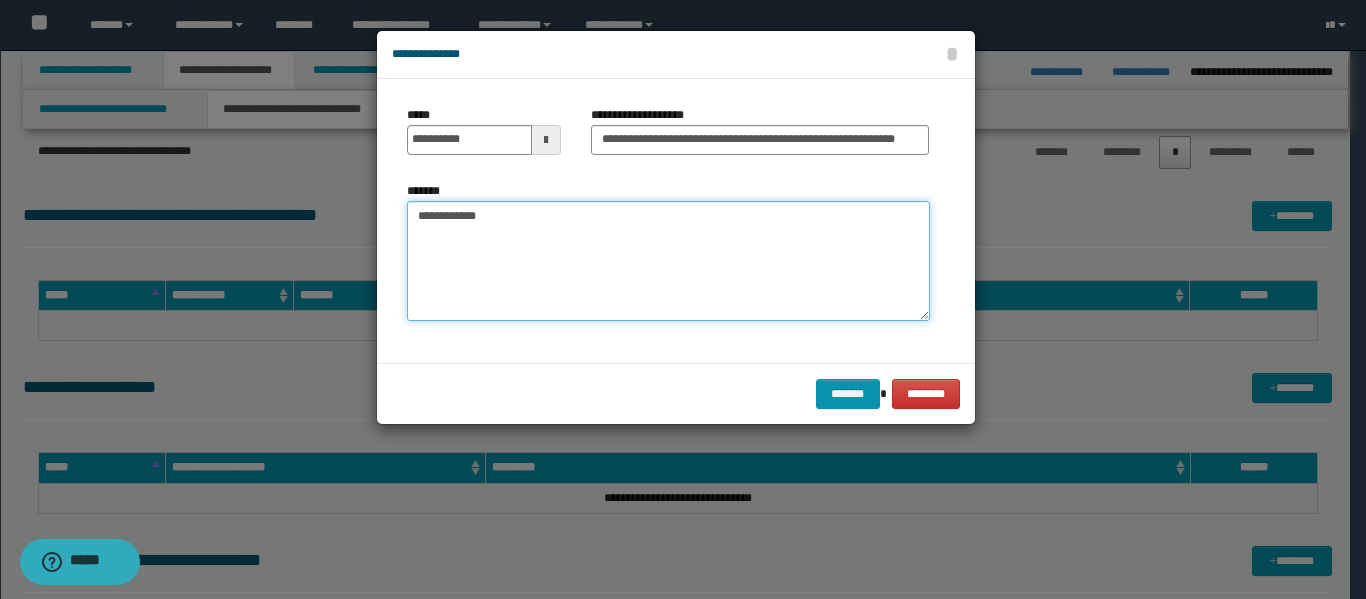 click on "**********" at bounding box center [668, 261] 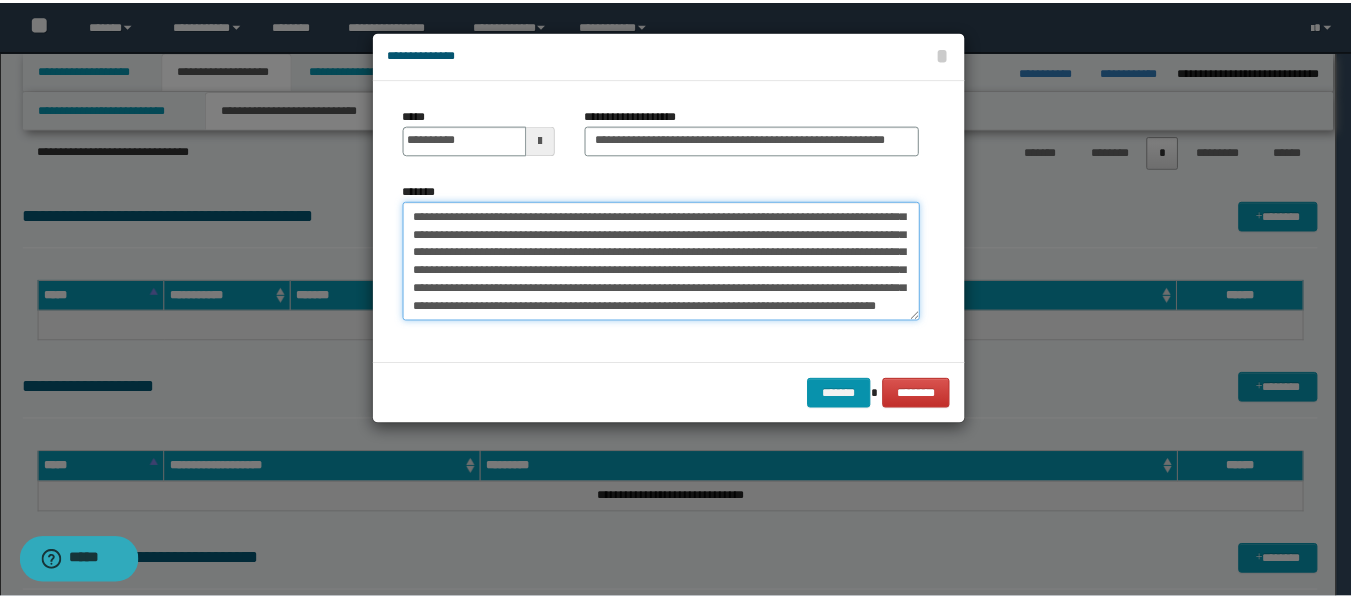 scroll, scrollTop: 144, scrollLeft: 0, axis: vertical 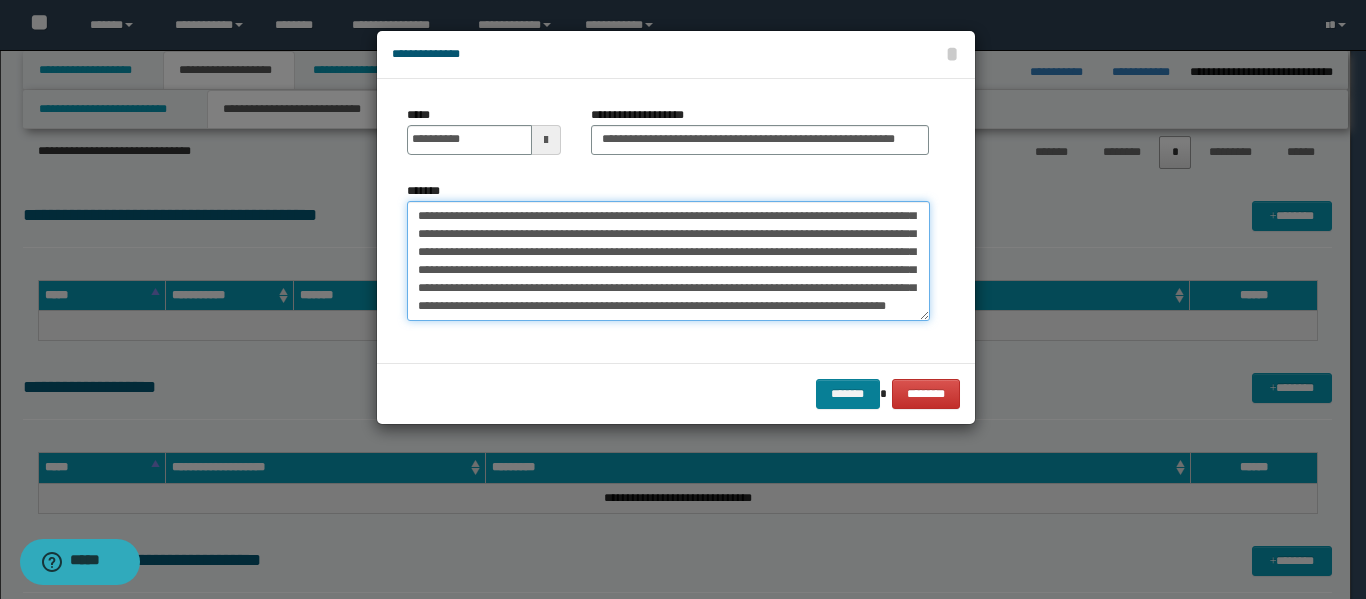 type on "**********" 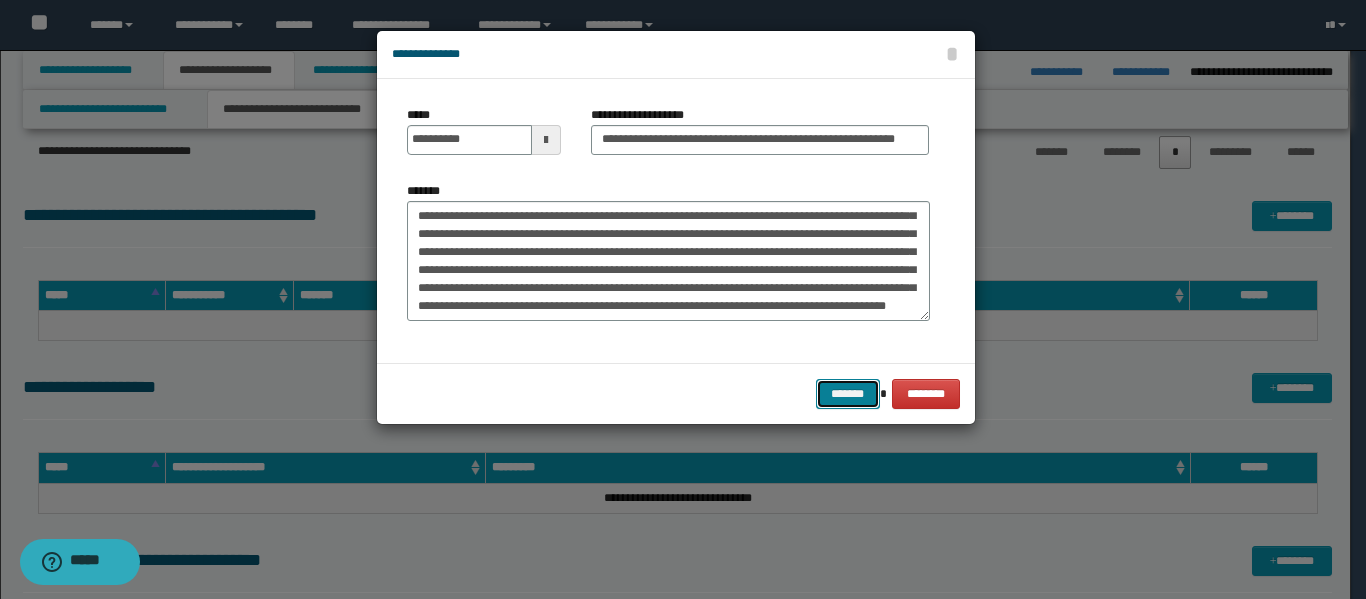 click on "*******" at bounding box center (848, 394) 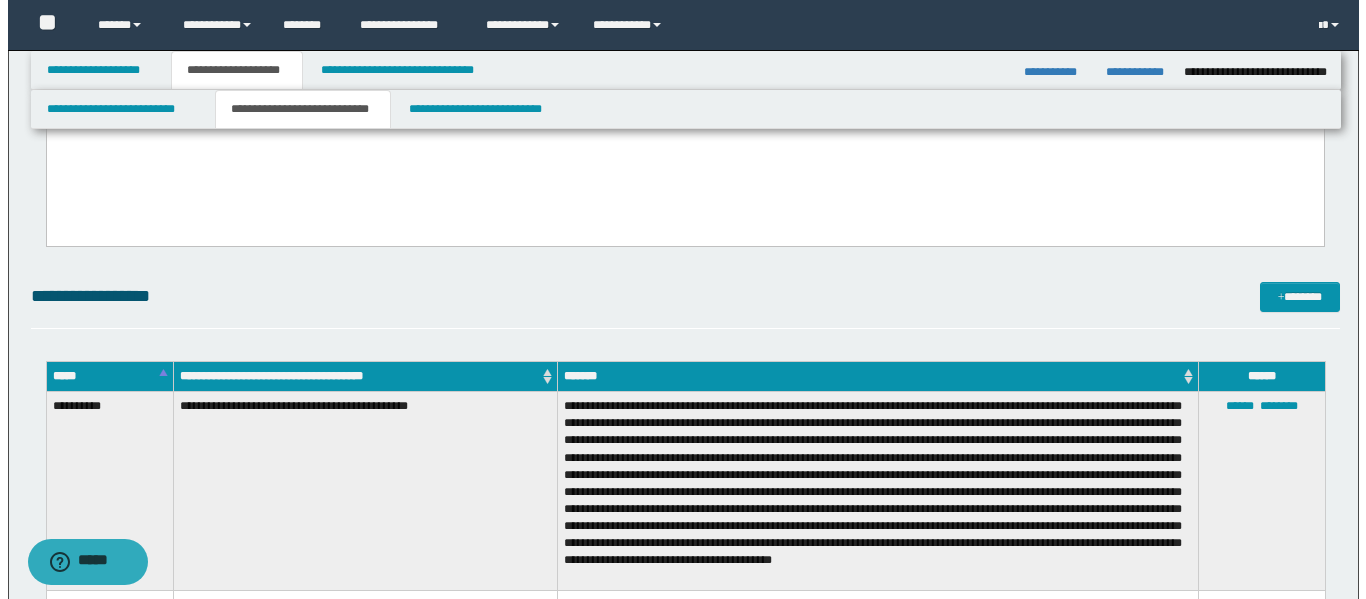 scroll, scrollTop: 2500, scrollLeft: 0, axis: vertical 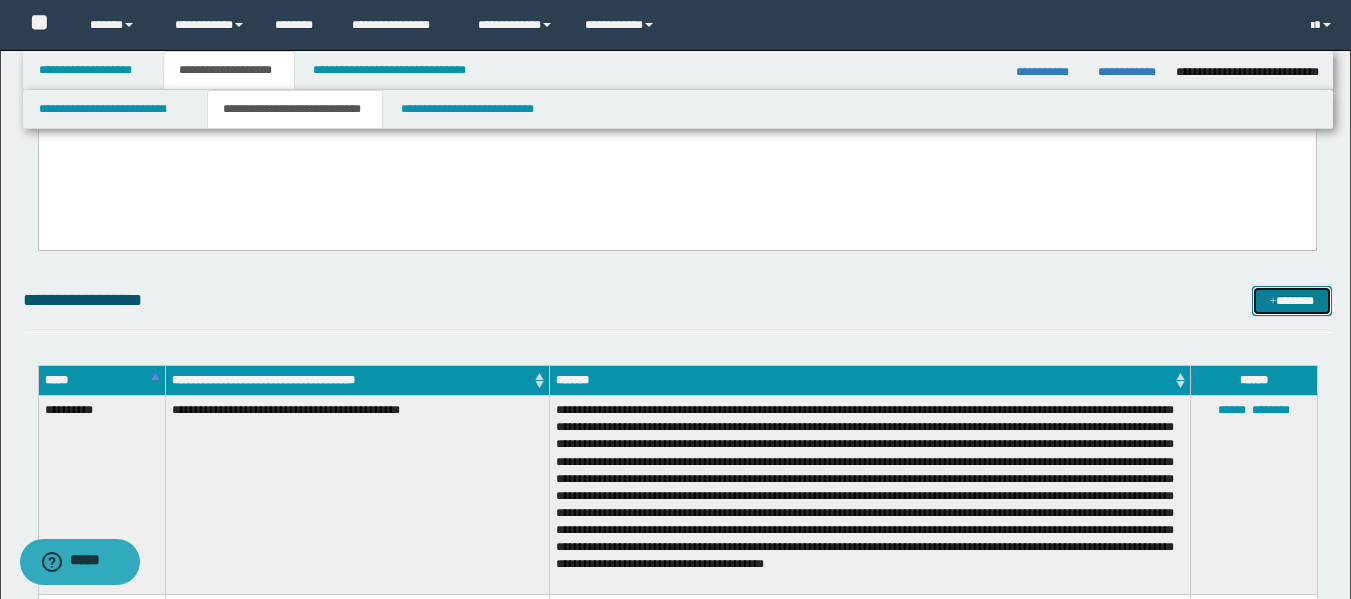 click on "*******" at bounding box center [1292, 301] 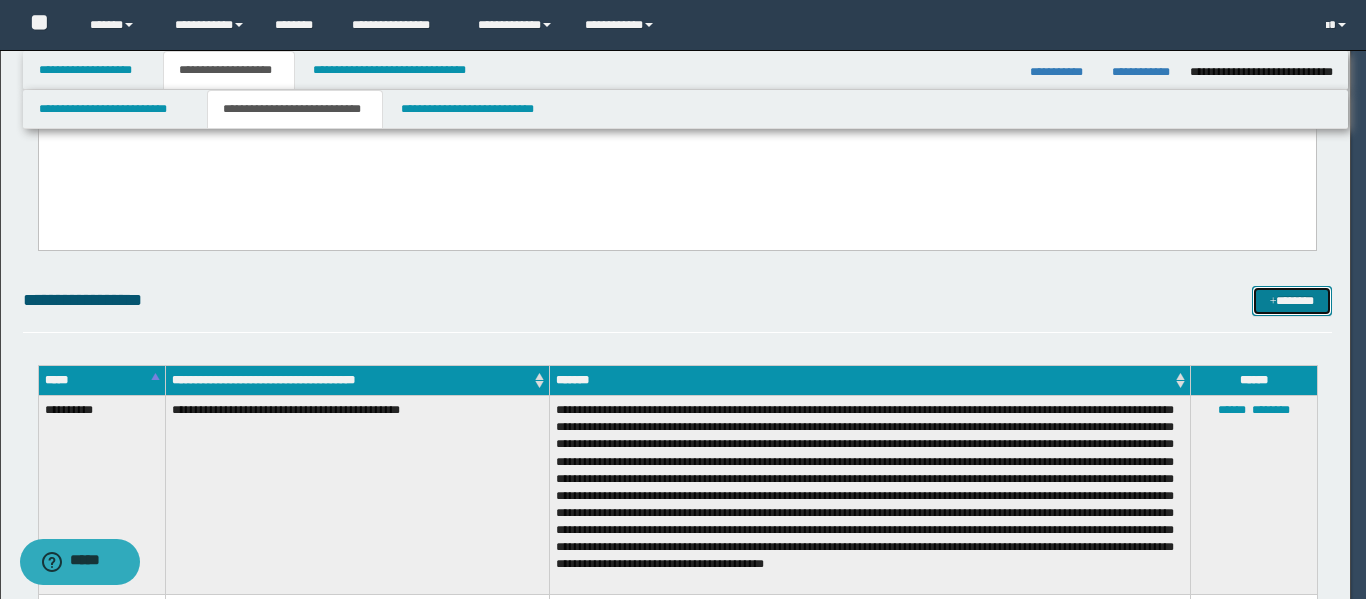 scroll, scrollTop: 0, scrollLeft: 0, axis: both 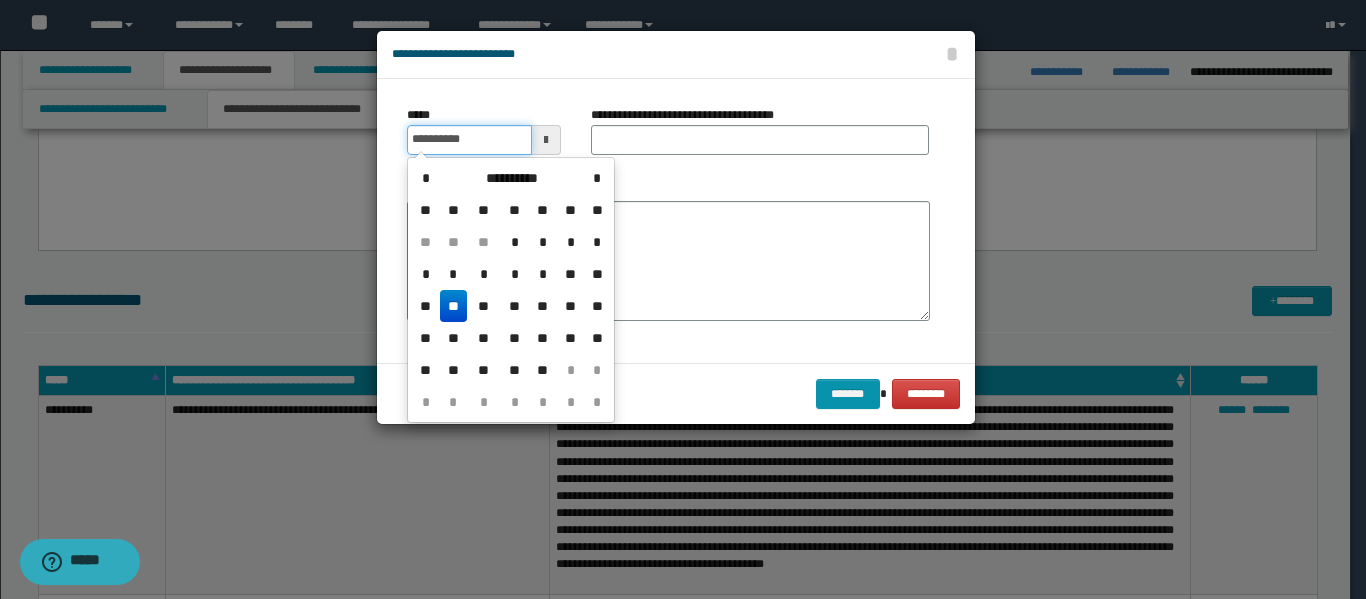 click on "**********" at bounding box center (469, 140) 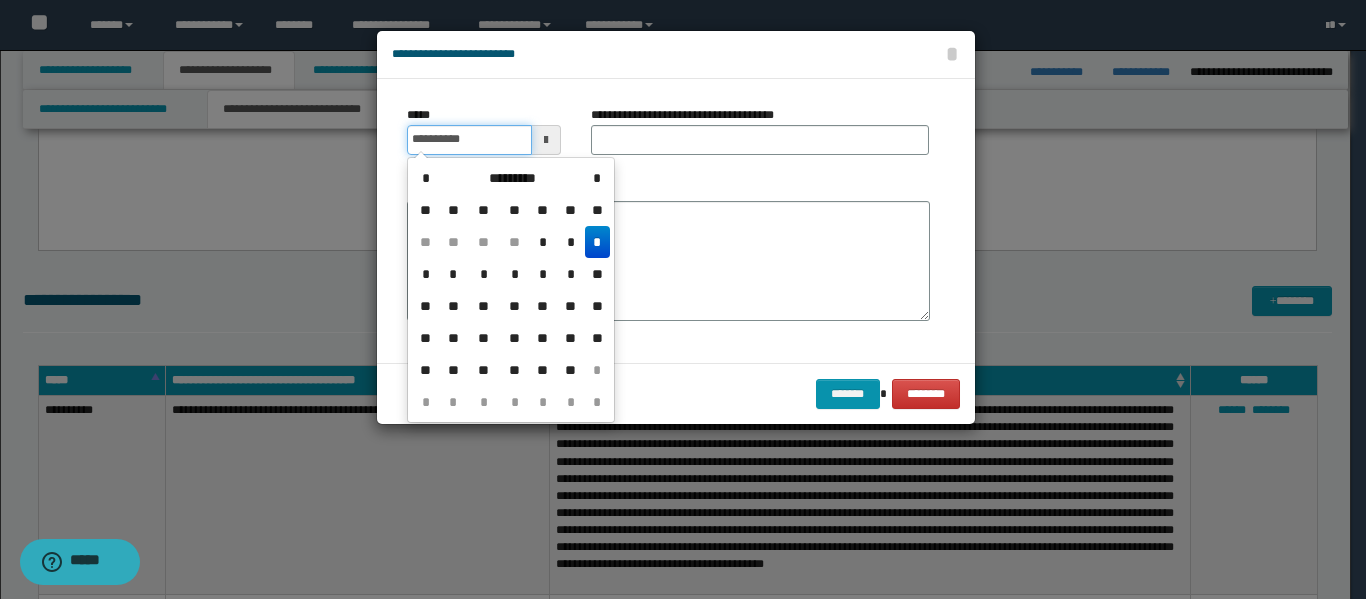 type on "**********" 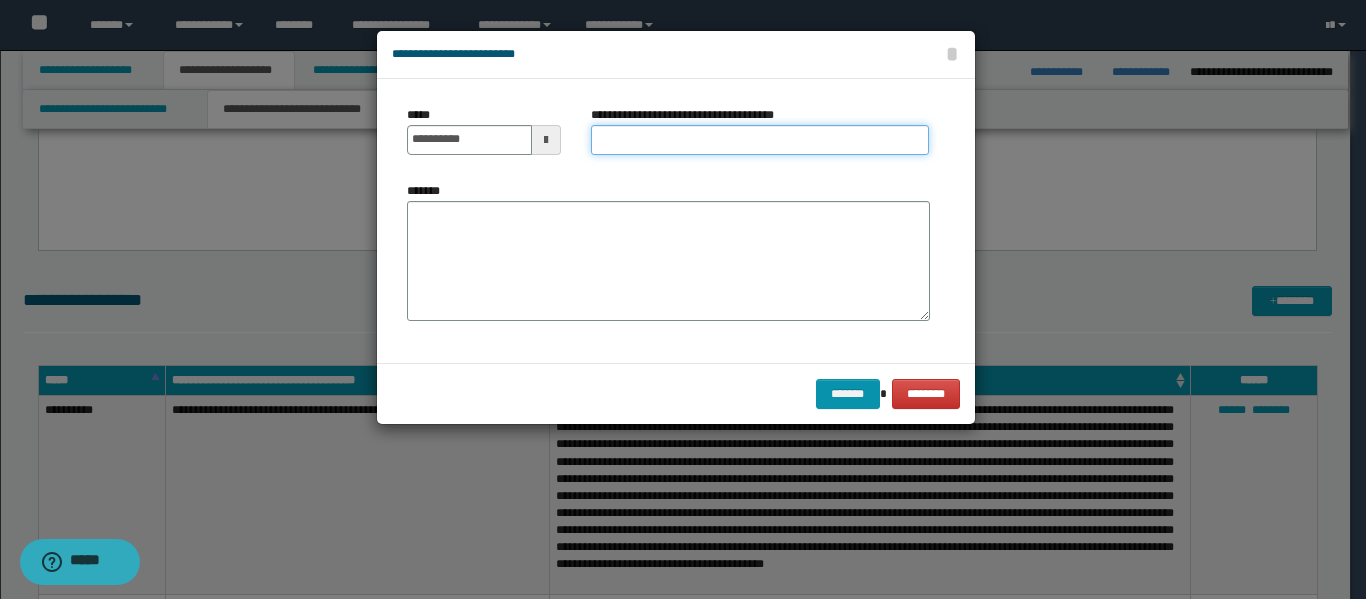 click on "**********" at bounding box center [760, 140] 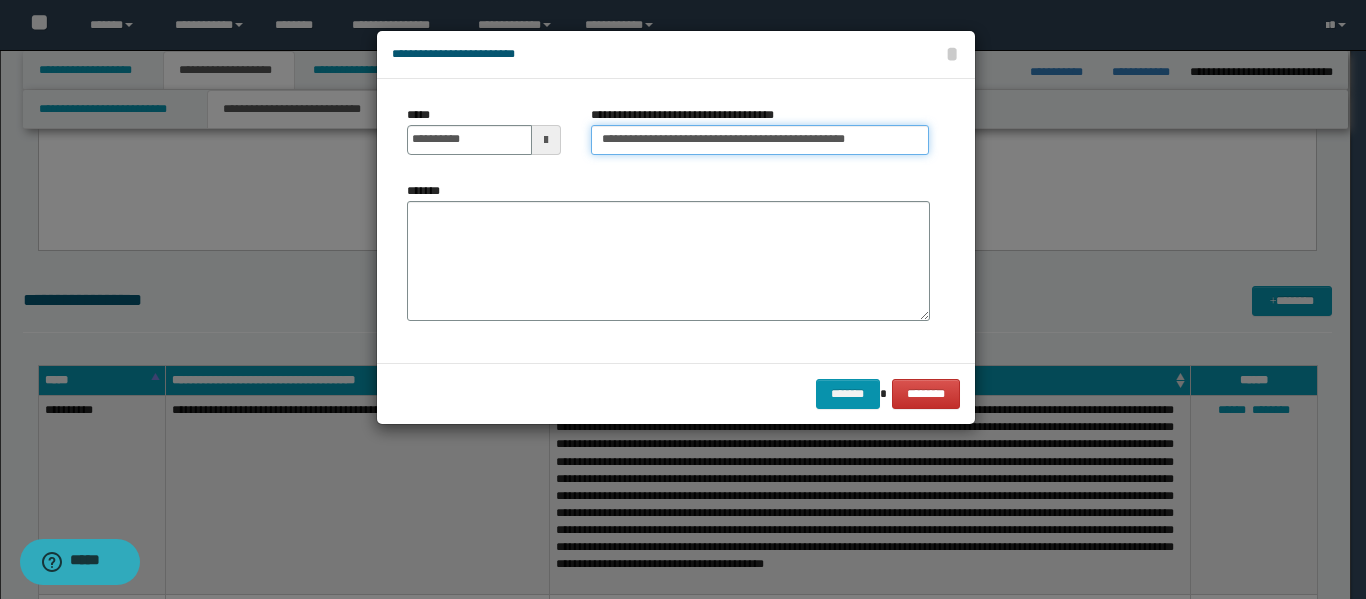 type on "**********" 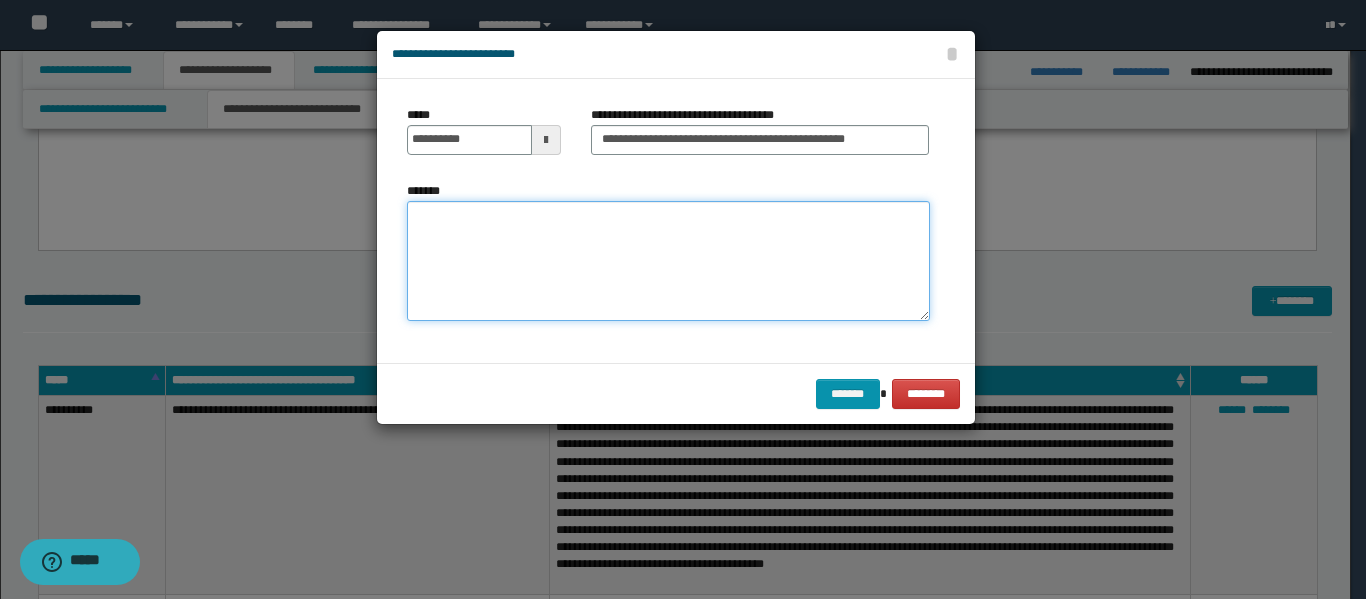 click on "*******" at bounding box center [668, 261] 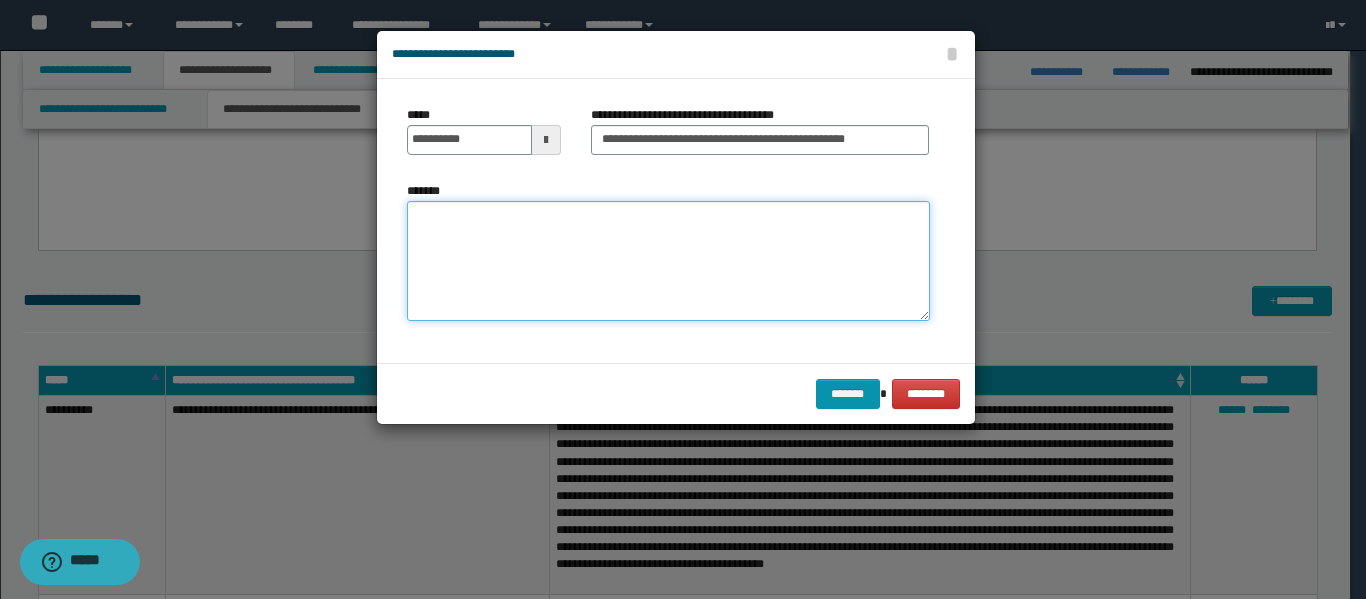 click on "*******" at bounding box center (668, 261) 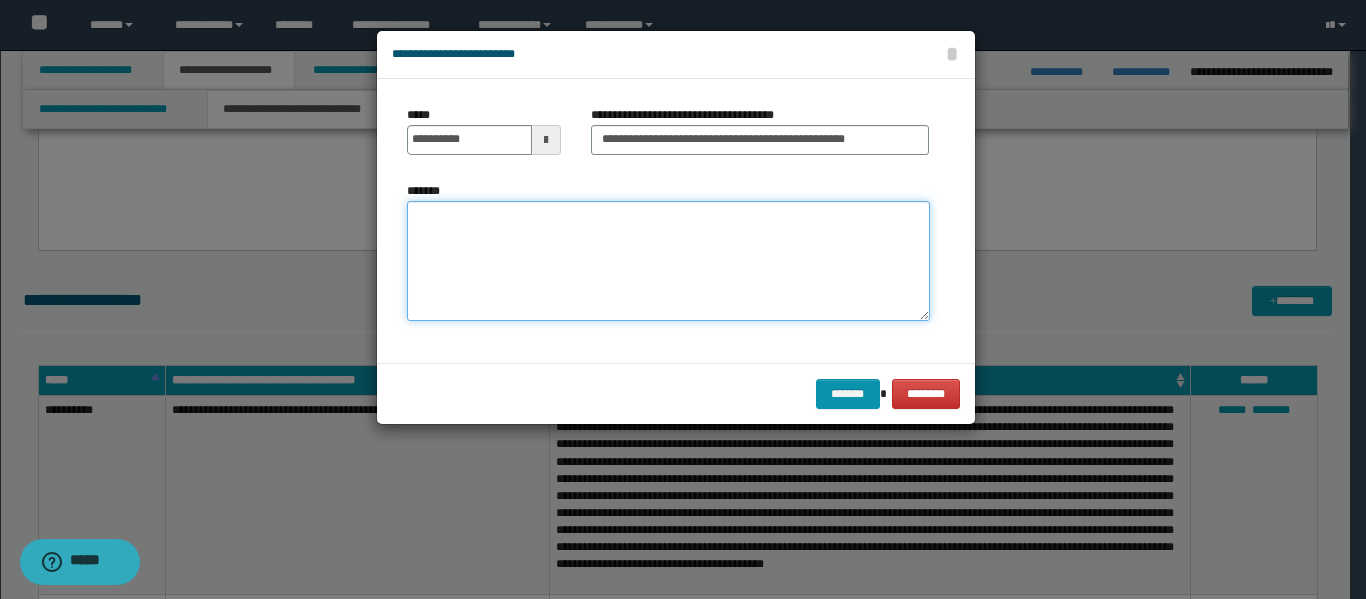paste on "**********" 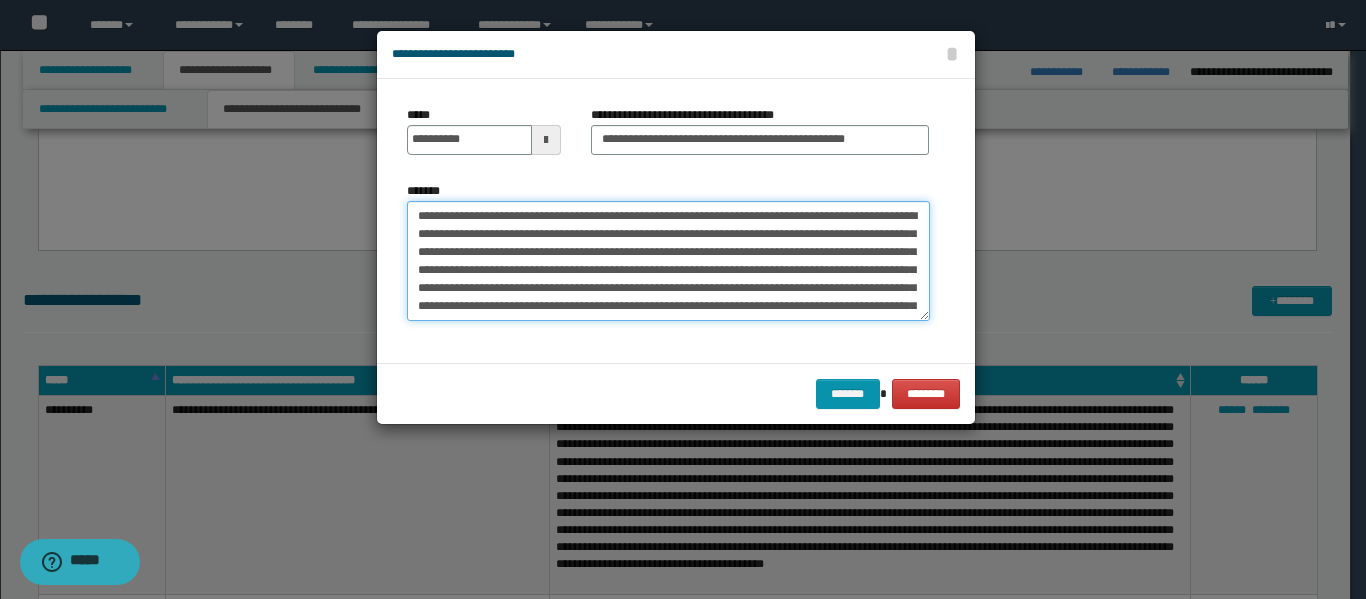 scroll, scrollTop: 102, scrollLeft: 0, axis: vertical 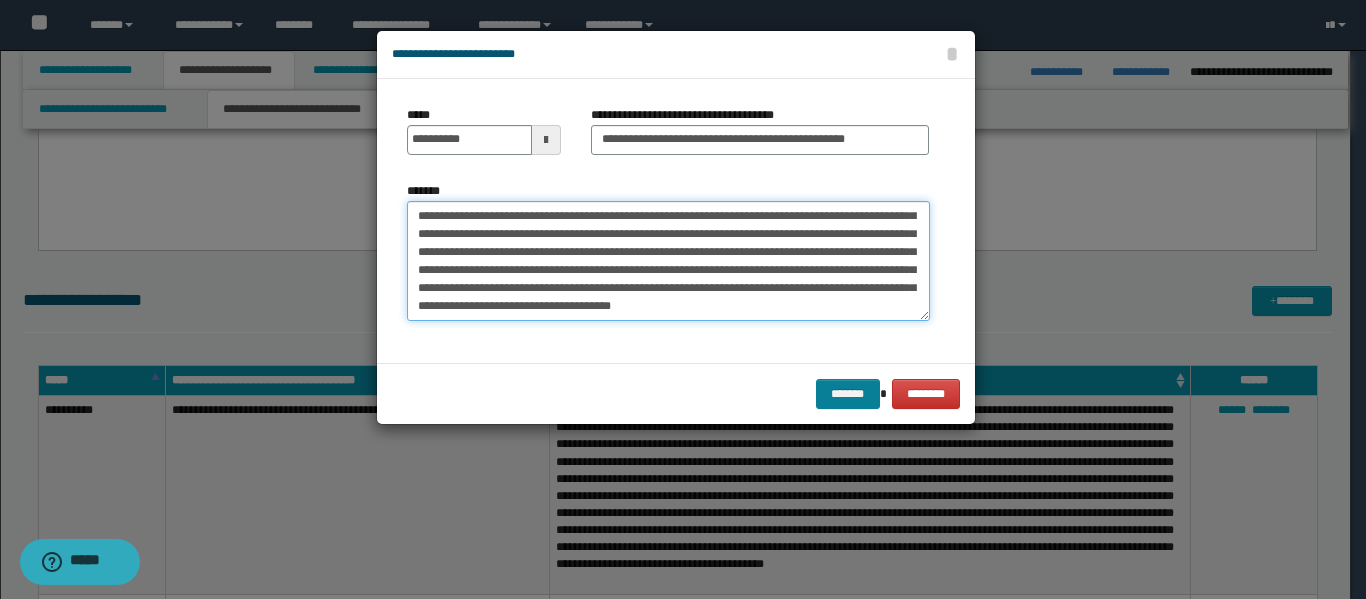 type on "**********" 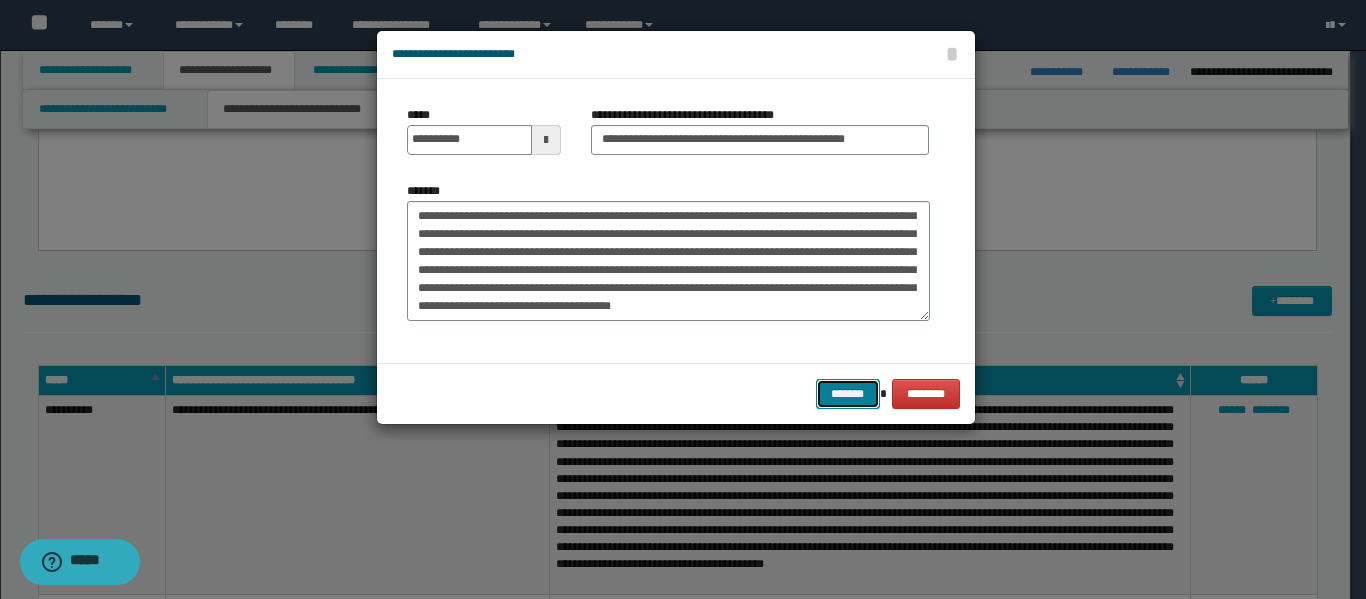 click on "*******" at bounding box center [848, 394] 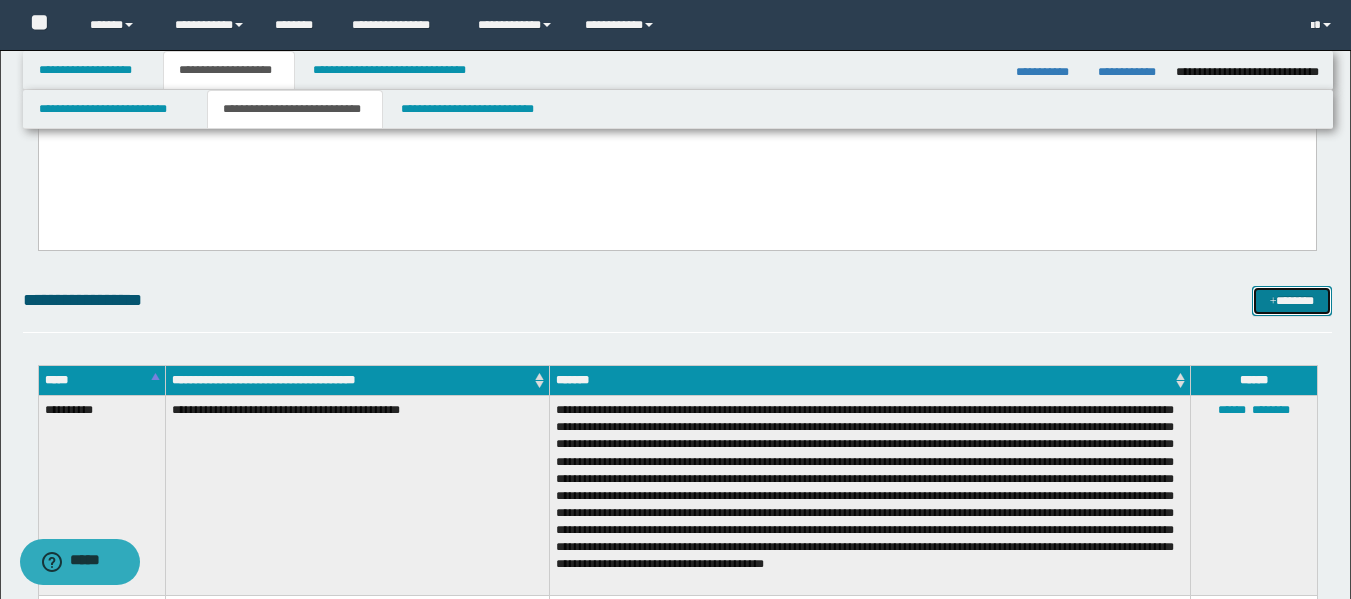 click on "*******" at bounding box center (1292, 301) 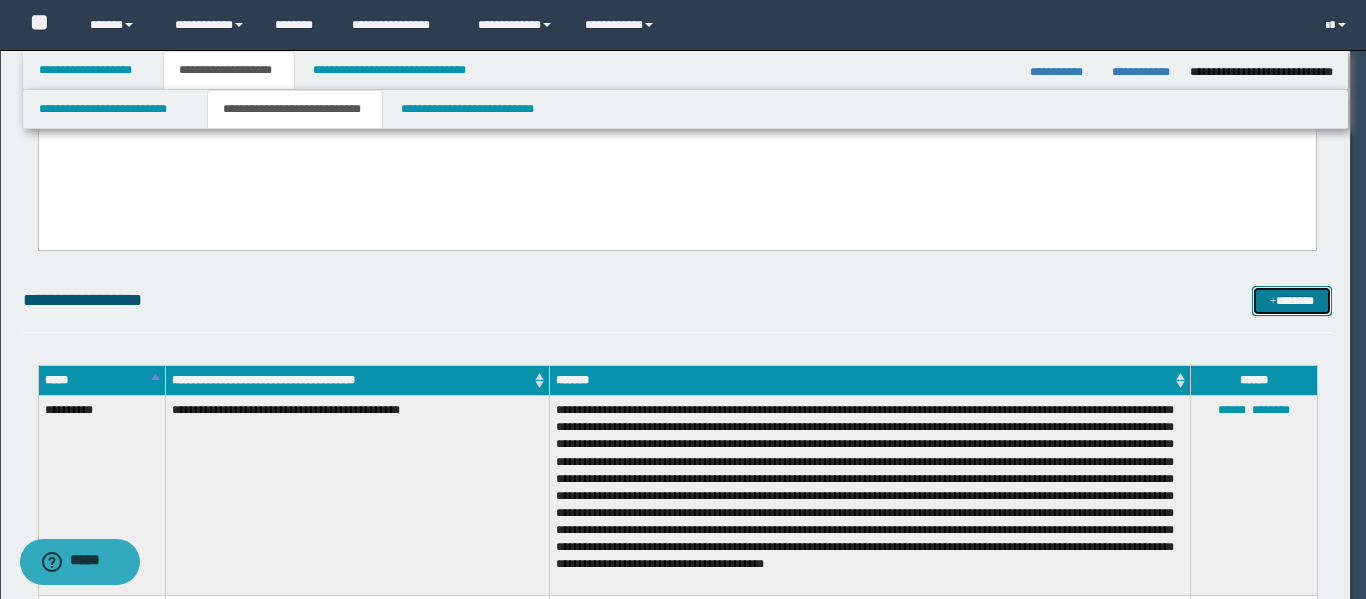 scroll, scrollTop: 0, scrollLeft: 0, axis: both 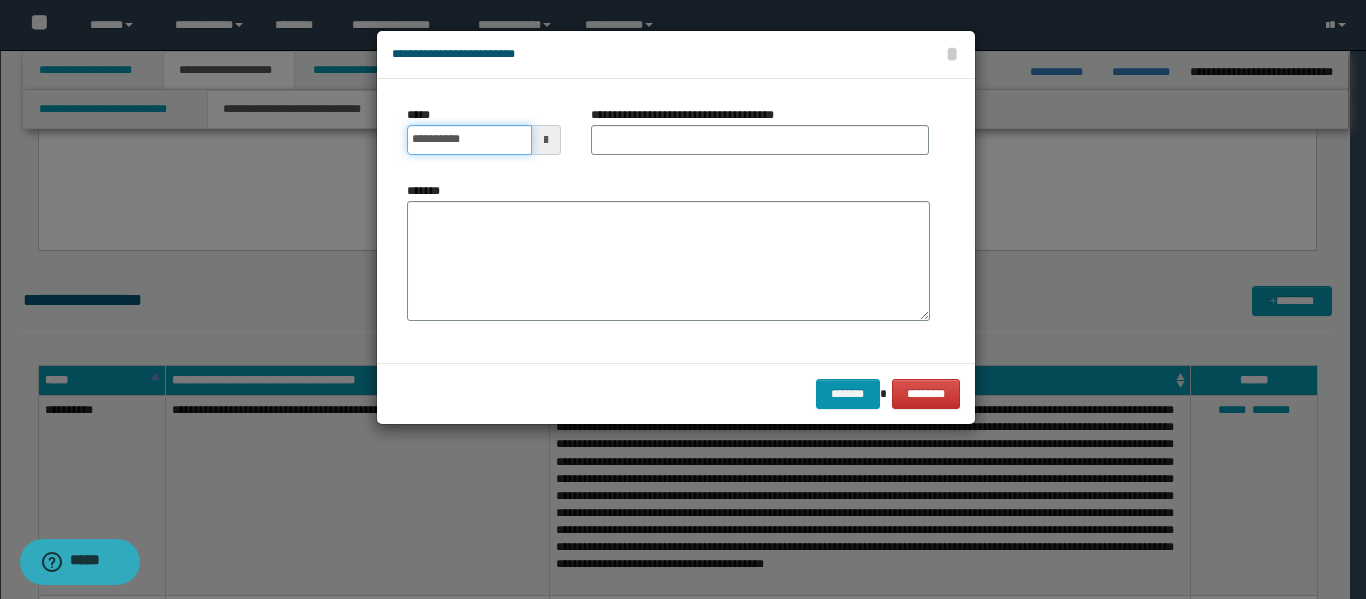 click on "**********" at bounding box center (469, 140) 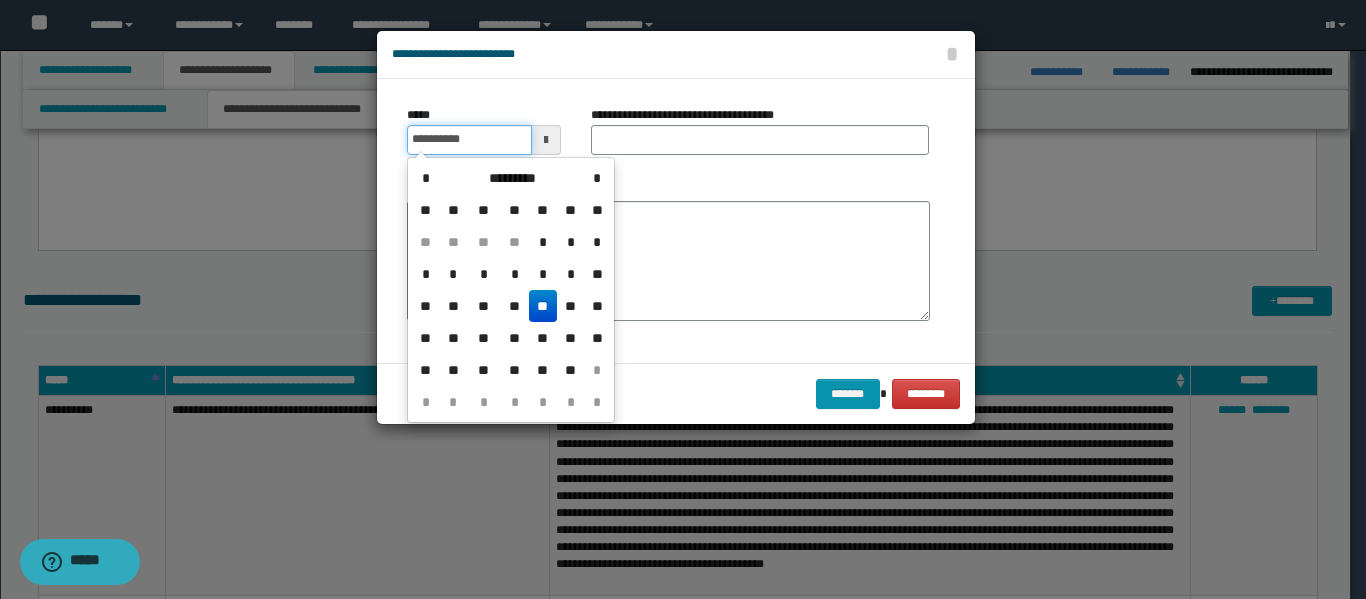 type on "**********" 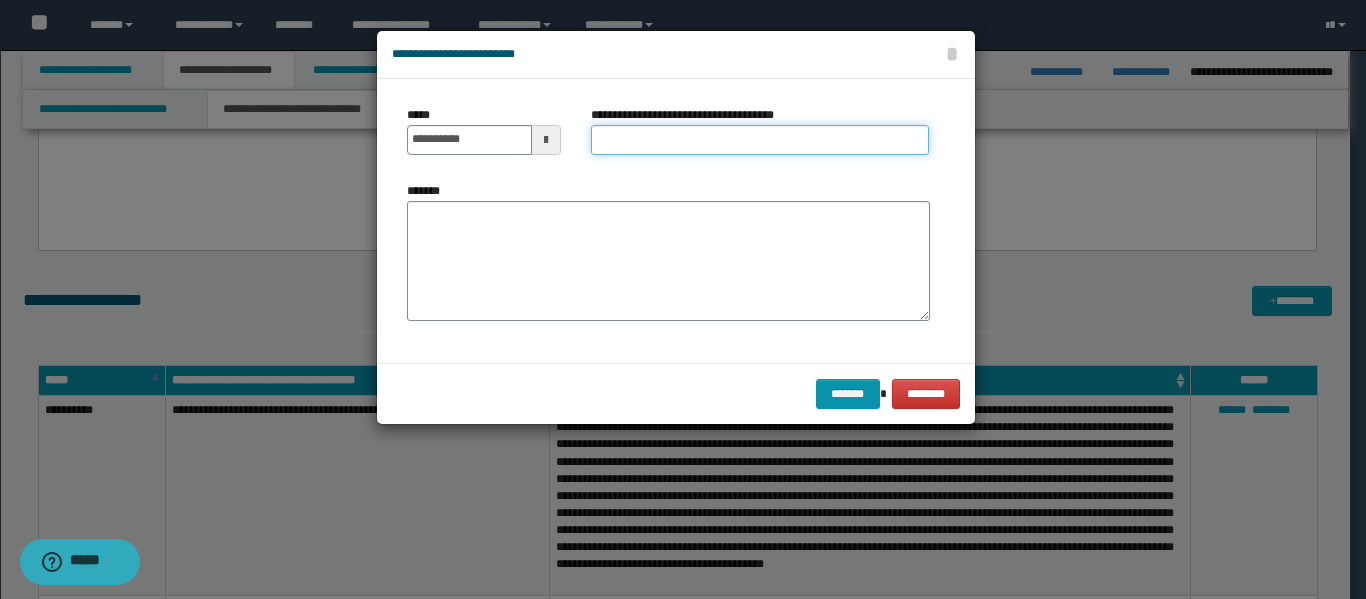 click on "**********" at bounding box center [760, 140] 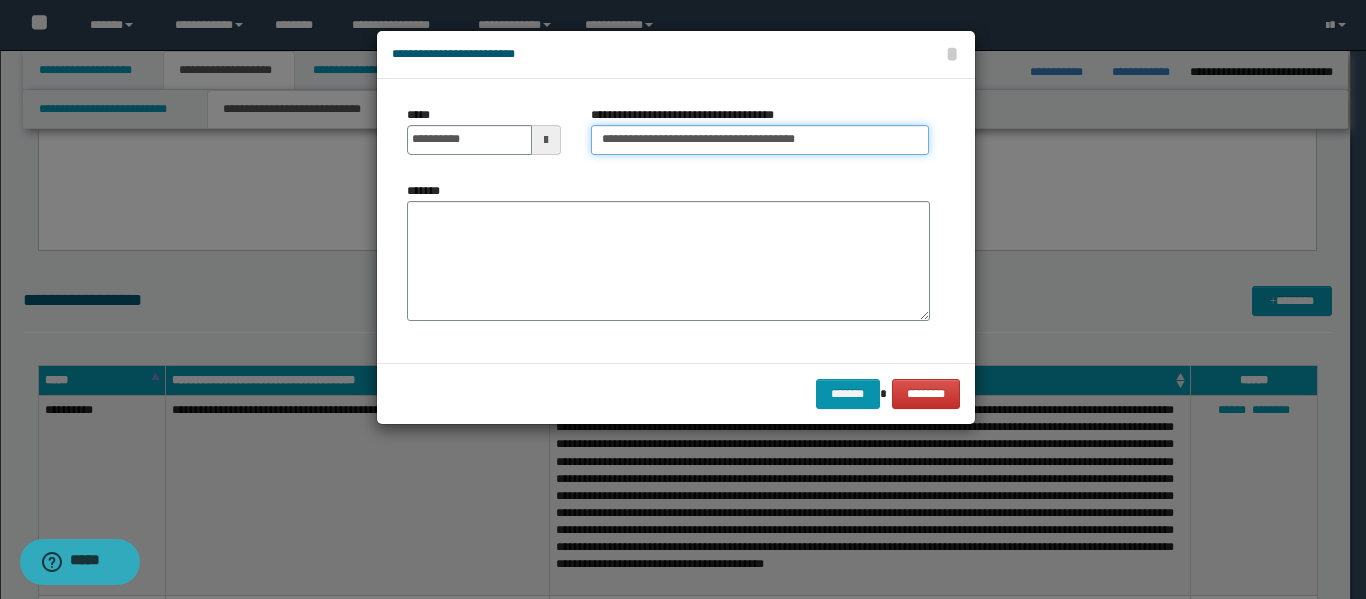 drag, startPoint x: 672, startPoint y: 140, endPoint x: 719, endPoint y: 124, distance: 49.648766 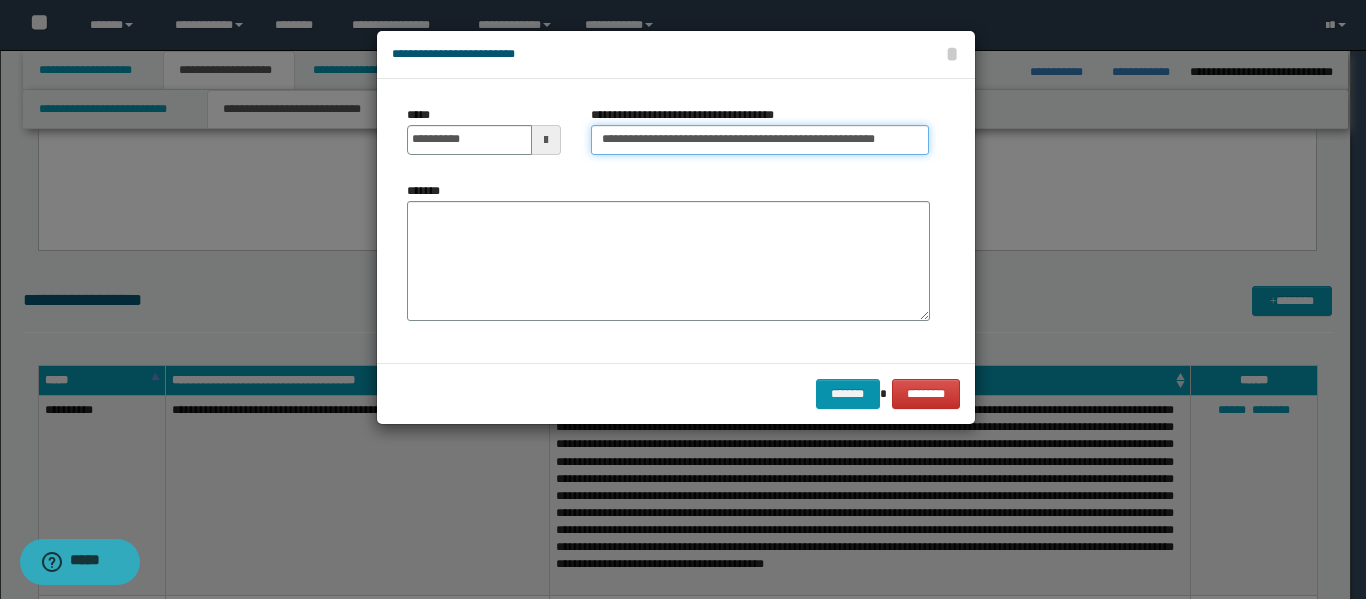 type on "**********" 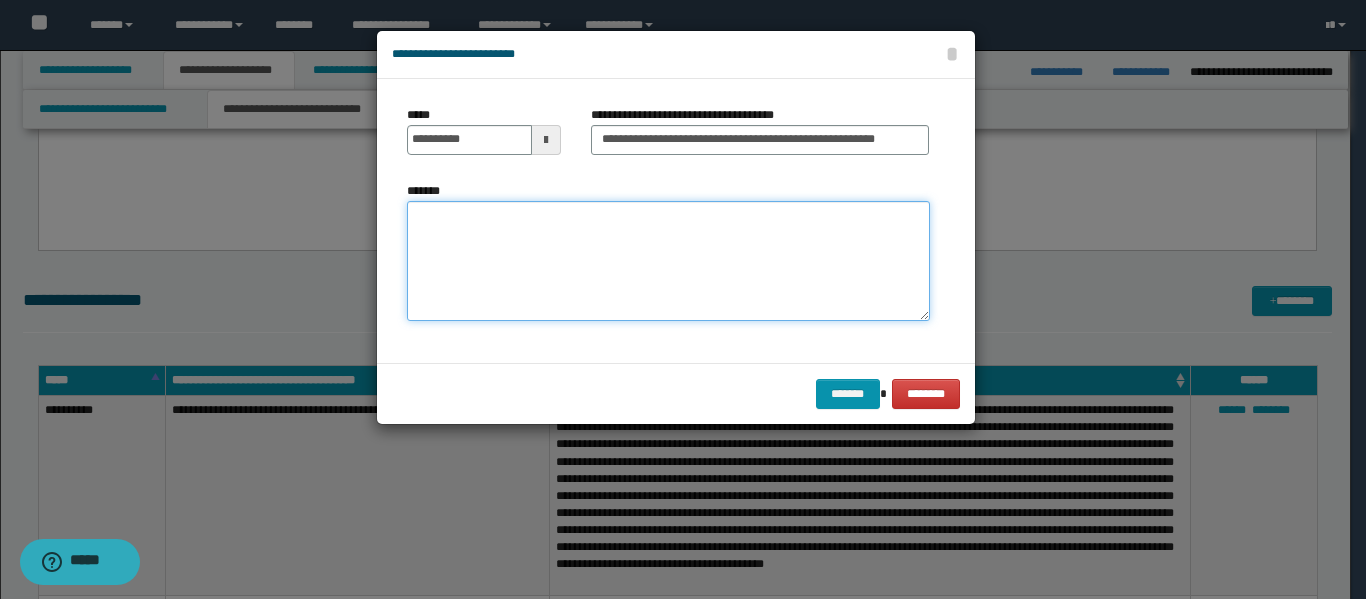 click on "*******" at bounding box center [668, 261] 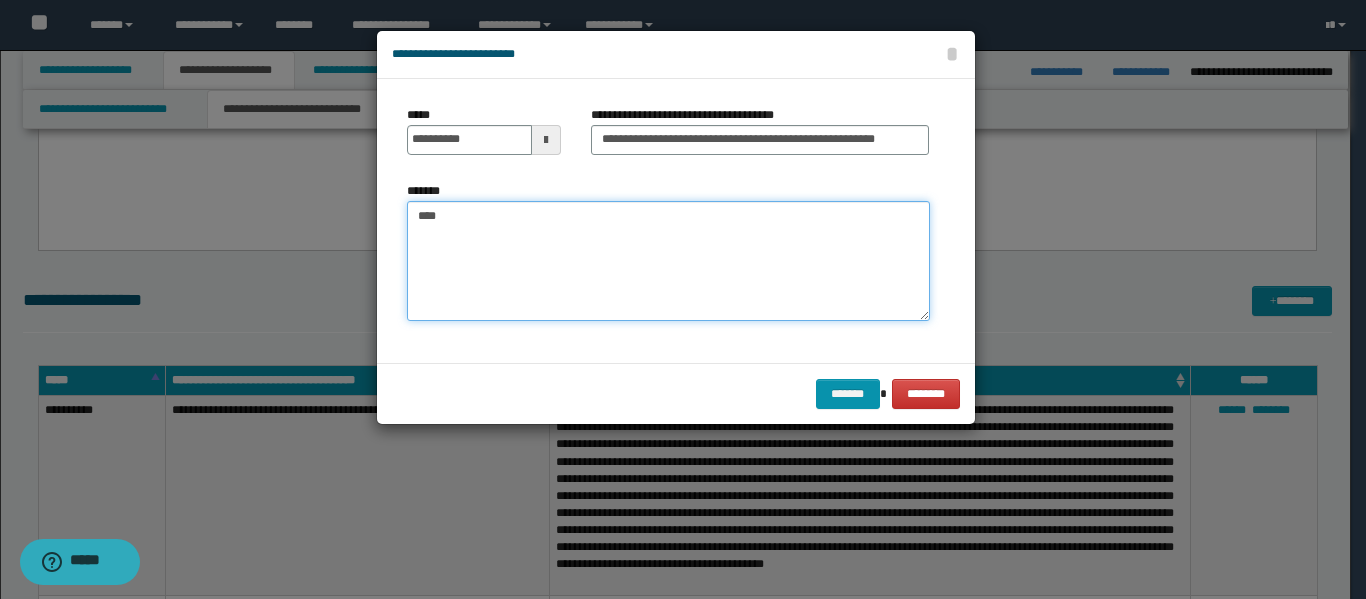 click on "***" at bounding box center (668, 261) 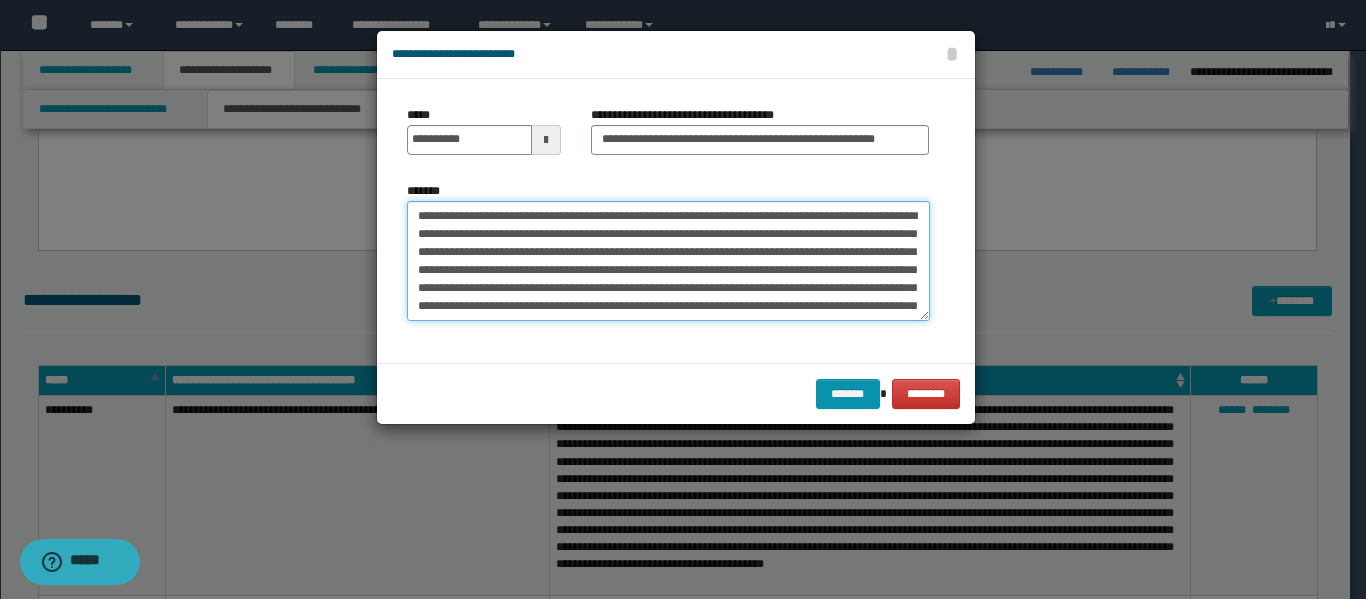 scroll, scrollTop: 48, scrollLeft: 0, axis: vertical 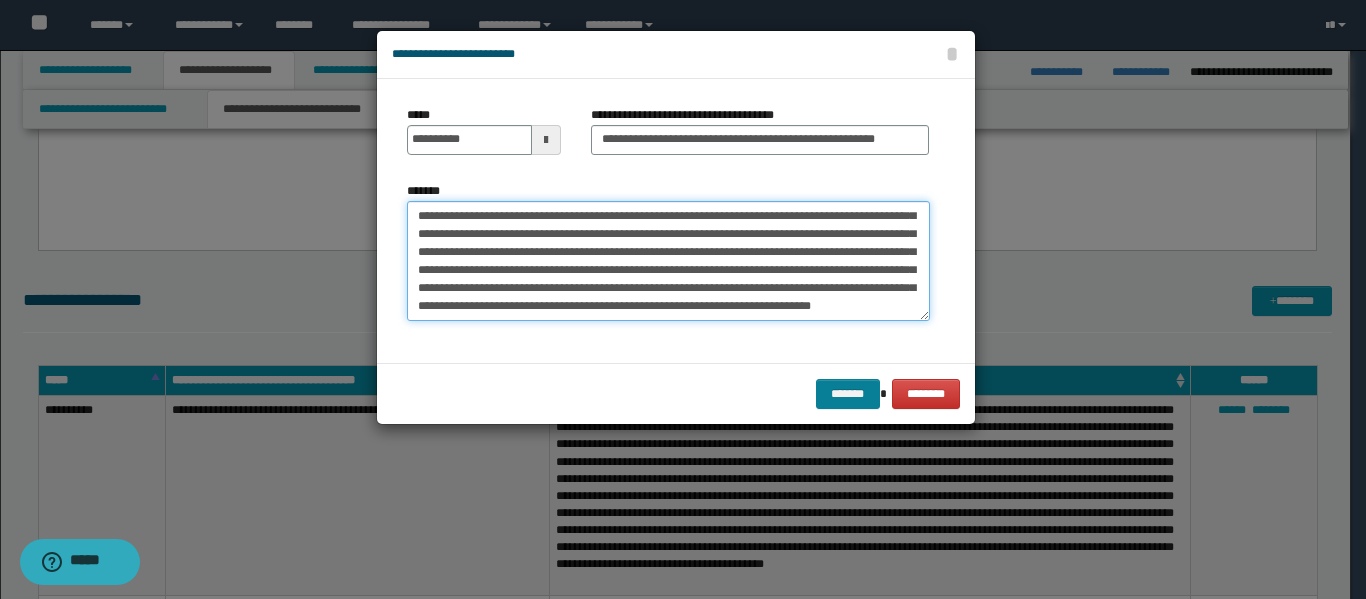 type on "**********" 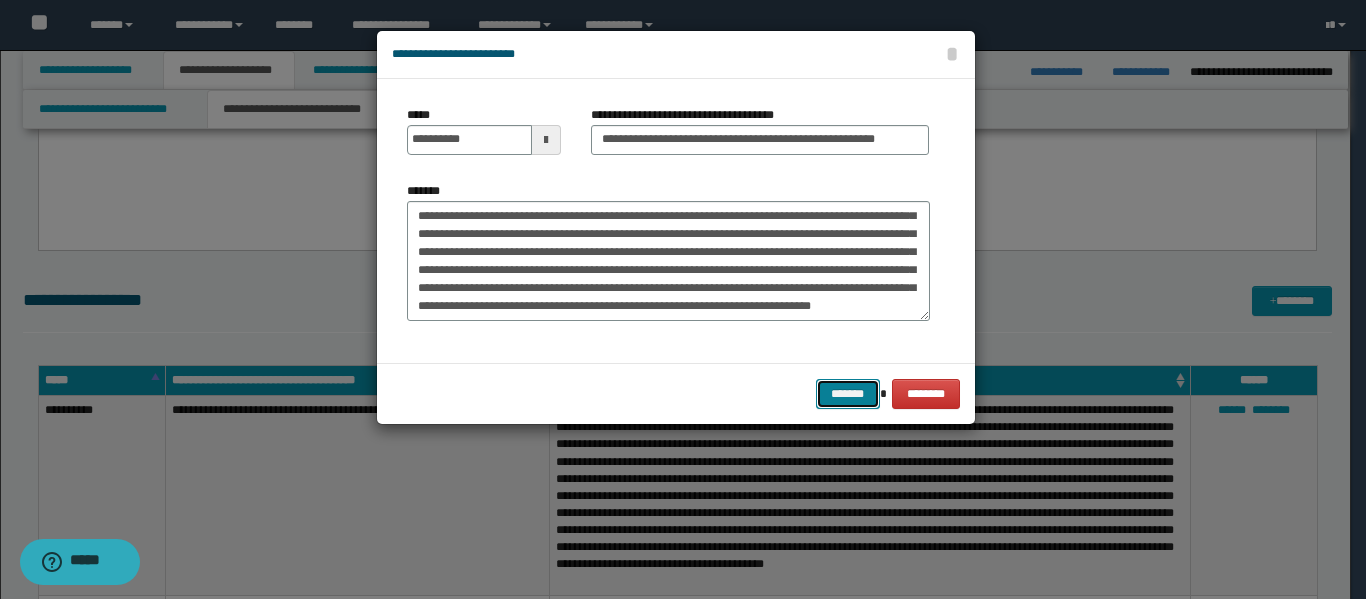 click on "*******" at bounding box center (848, 394) 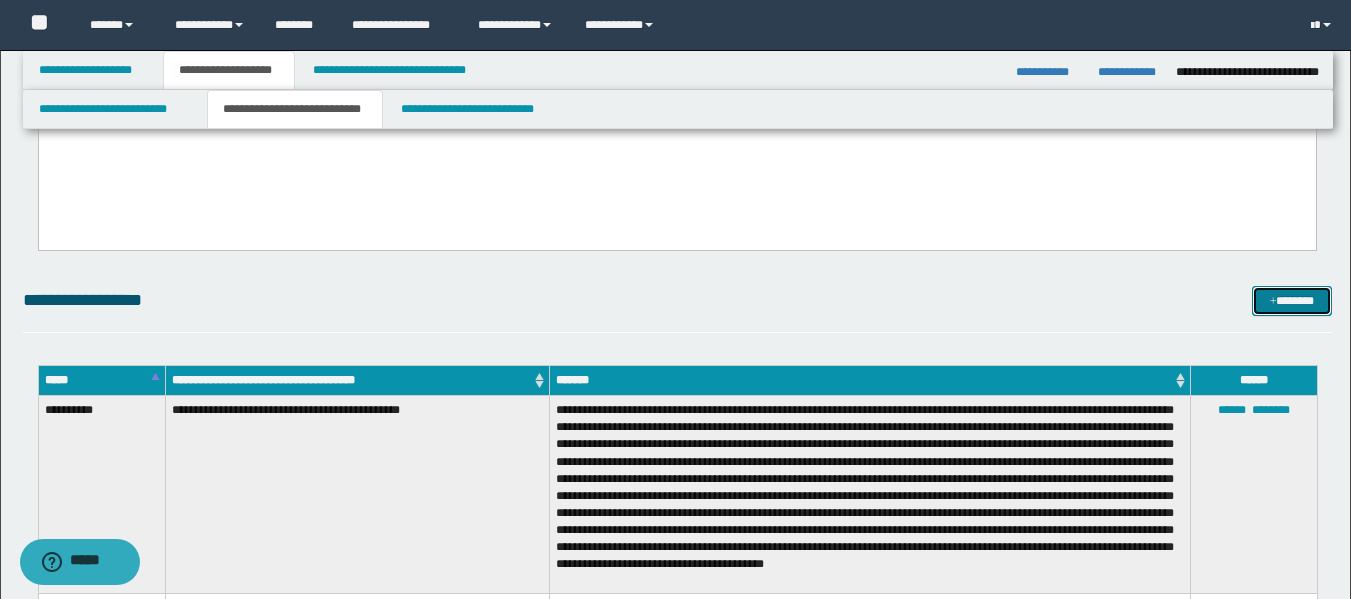 click on "*******" at bounding box center [1292, 301] 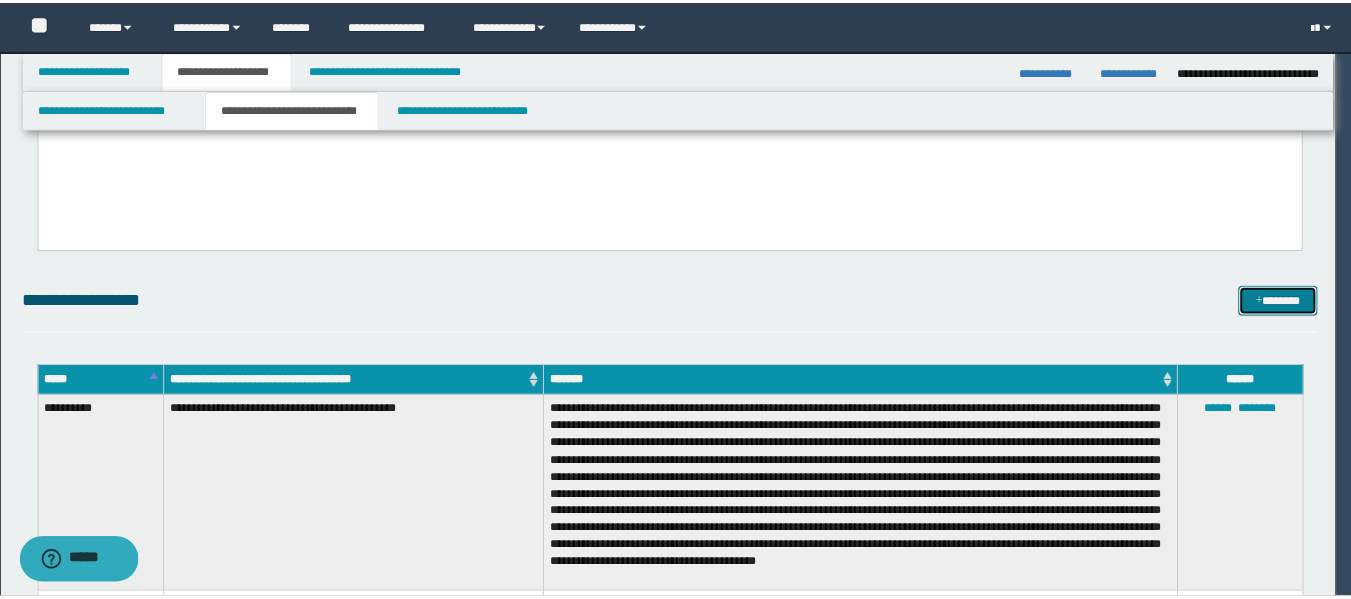 scroll, scrollTop: 0, scrollLeft: 0, axis: both 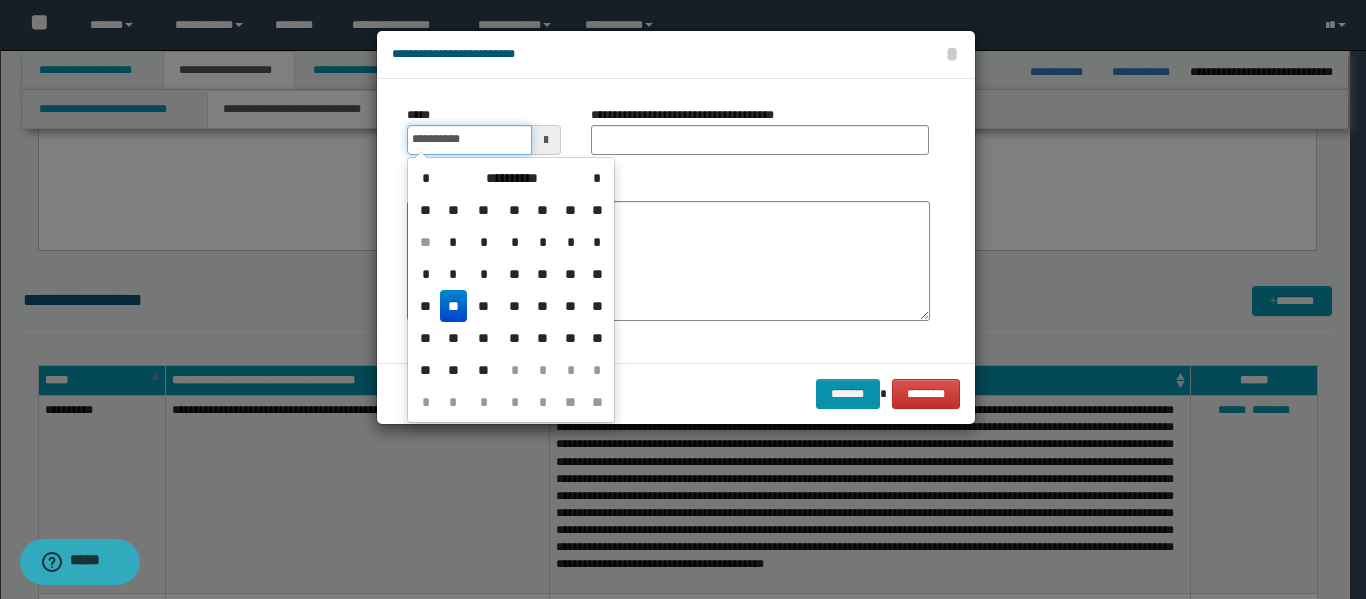 click on "**********" at bounding box center (469, 140) 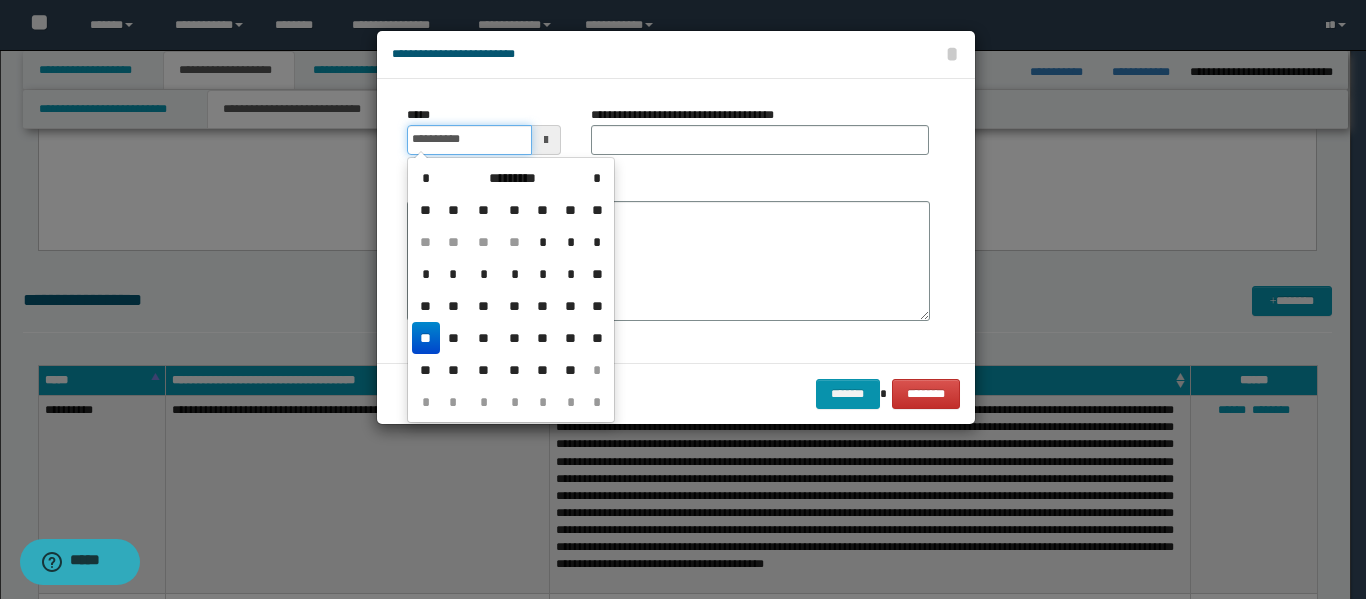 type on "**********" 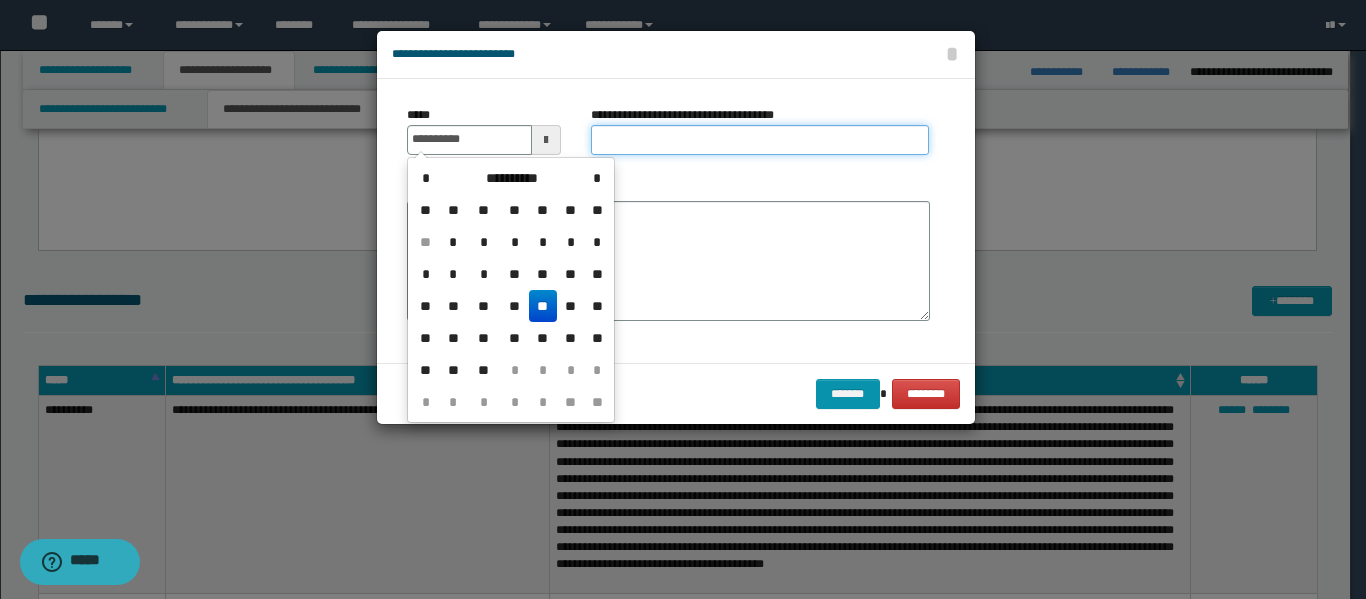 click on "**********" at bounding box center [760, 140] 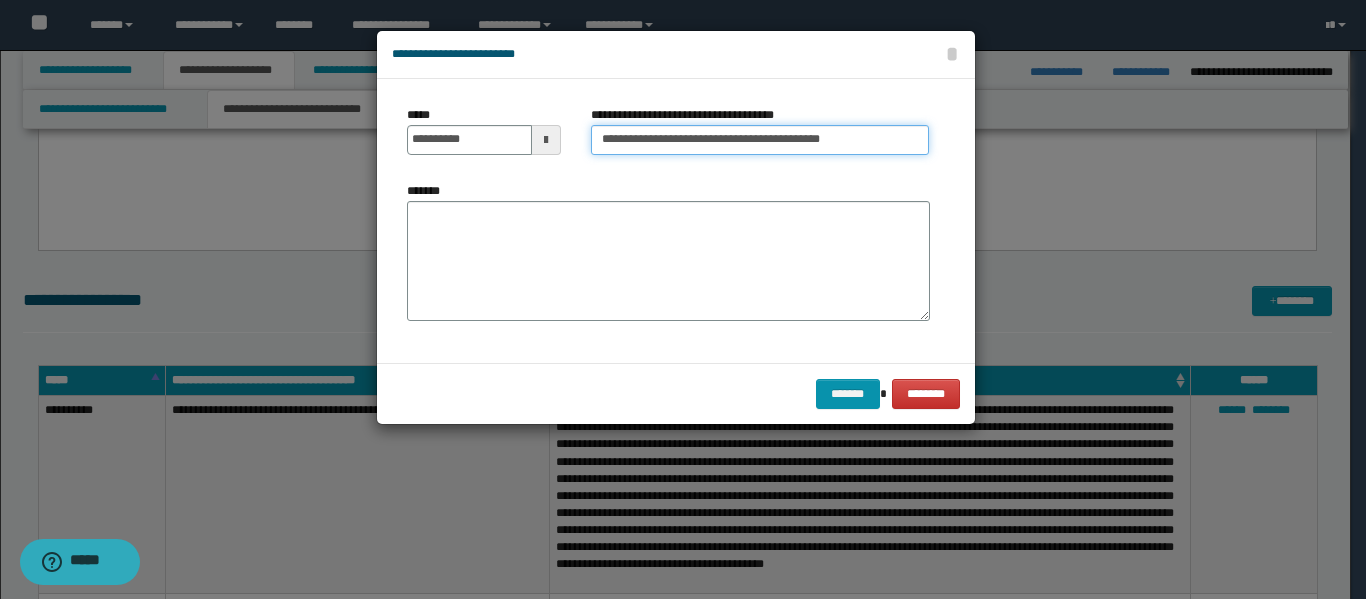 type on "**********" 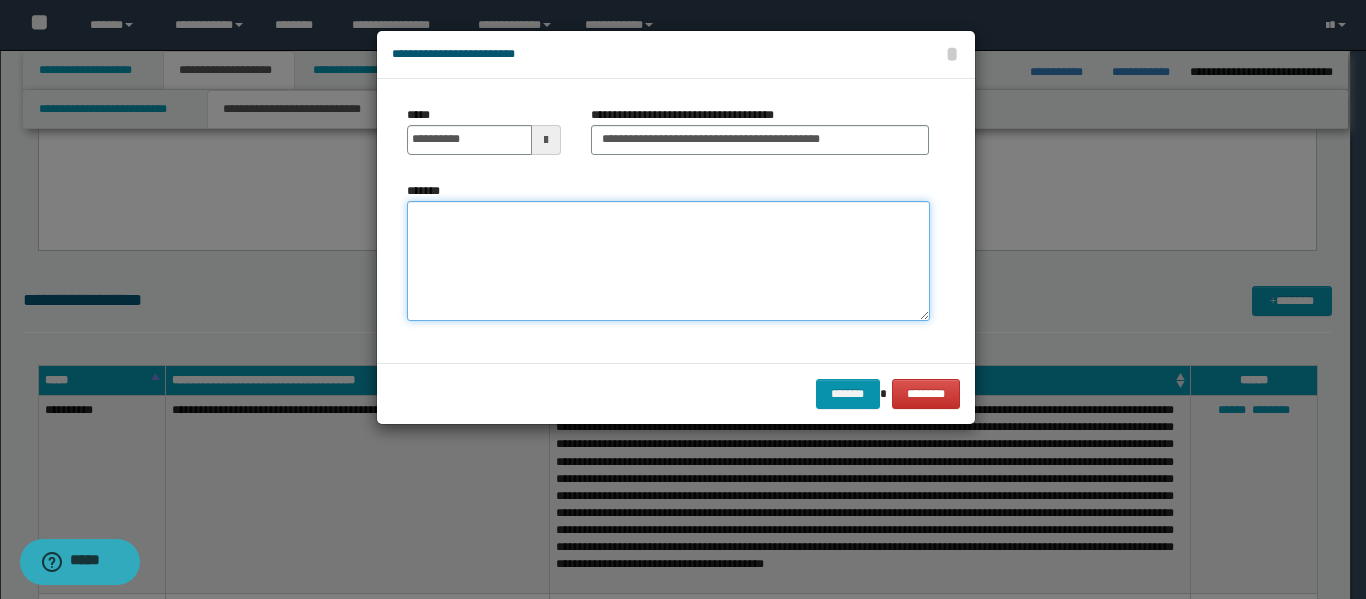 click on "*******" at bounding box center [668, 261] 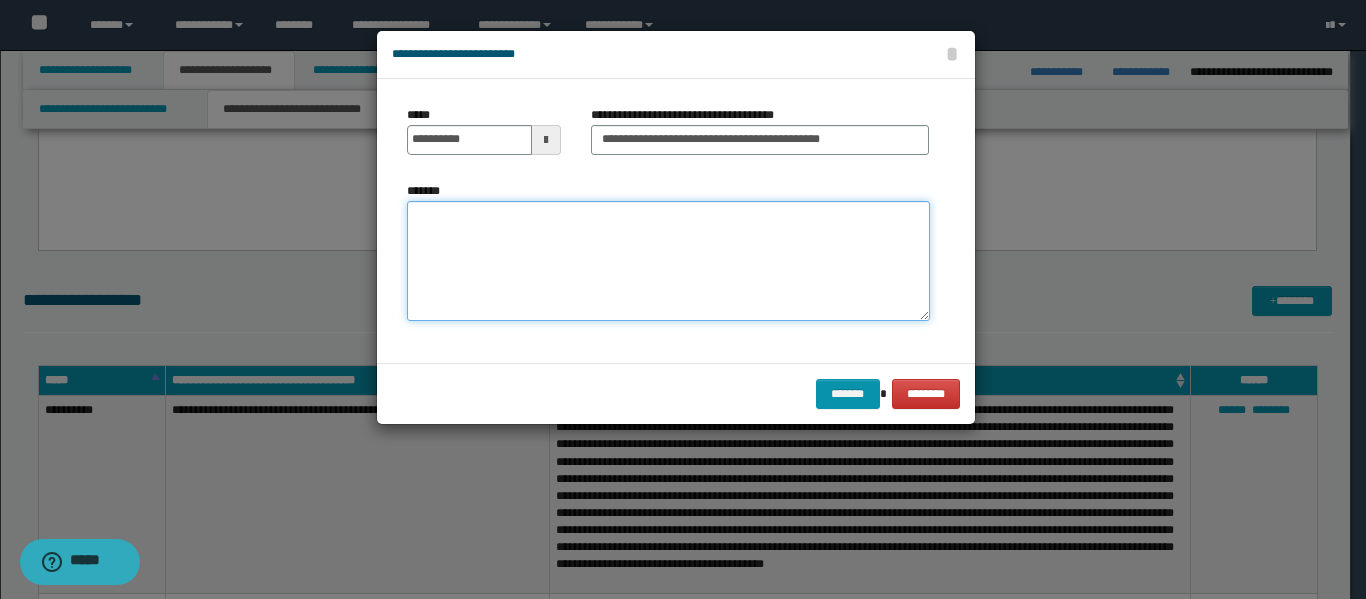 click on "*******" at bounding box center [668, 261] 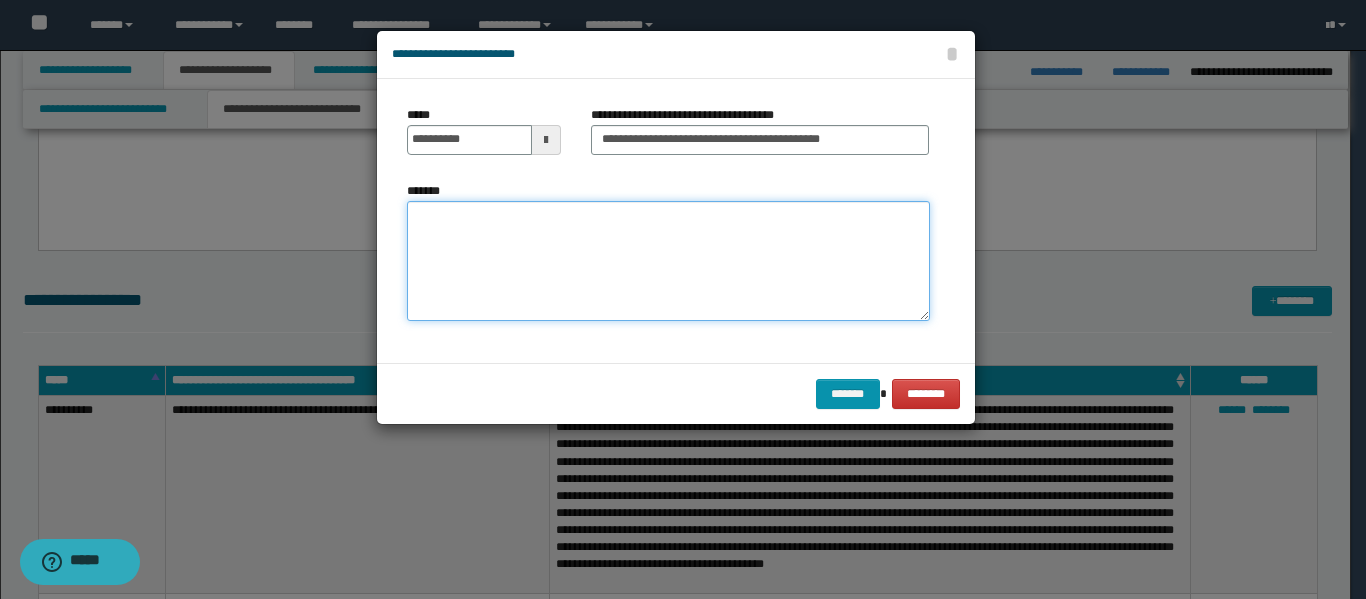 paste on "**********" 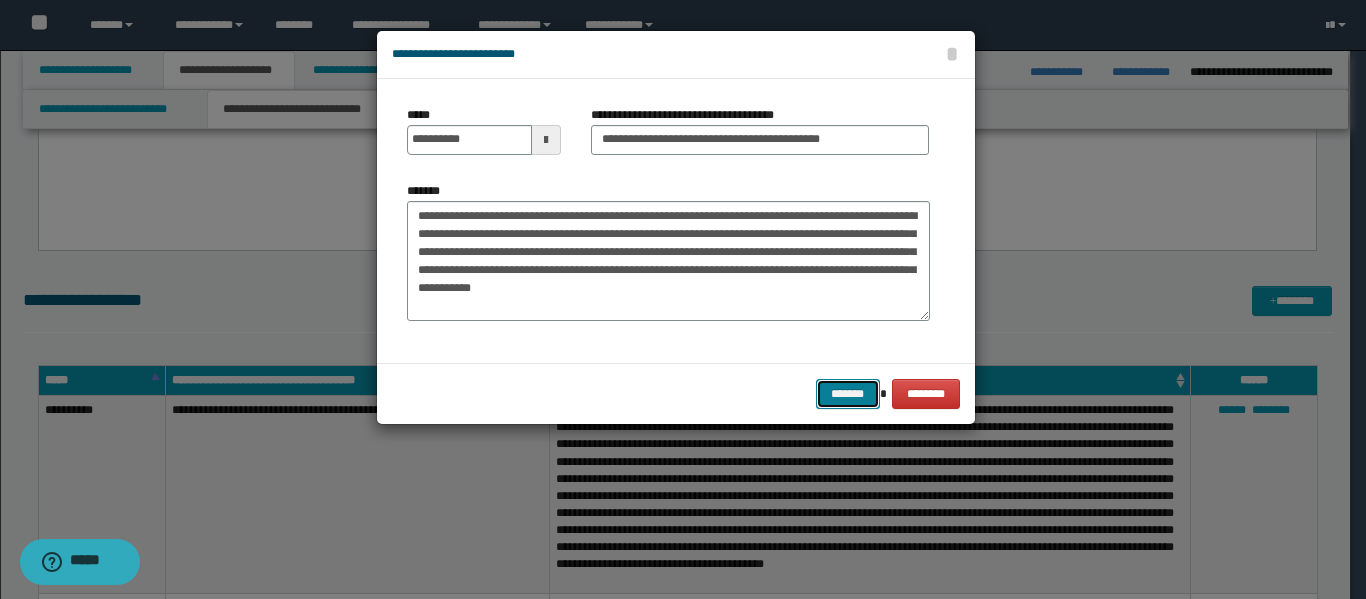 click on "*******" at bounding box center (848, 394) 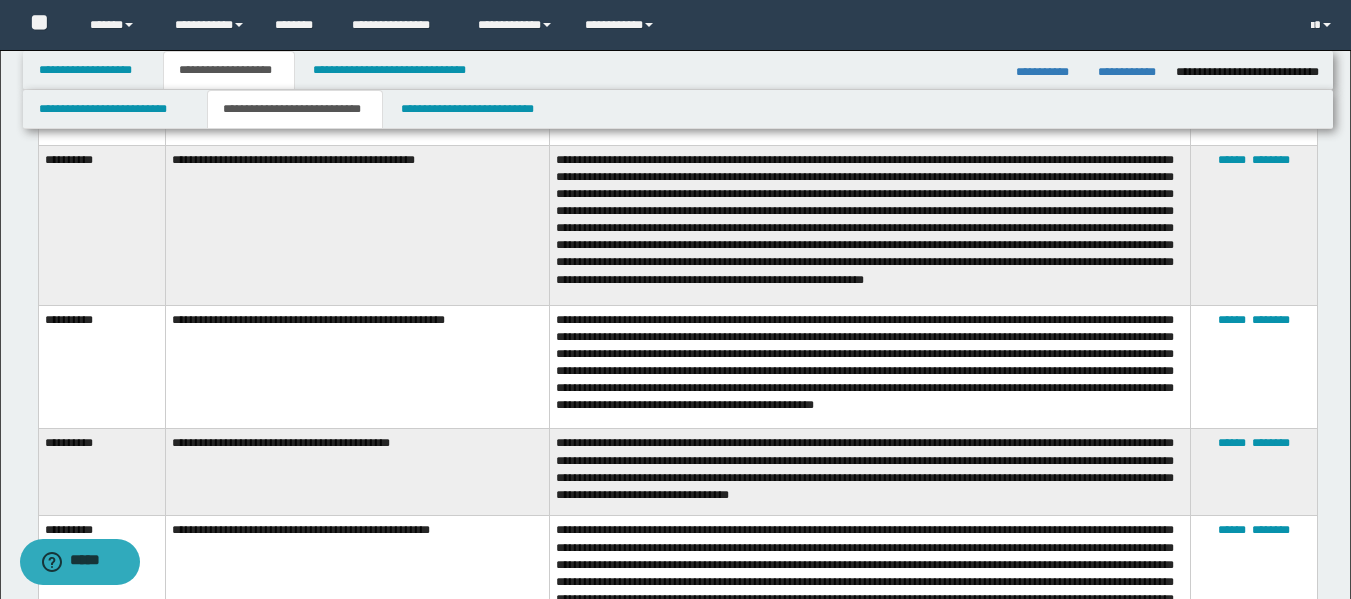 scroll, scrollTop: 3200, scrollLeft: 0, axis: vertical 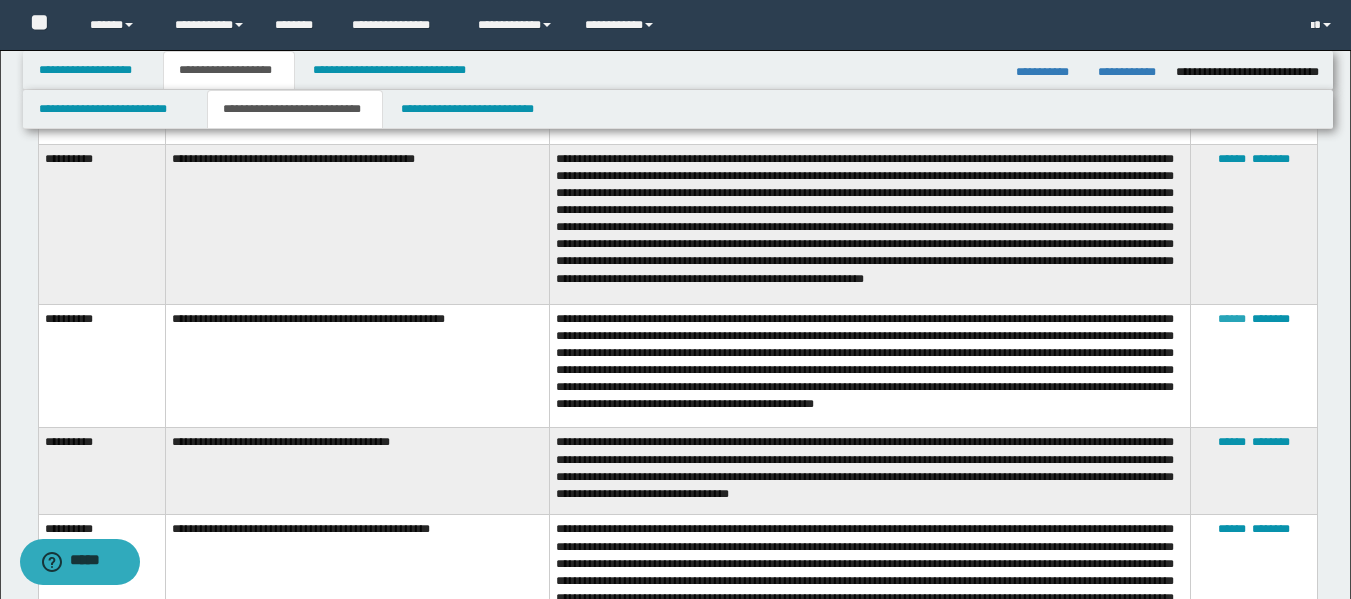 click on "******" at bounding box center (1232, 319) 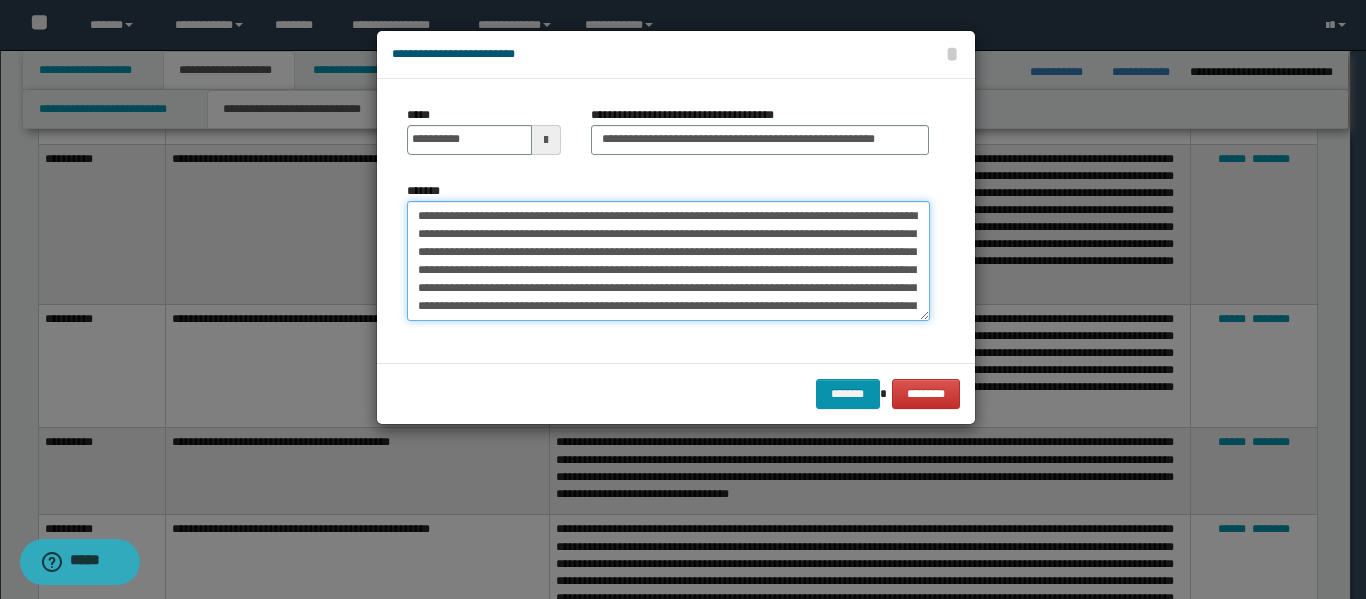 click on "**********" at bounding box center [668, 261] 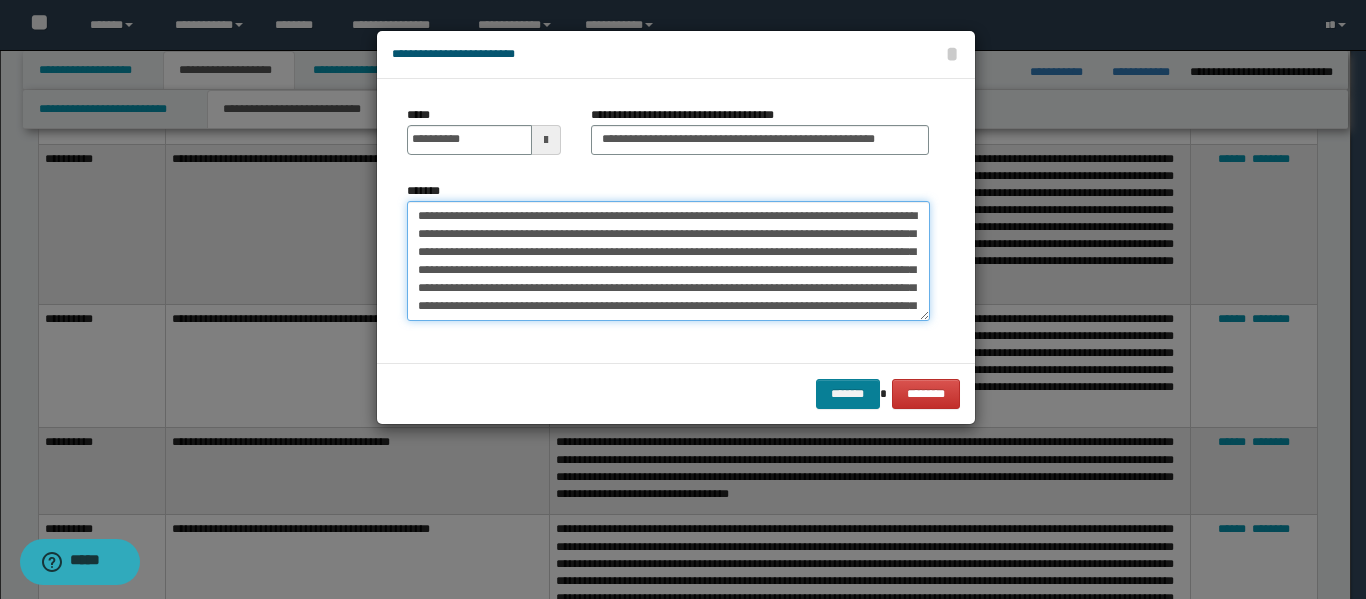 type on "**********" 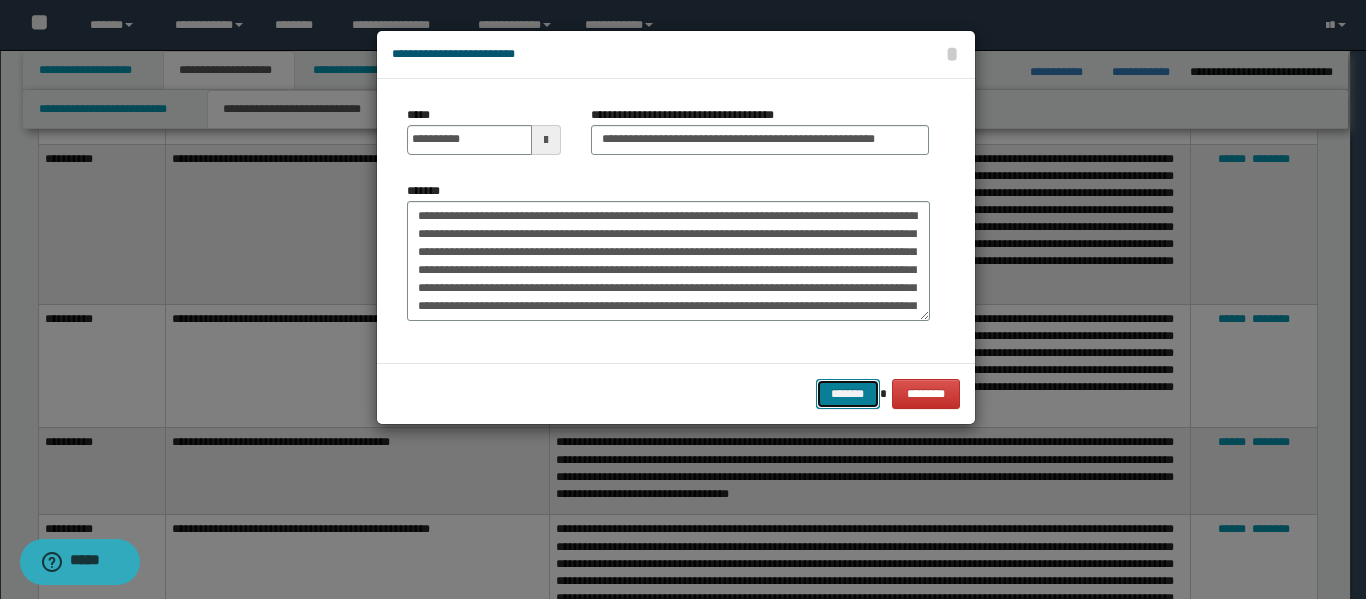 click on "*******" at bounding box center [848, 394] 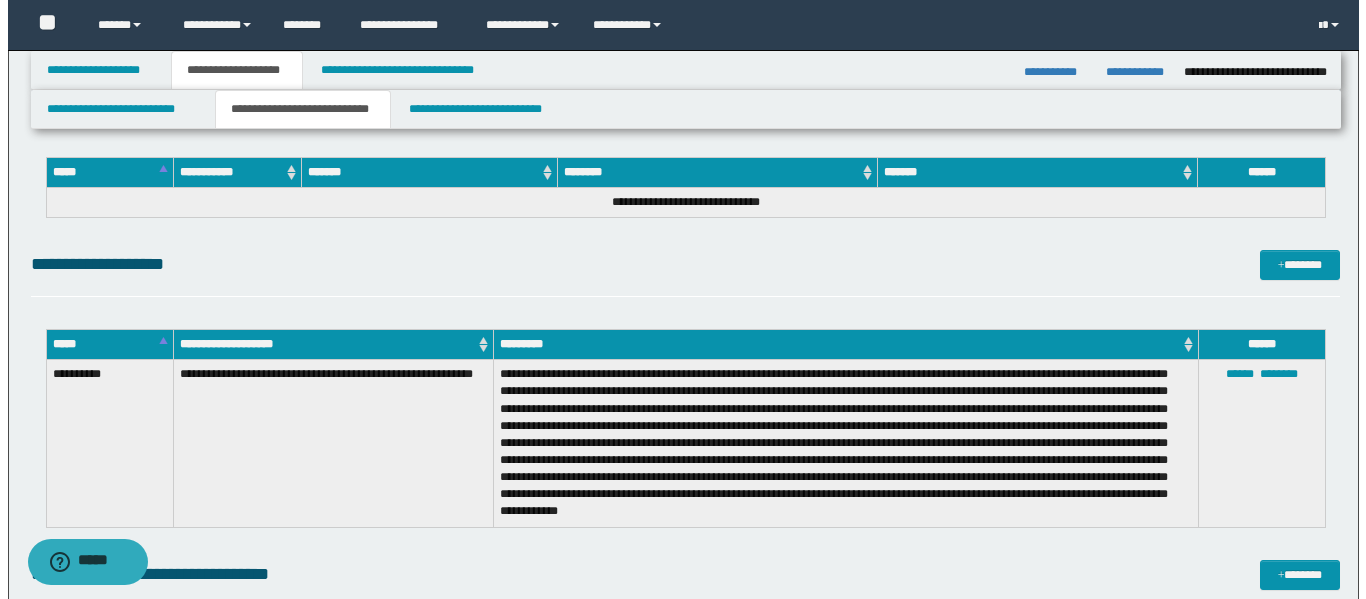 scroll, scrollTop: 4000, scrollLeft: 0, axis: vertical 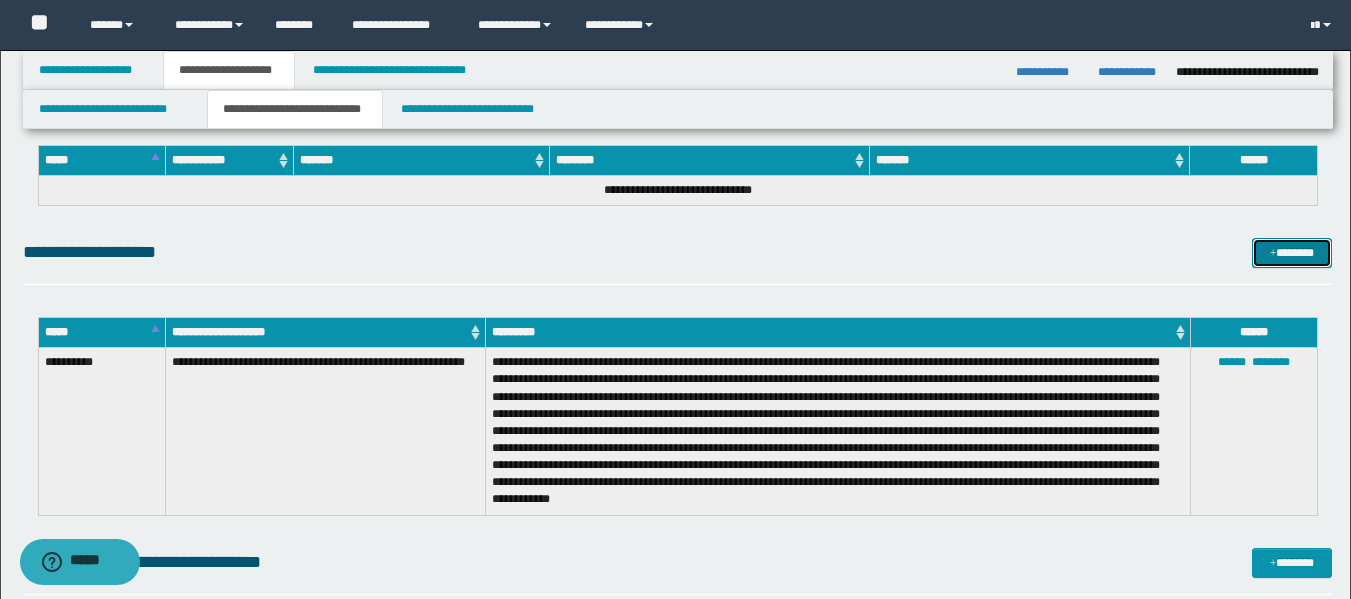 click on "*******" at bounding box center [1292, 253] 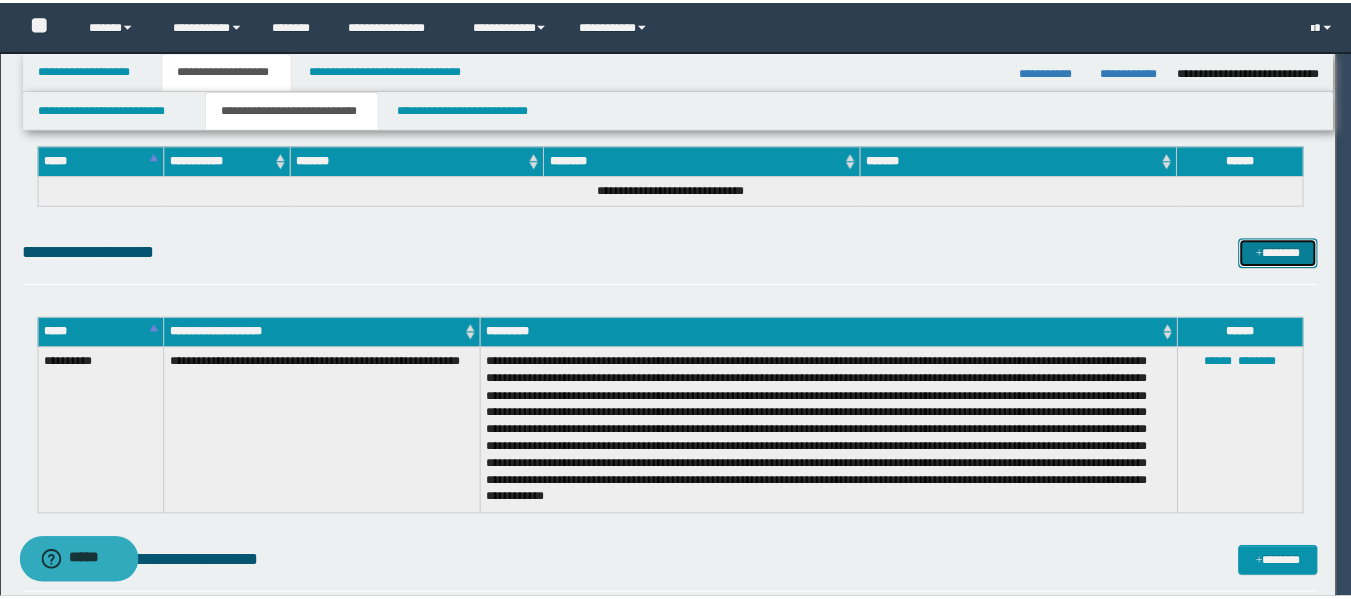 scroll, scrollTop: 0, scrollLeft: 0, axis: both 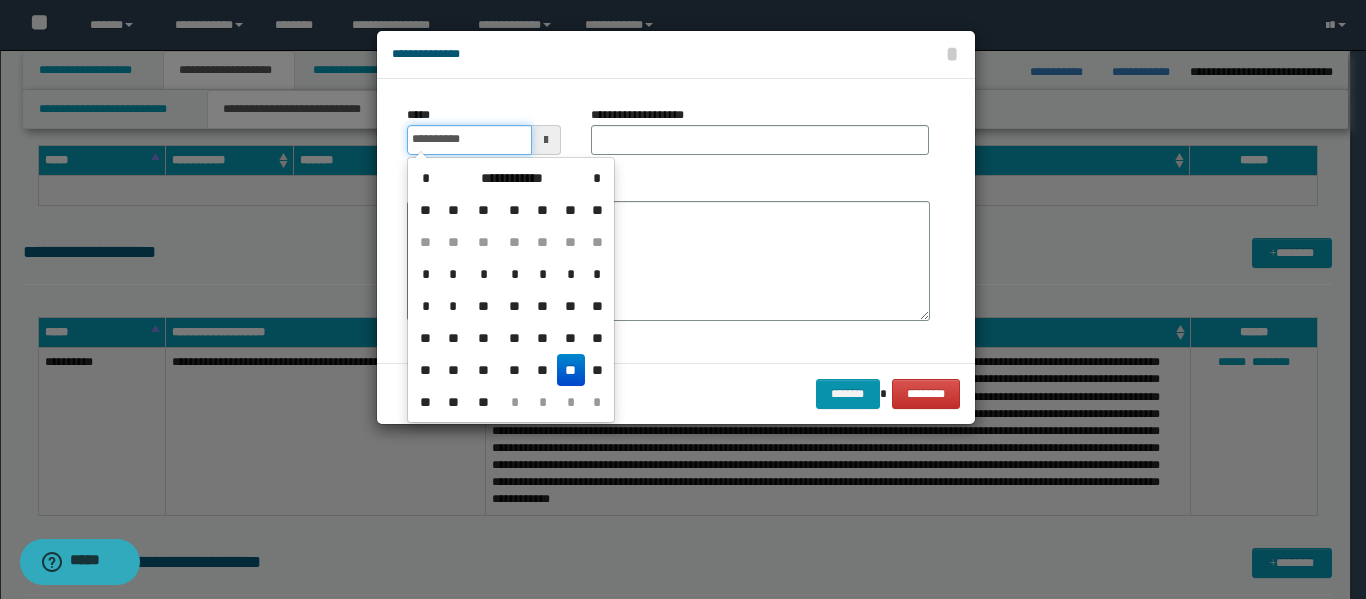 click on "**********" at bounding box center [469, 140] 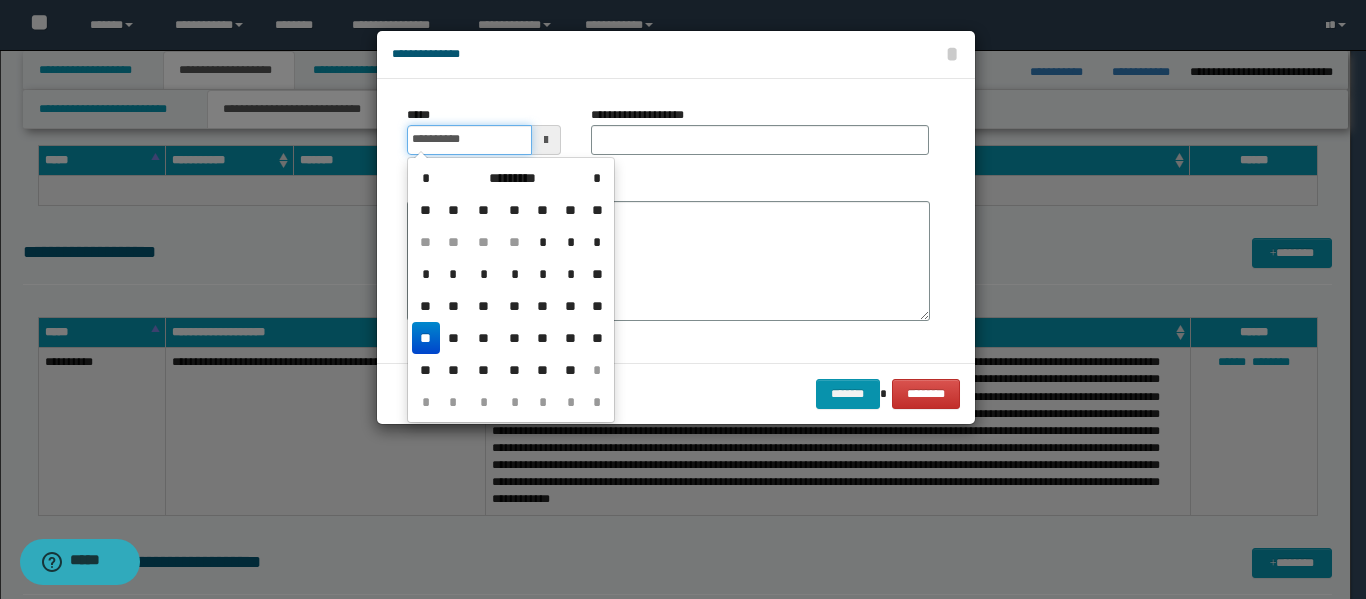 type on "**********" 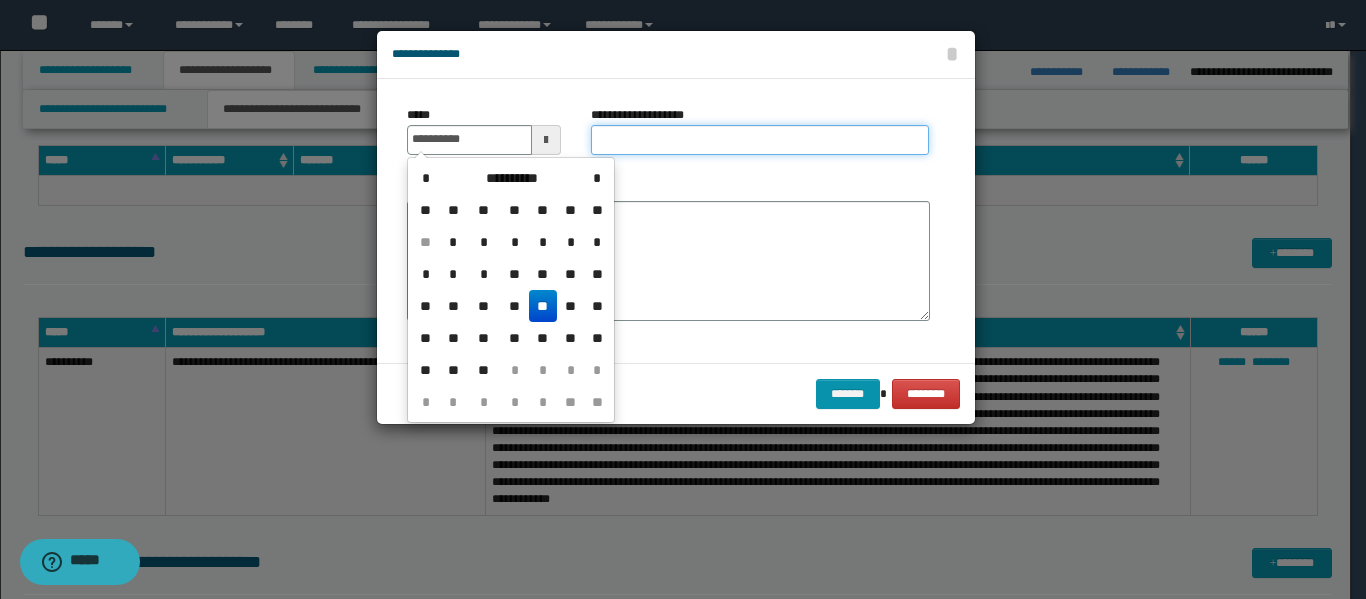 click on "**********" at bounding box center [760, 140] 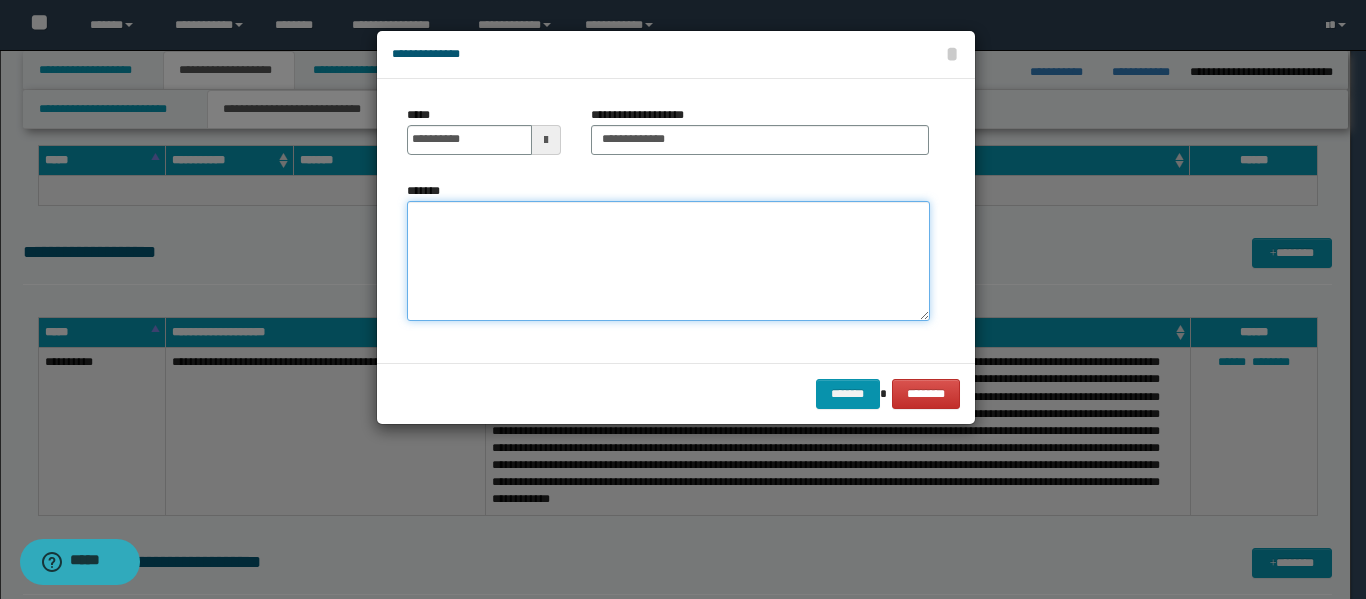 click on "*******" at bounding box center [668, 261] 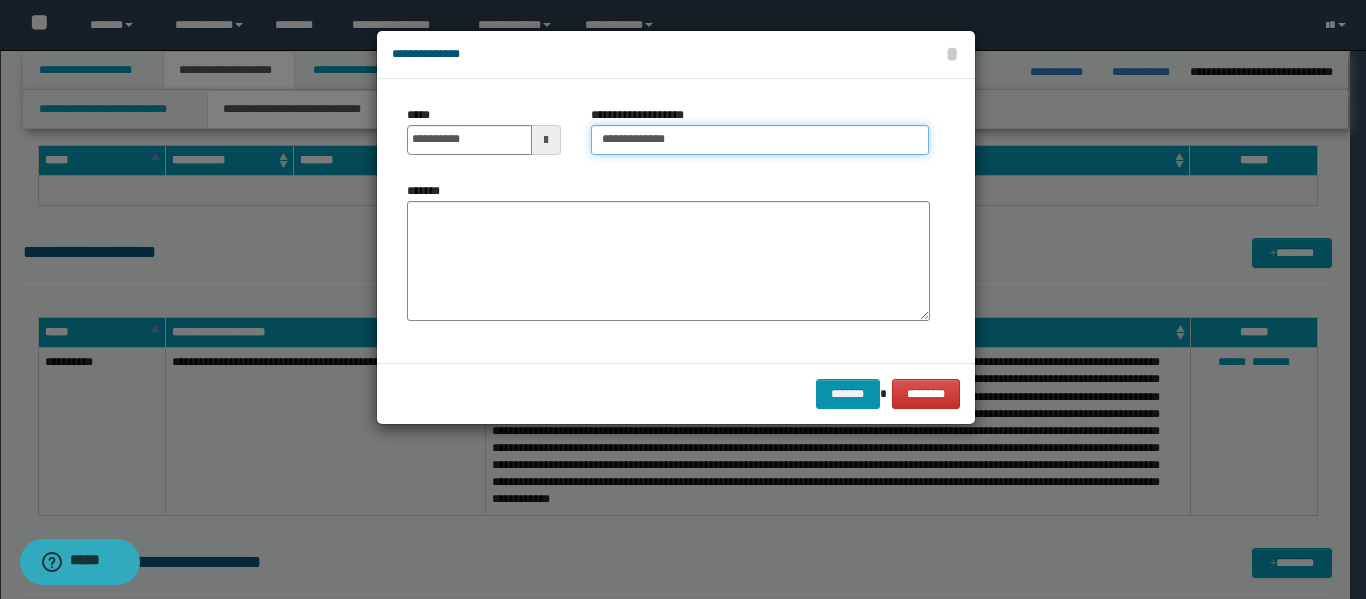 click on "**********" at bounding box center (760, 140) 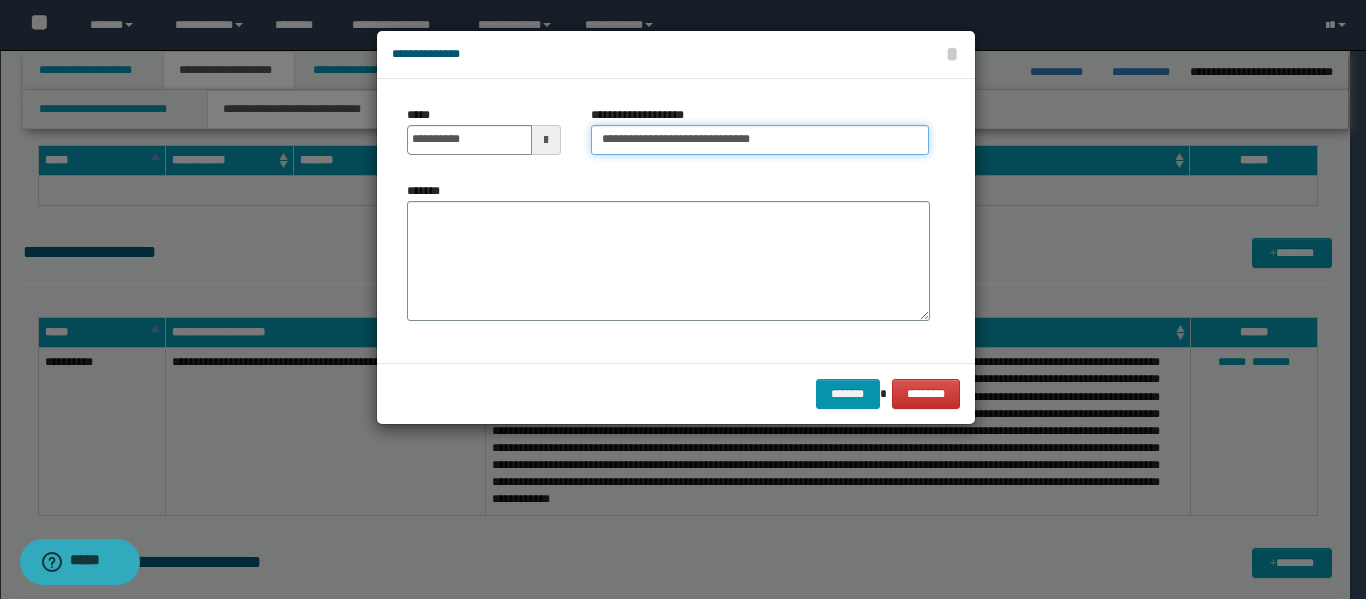 type on "**********" 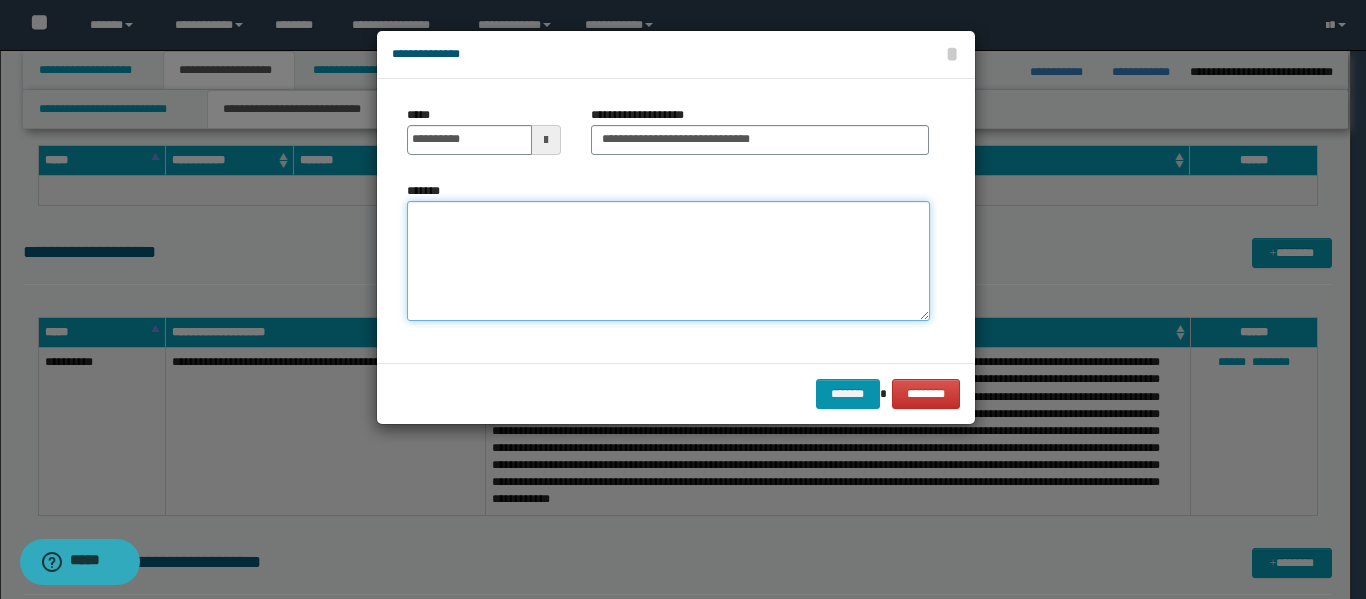 click on "*******" at bounding box center (668, 261) 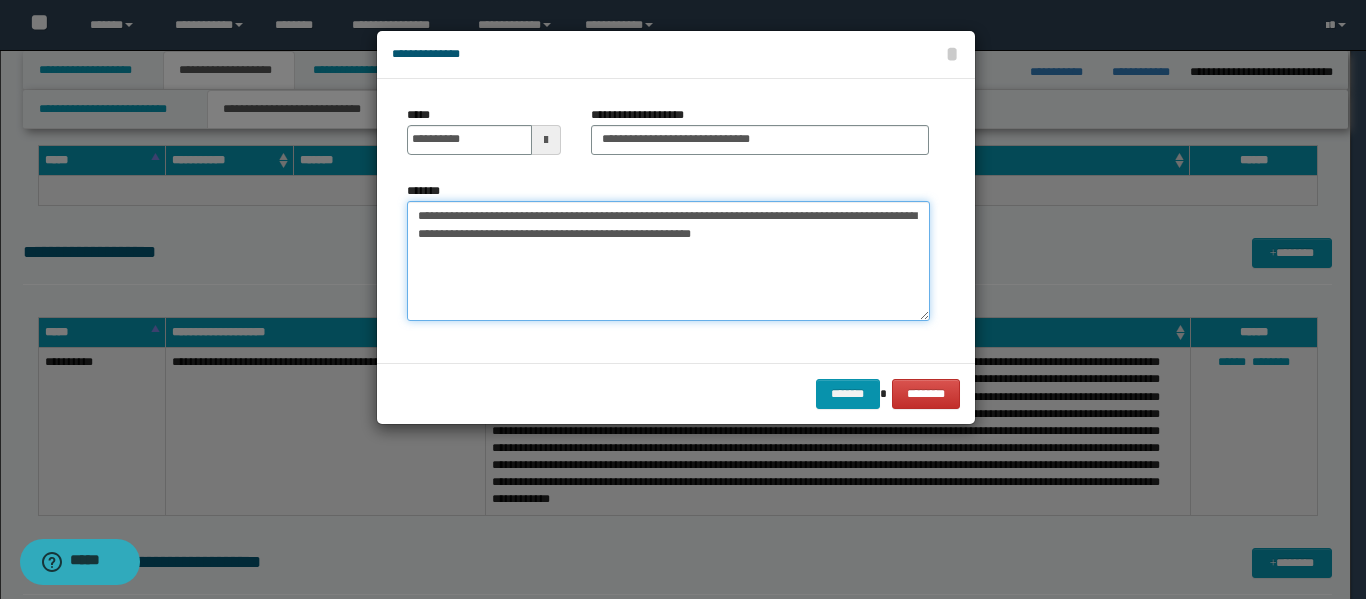 click on "**********" at bounding box center (668, 261) 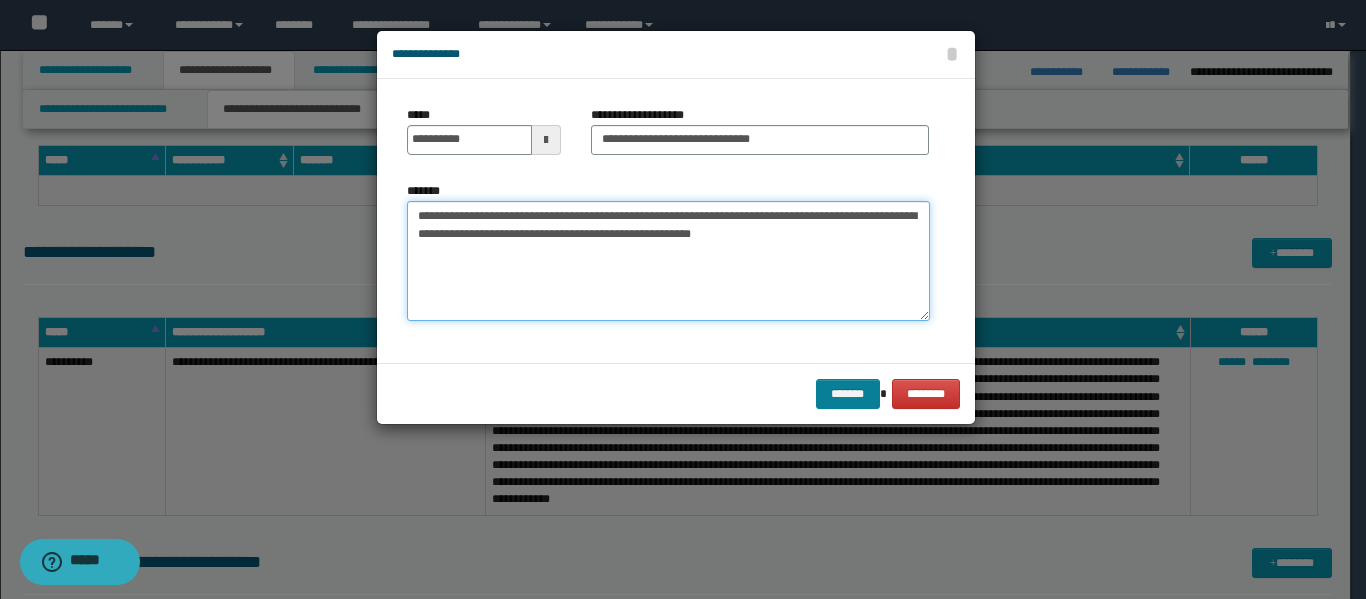 type on "**********" 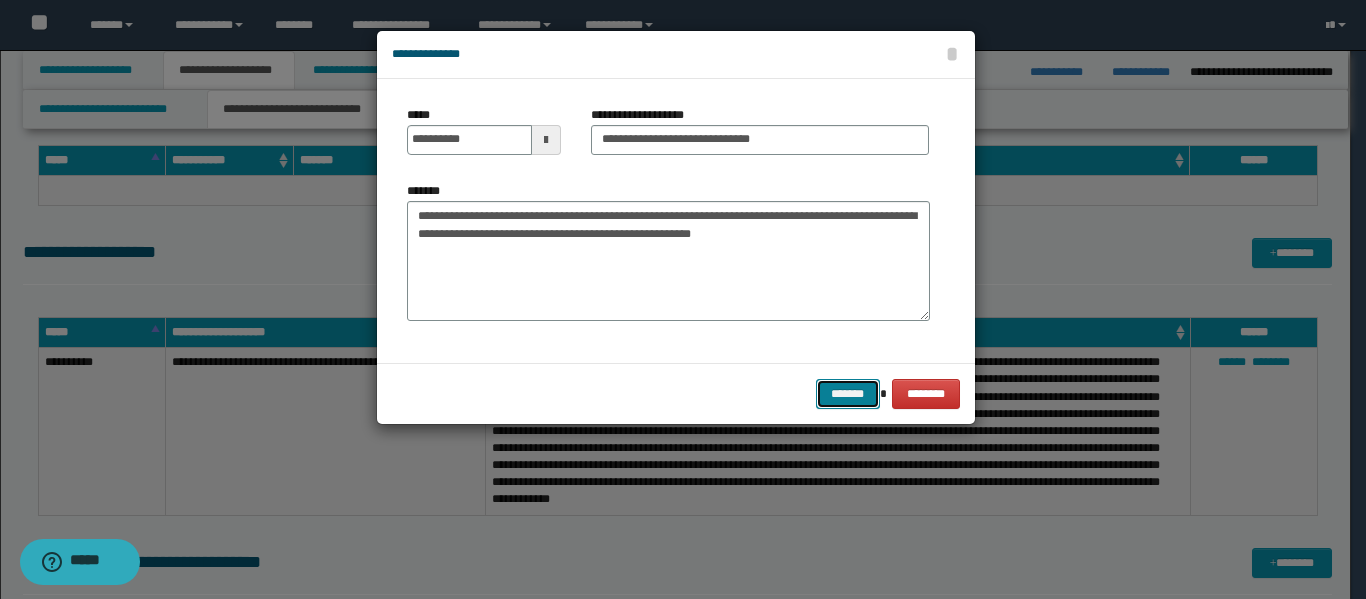 click on "*******" at bounding box center [848, 394] 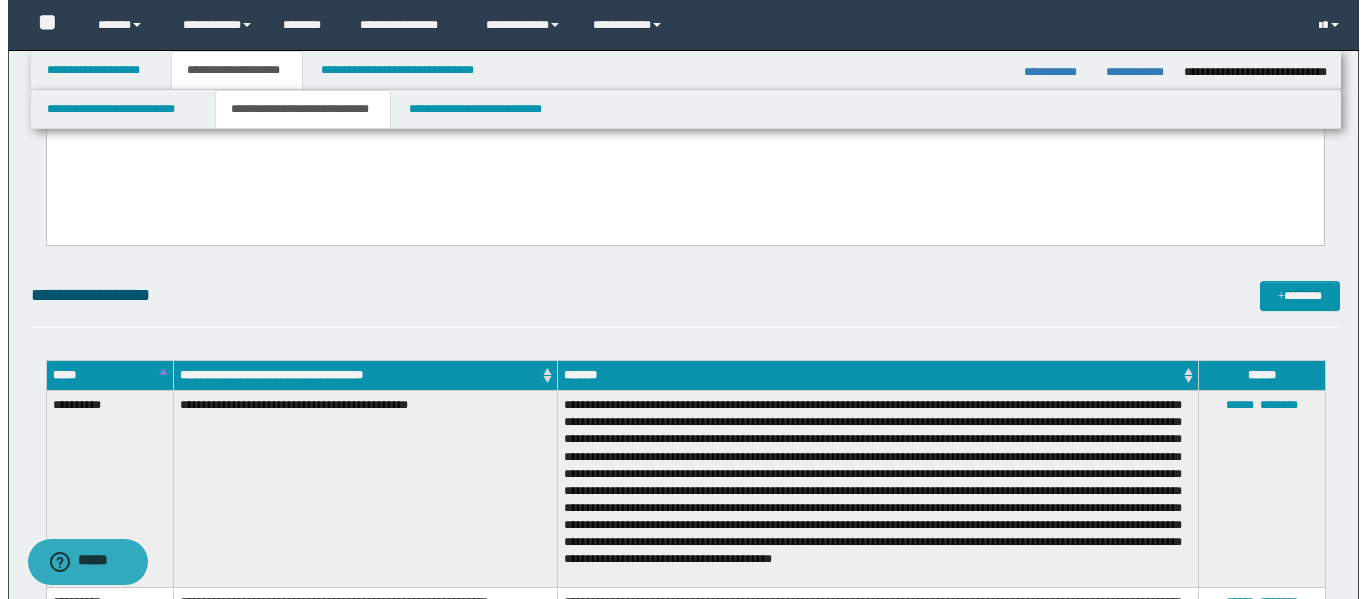scroll, scrollTop: 2500, scrollLeft: 0, axis: vertical 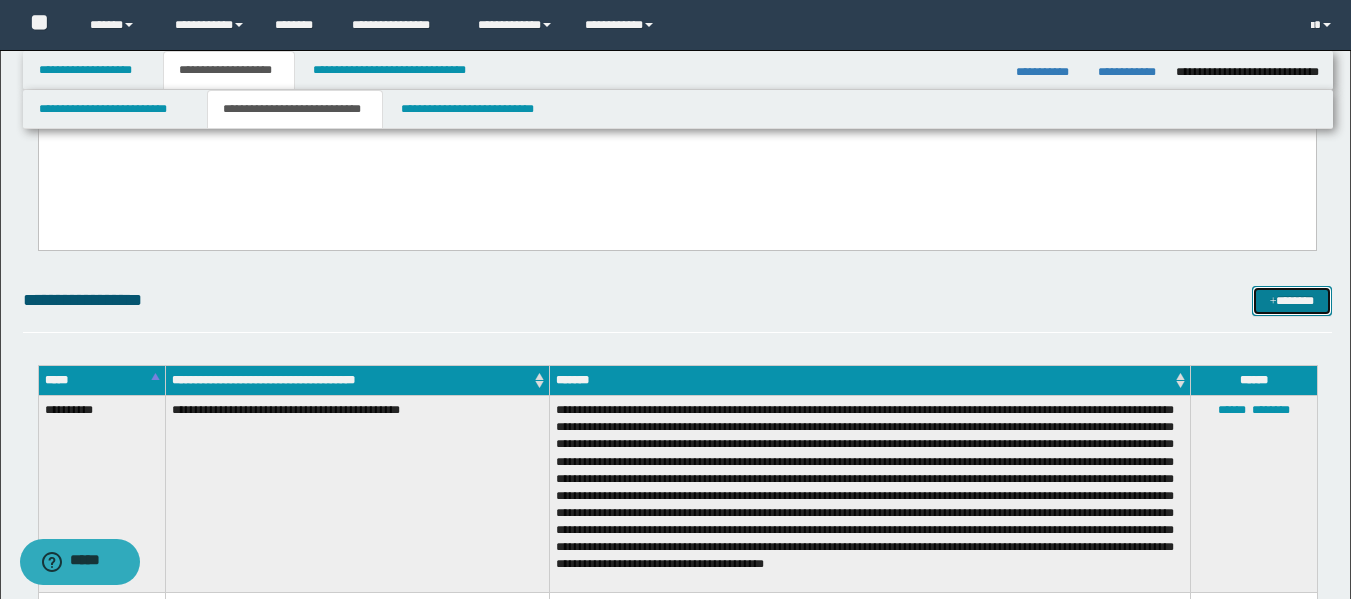 click on "*******" at bounding box center (1292, 301) 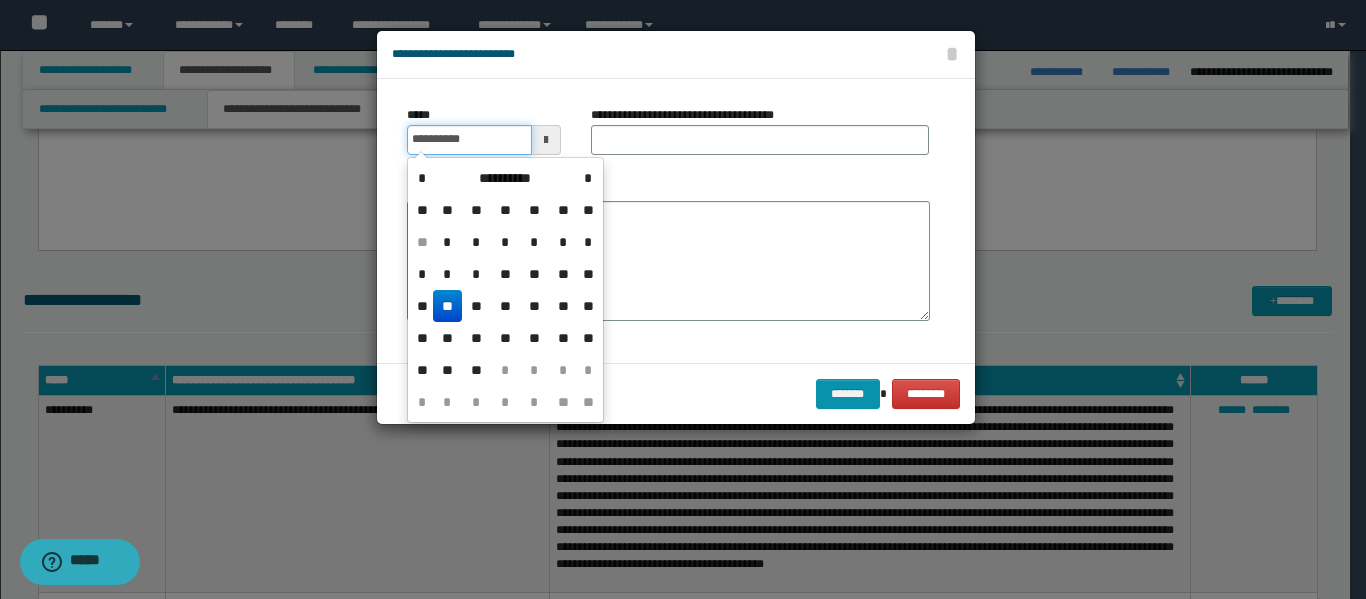 click on "**********" at bounding box center (469, 140) 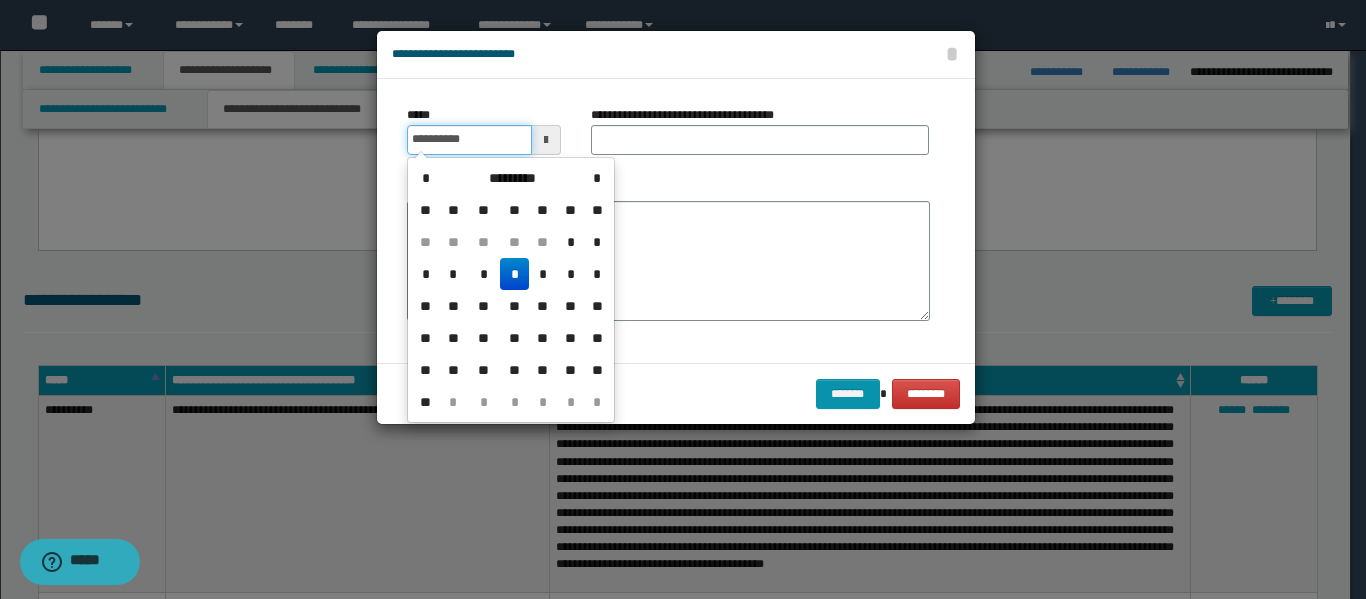 type on "**********" 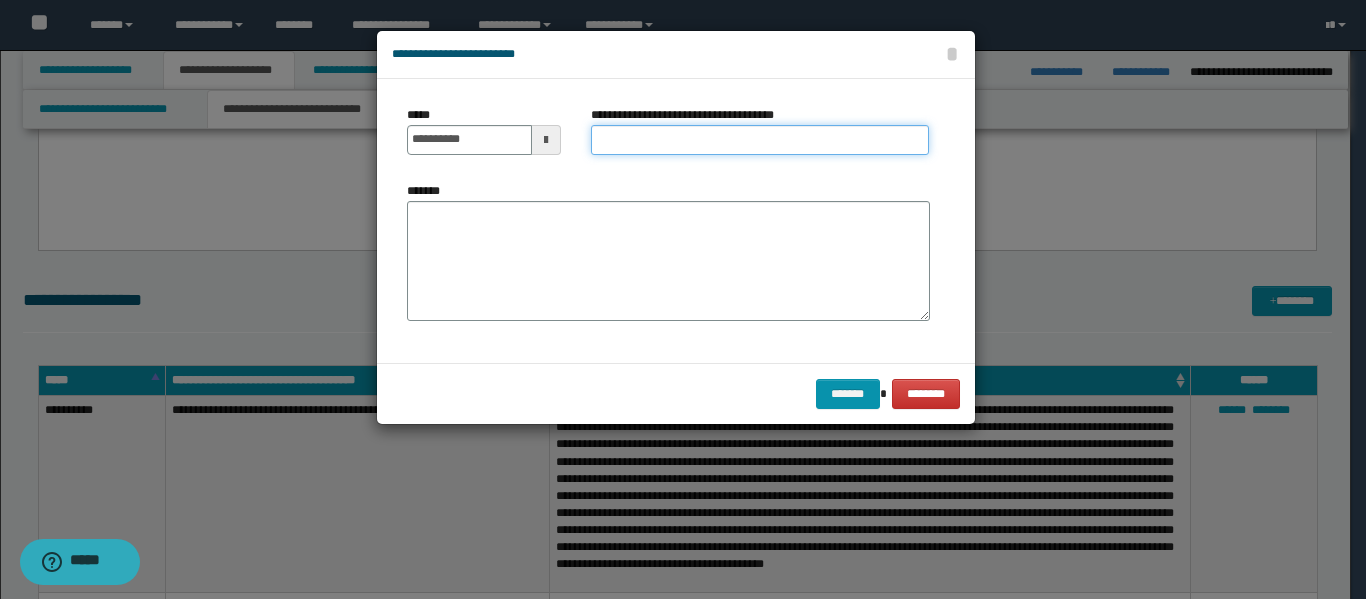 click on "**********" at bounding box center [760, 140] 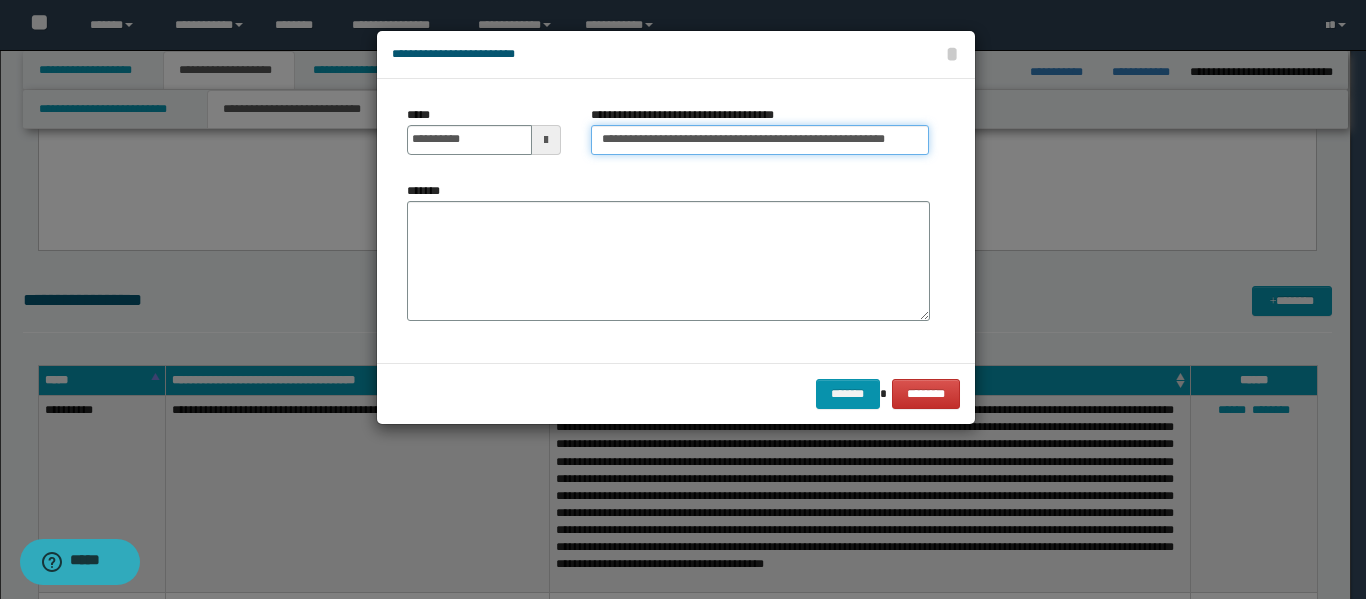 type on "**********" 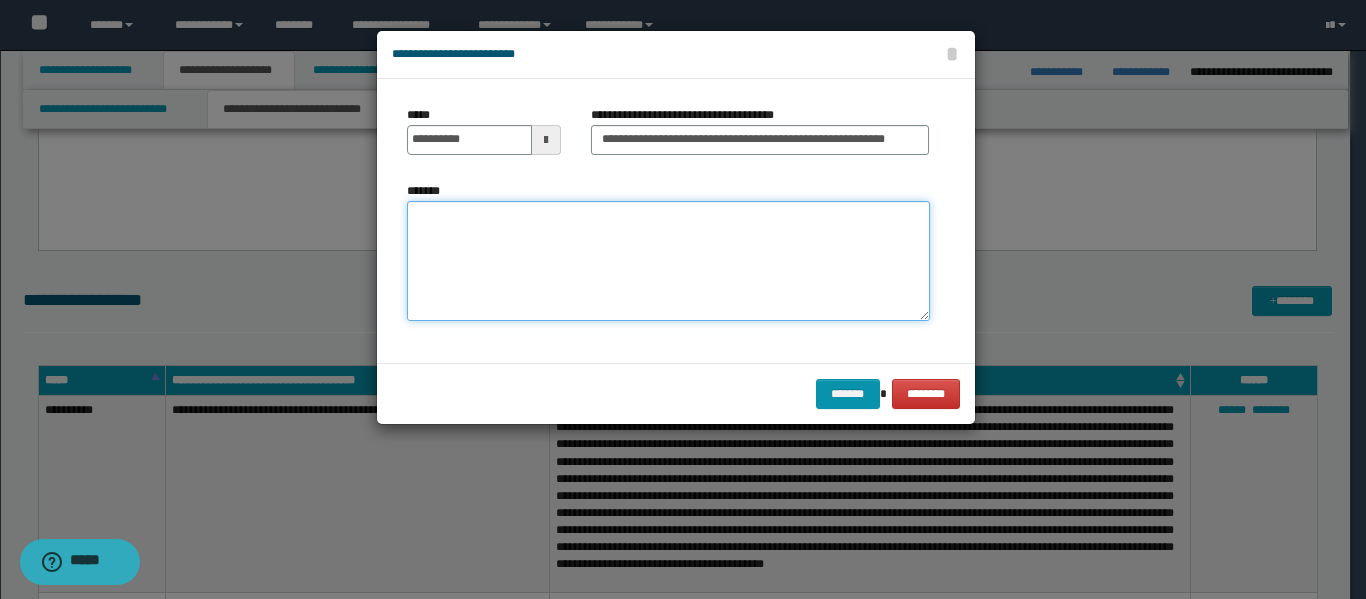 click on "*******" at bounding box center [668, 261] 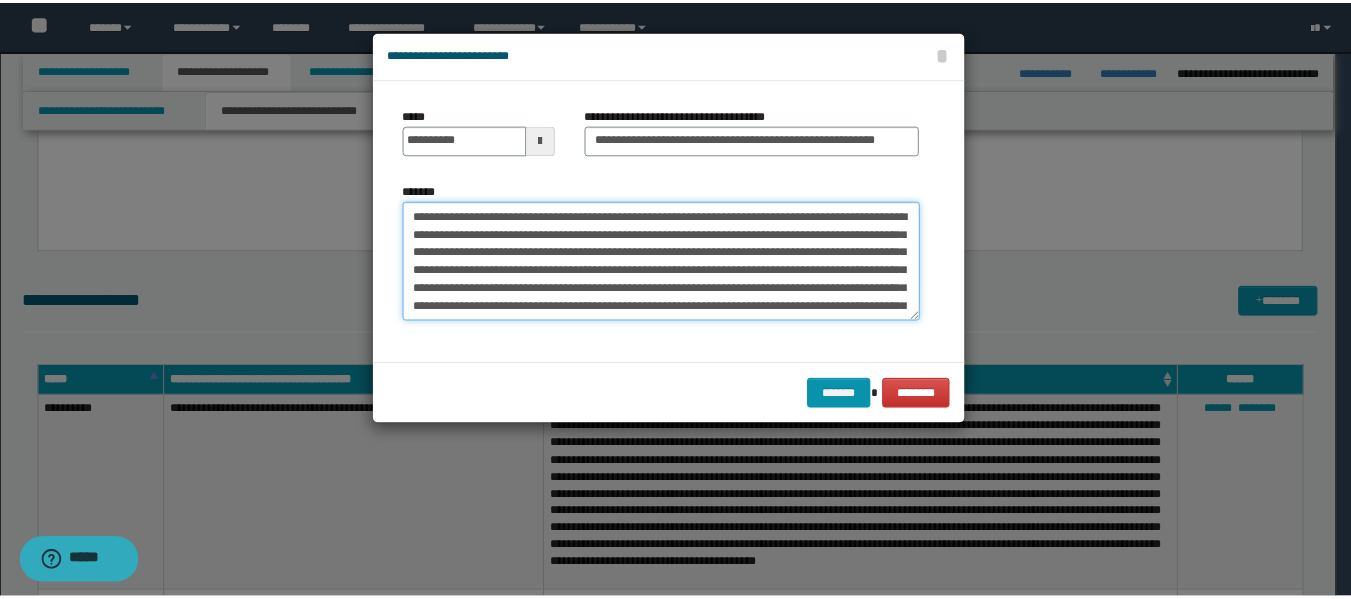 scroll, scrollTop: 108, scrollLeft: 0, axis: vertical 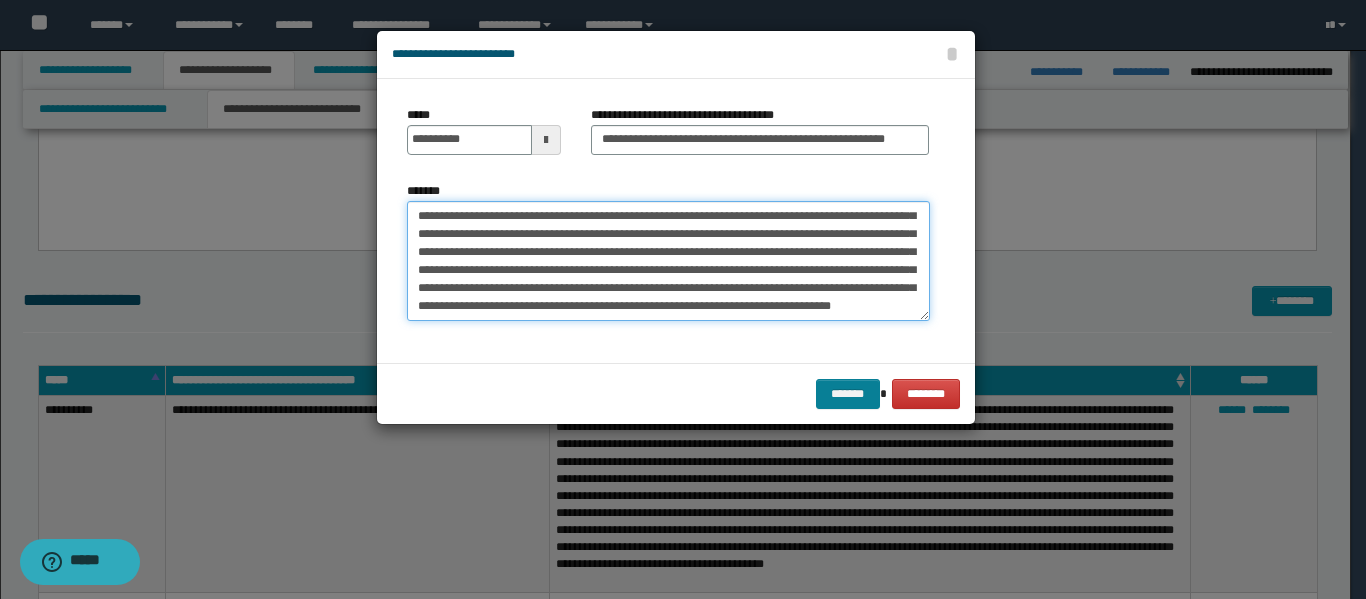 type on "**********" 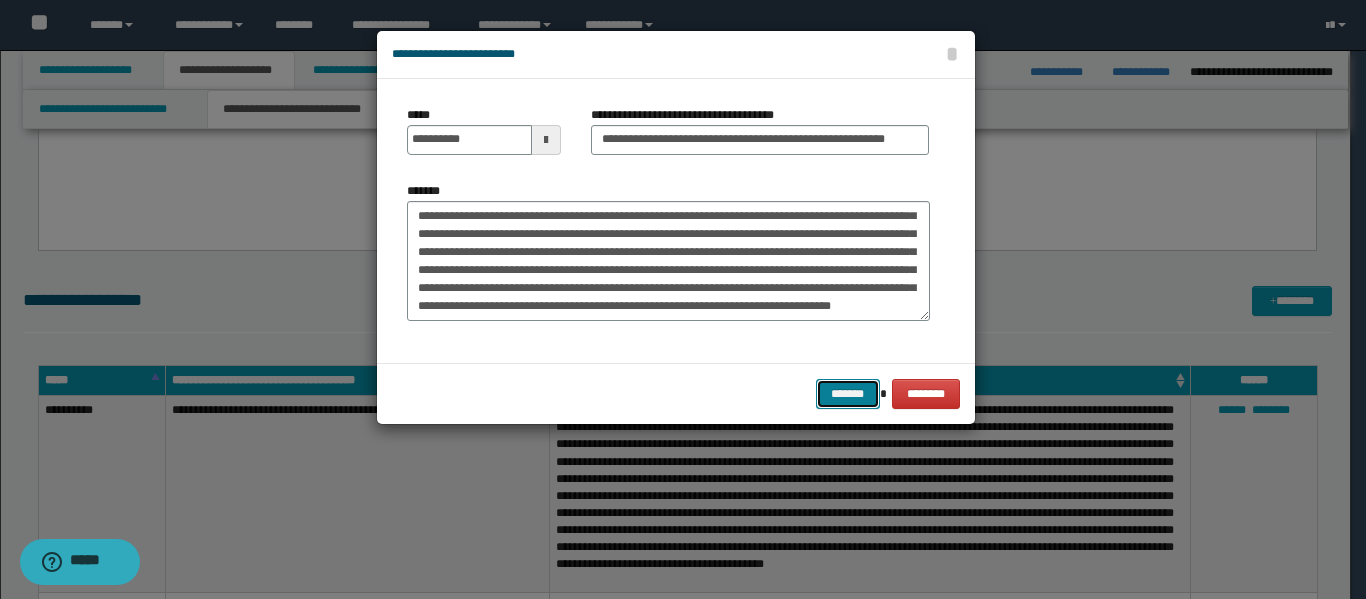 click on "*******" at bounding box center [848, 394] 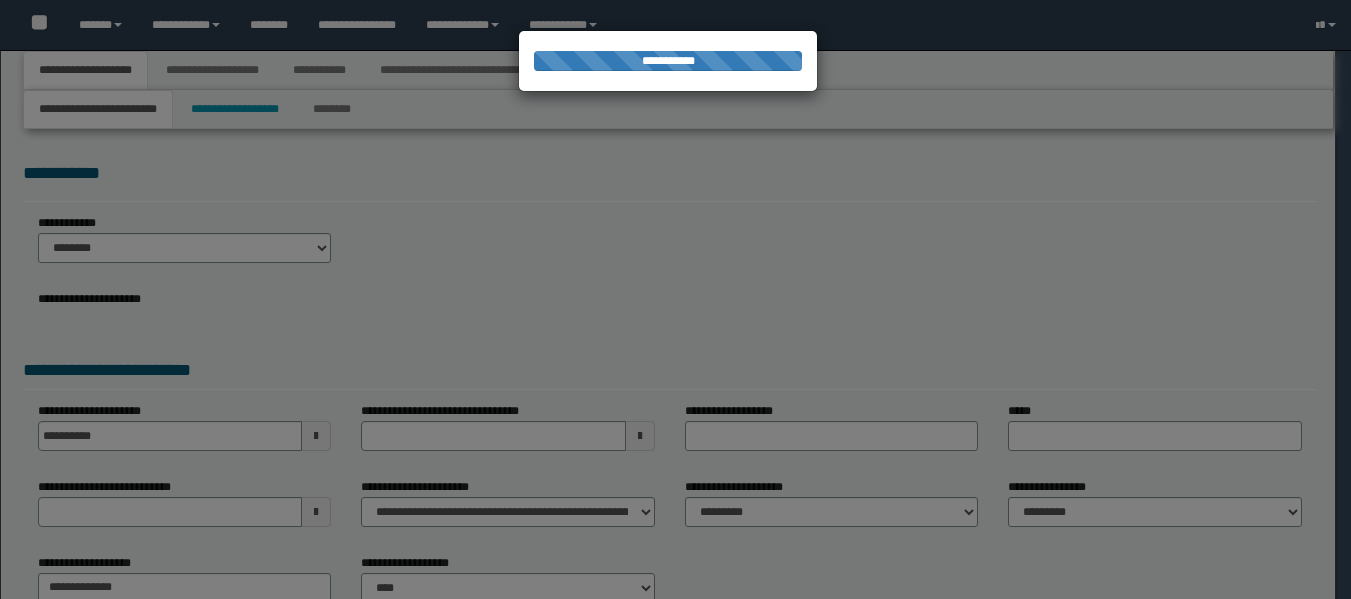 select on "*" 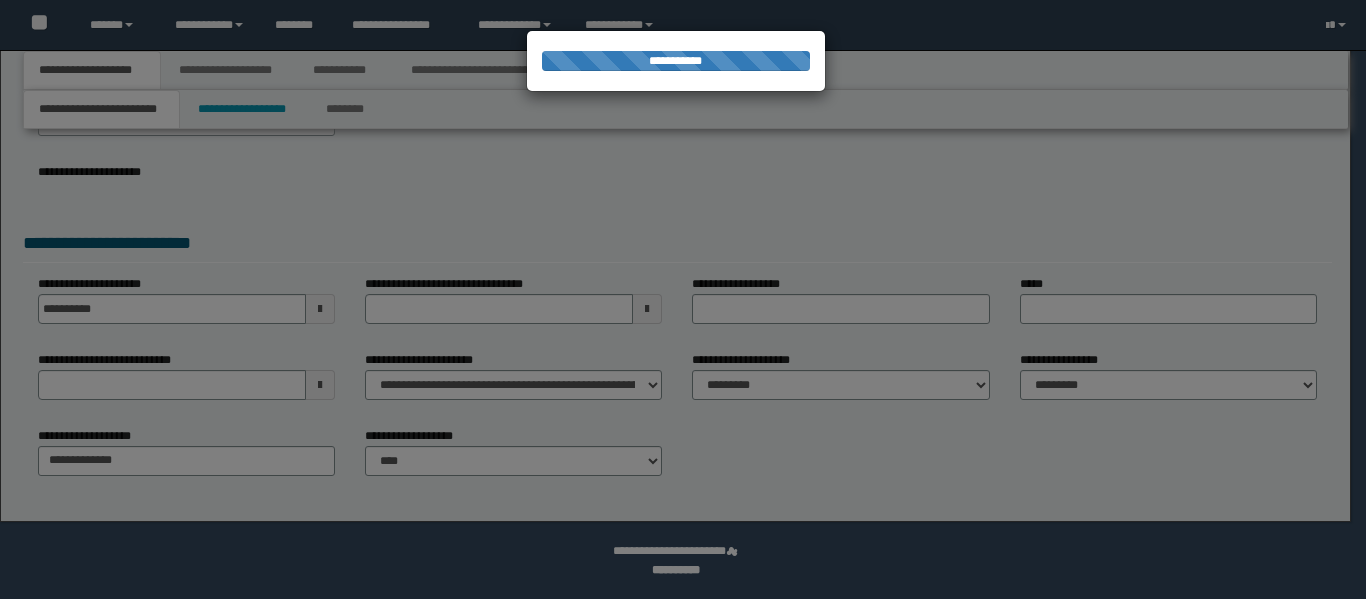 scroll, scrollTop: 127, scrollLeft: 0, axis: vertical 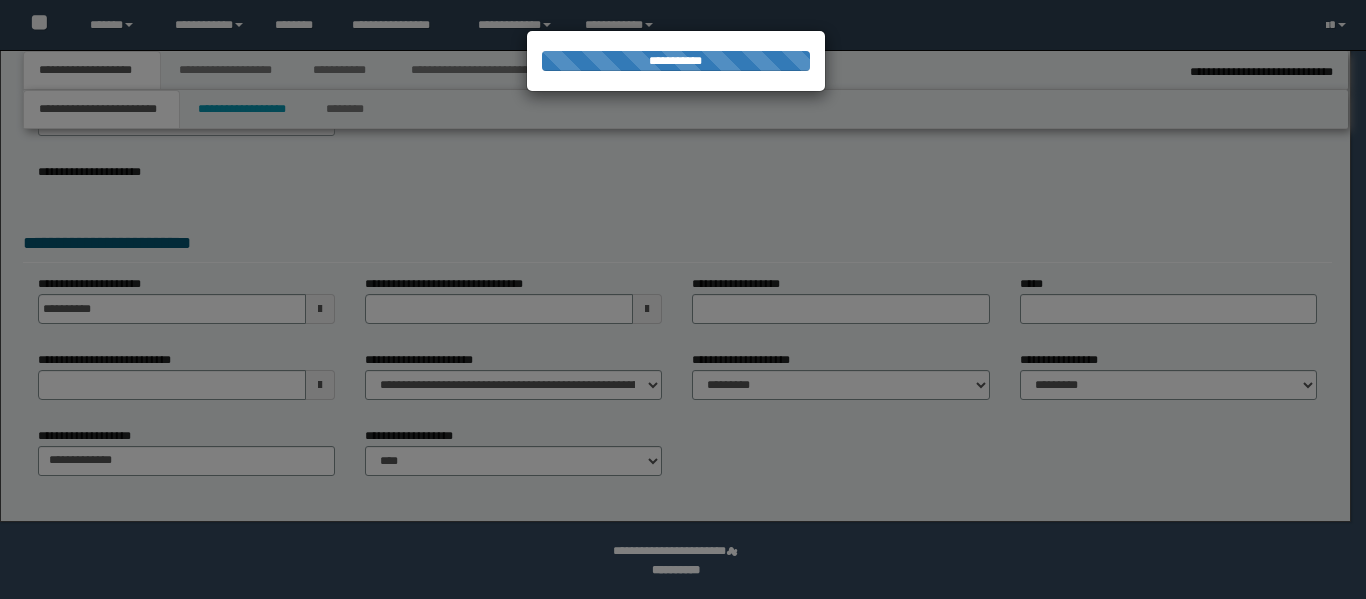 type on "**********" 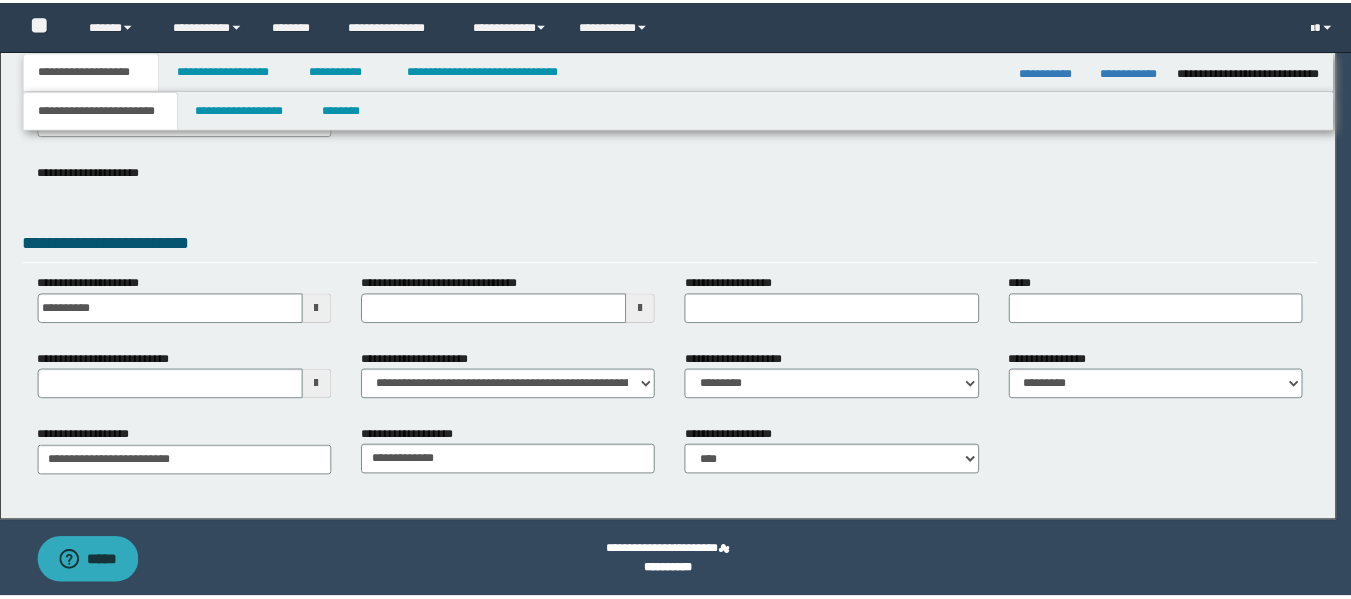 scroll, scrollTop: 0, scrollLeft: 0, axis: both 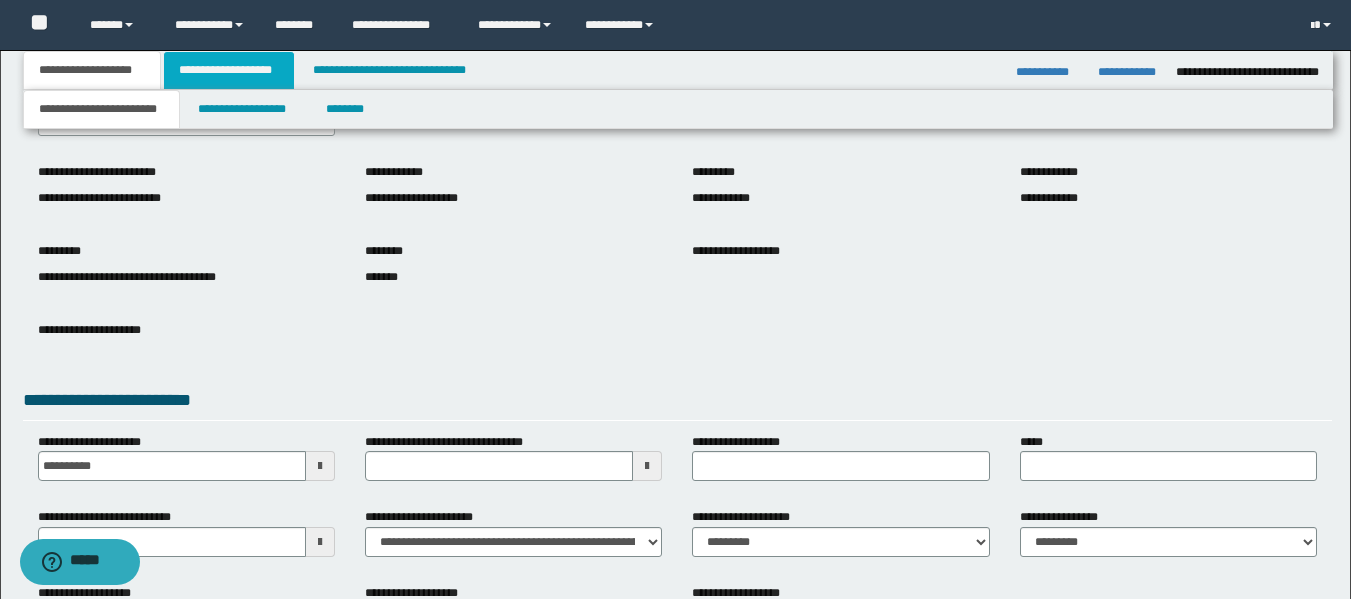 click on "**********" at bounding box center (229, 70) 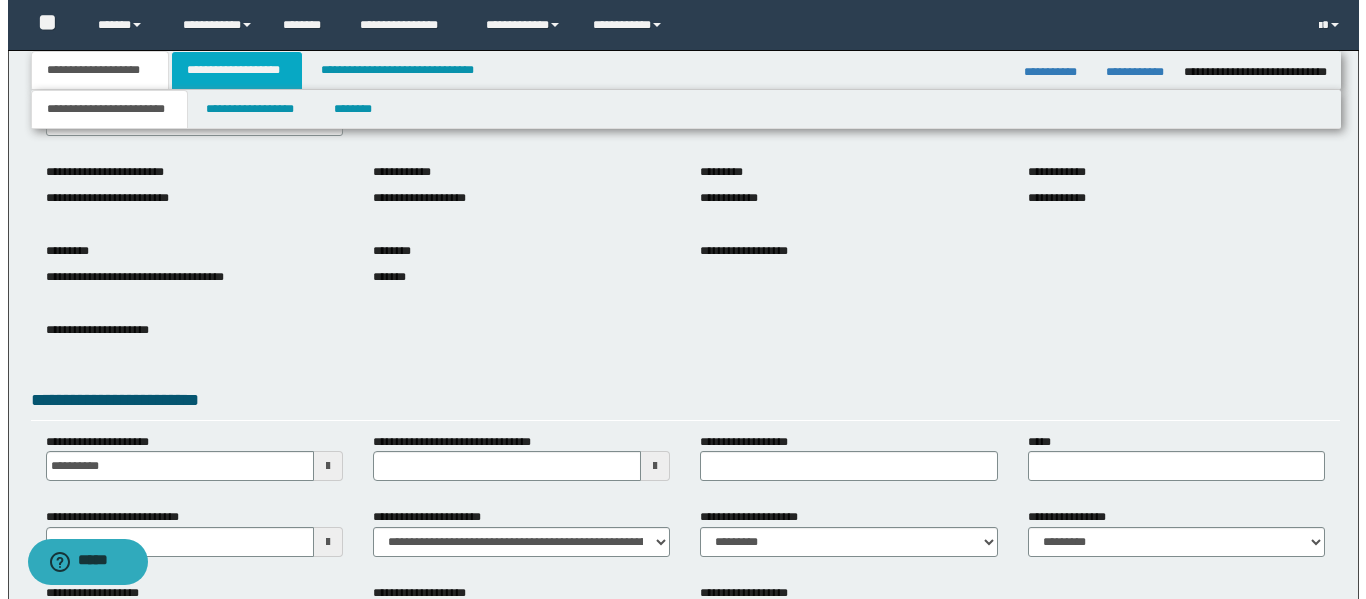 scroll, scrollTop: 0, scrollLeft: 0, axis: both 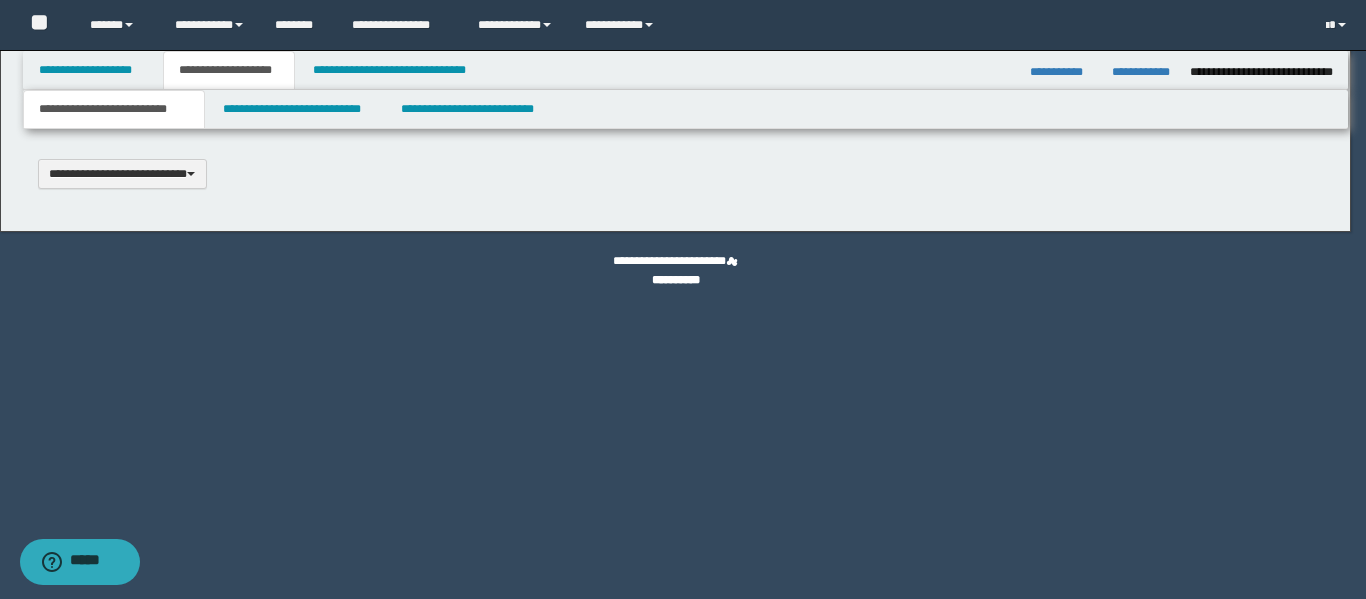 type 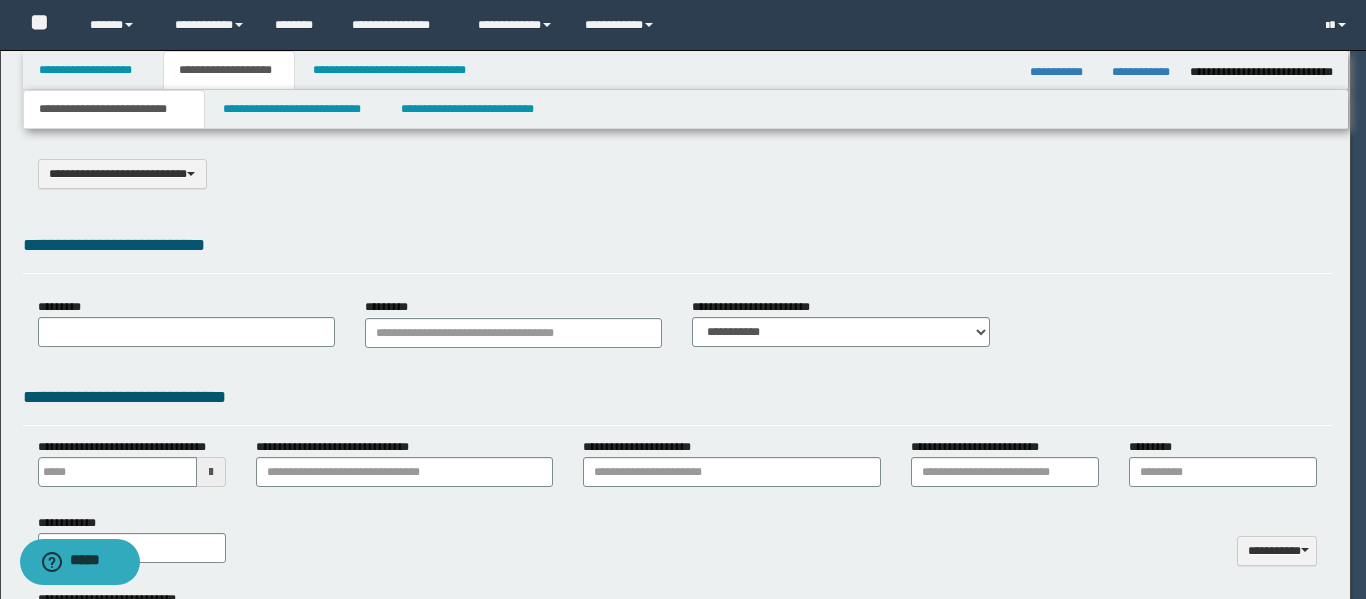 select on "*" 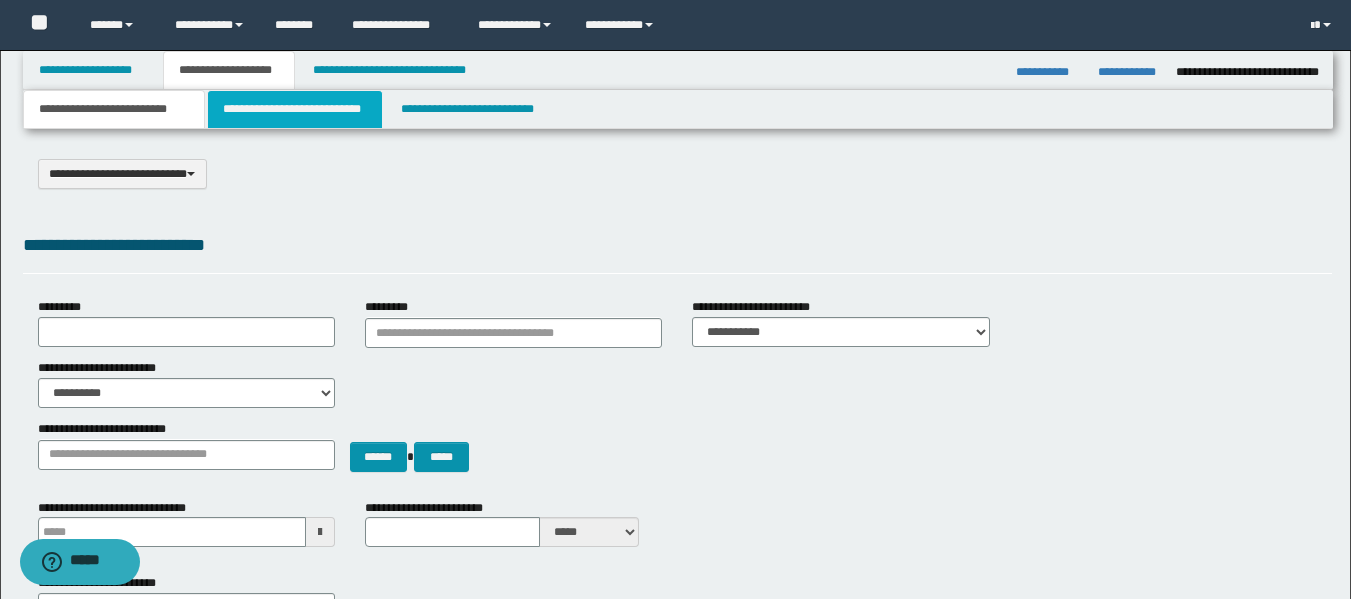 click on "**********" at bounding box center (295, 109) 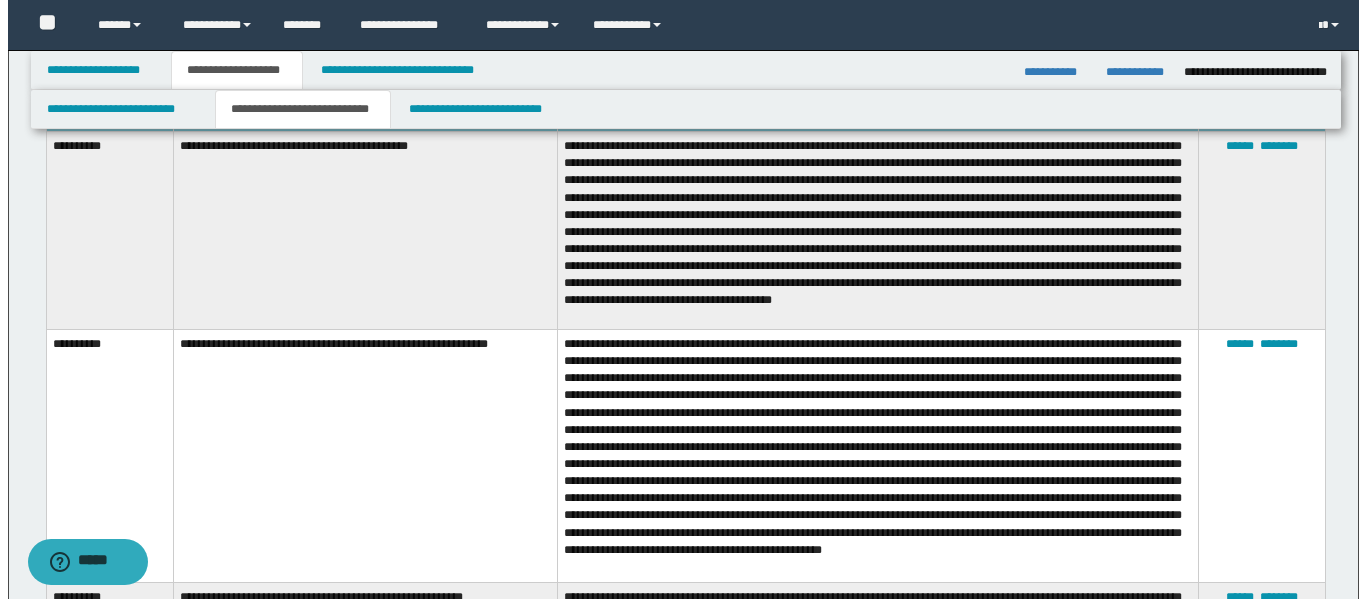 scroll, scrollTop: 2800, scrollLeft: 0, axis: vertical 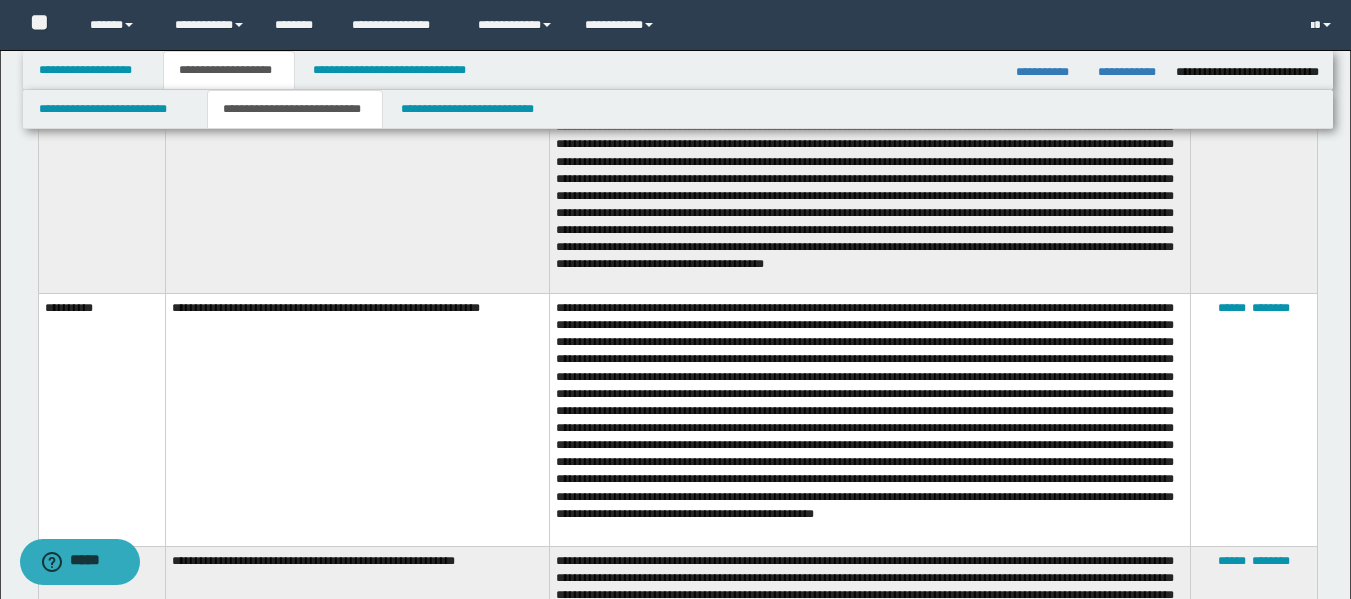 click on "******    ********" at bounding box center (1253, 420) 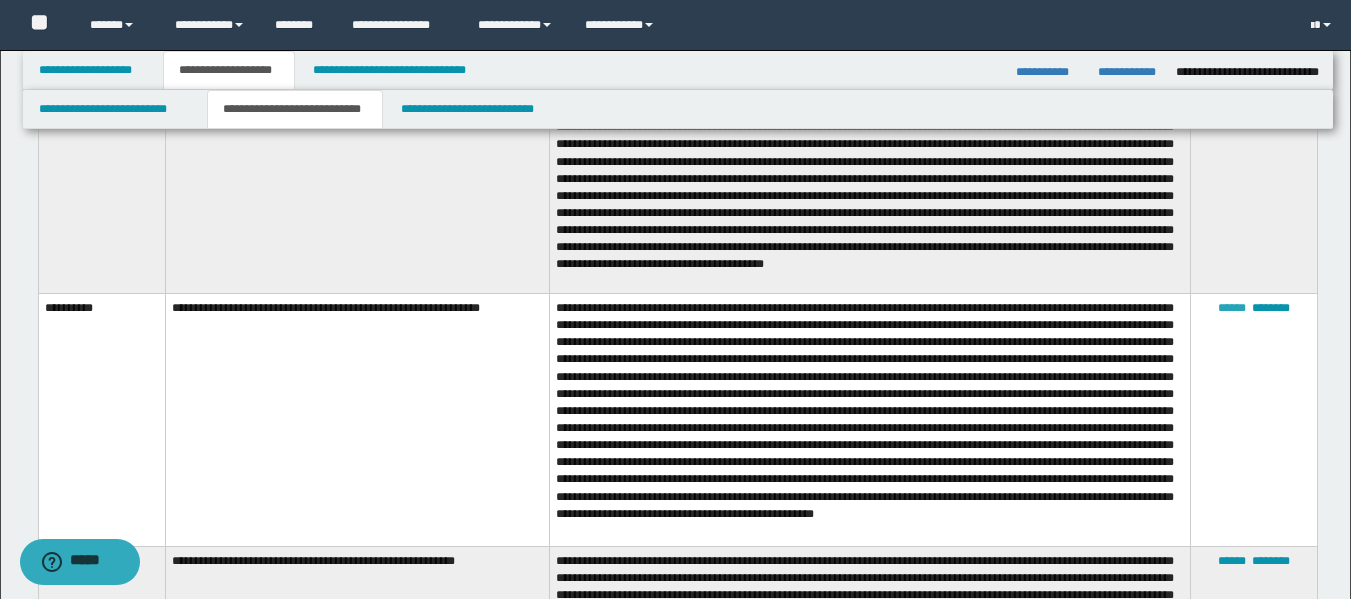 click on "******" at bounding box center (1232, 308) 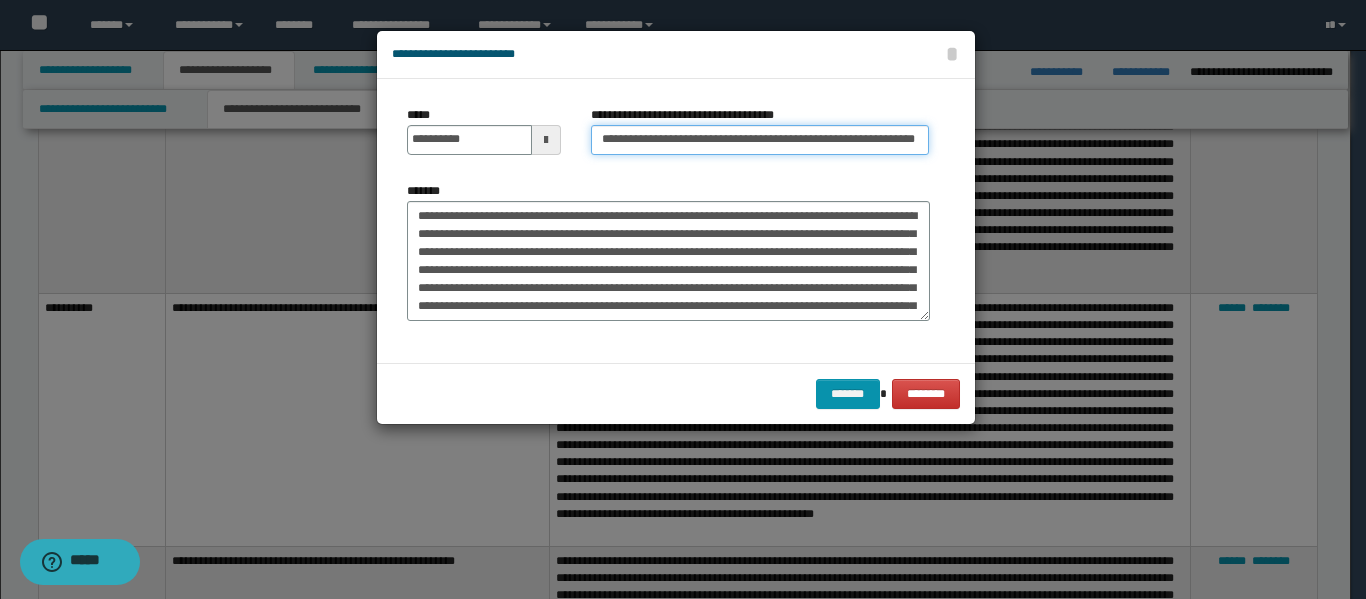 drag, startPoint x: 835, startPoint y: 140, endPoint x: 846, endPoint y: 139, distance: 11.045361 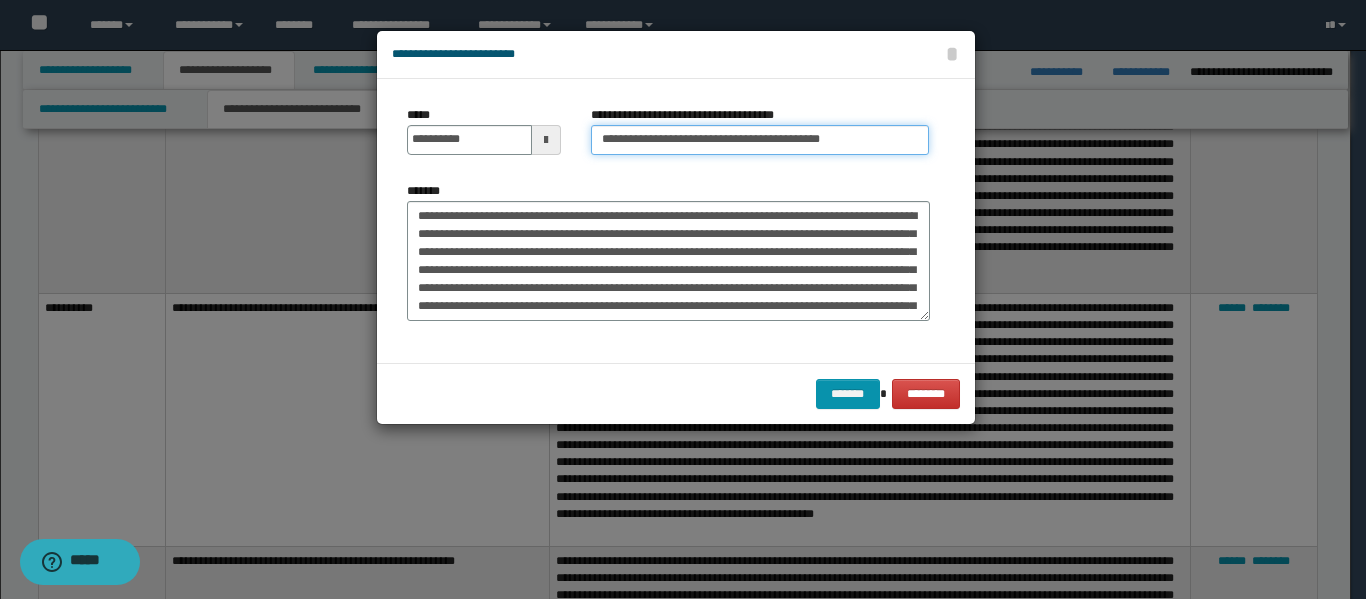 click on "**********" at bounding box center (760, 140) 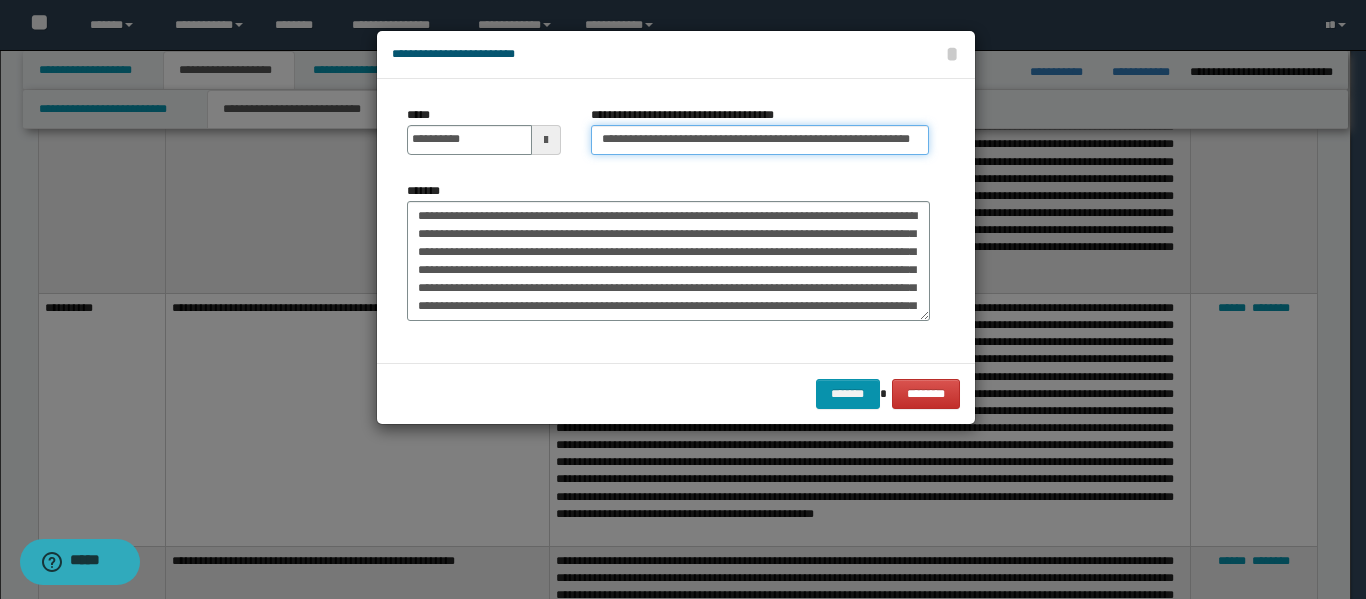 click on "**********" at bounding box center (760, 140) 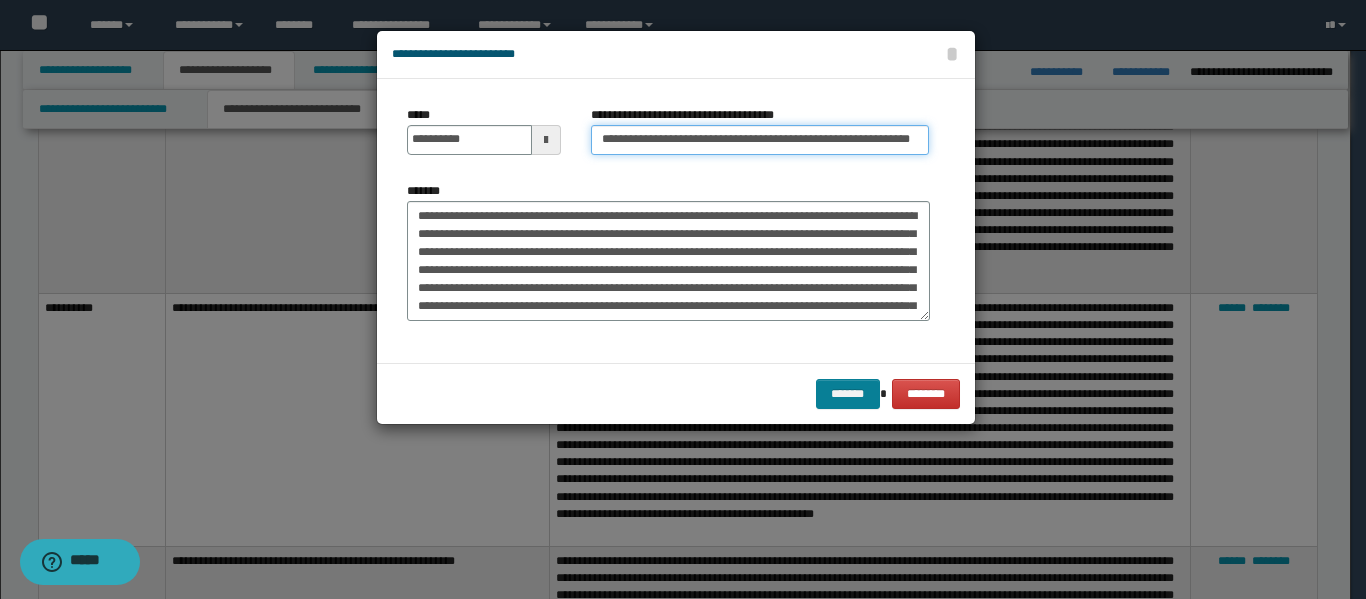 type on "**********" 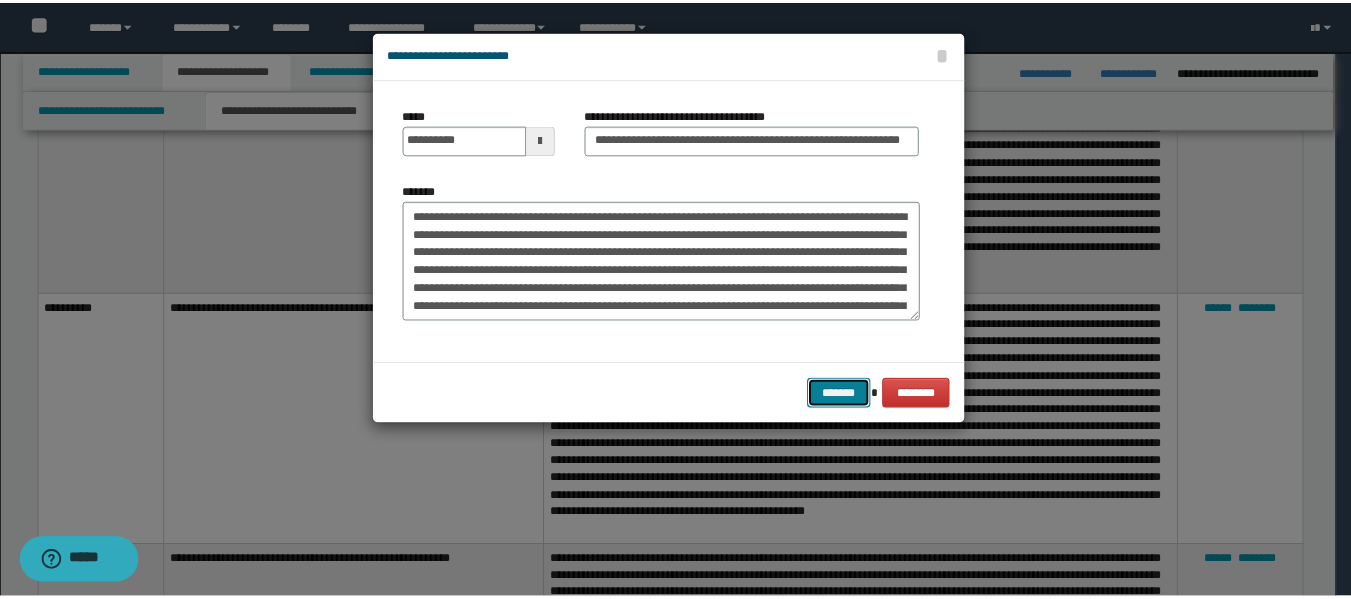 scroll, scrollTop: 0, scrollLeft: 0, axis: both 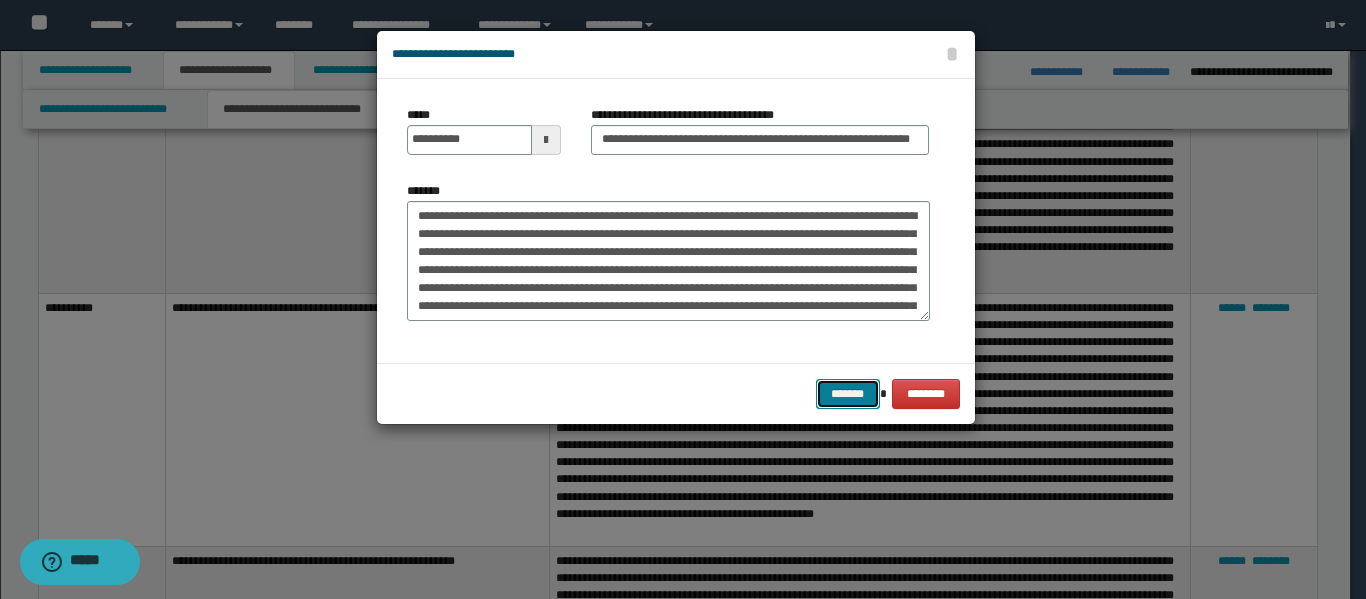 click on "*******" at bounding box center (848, 394) 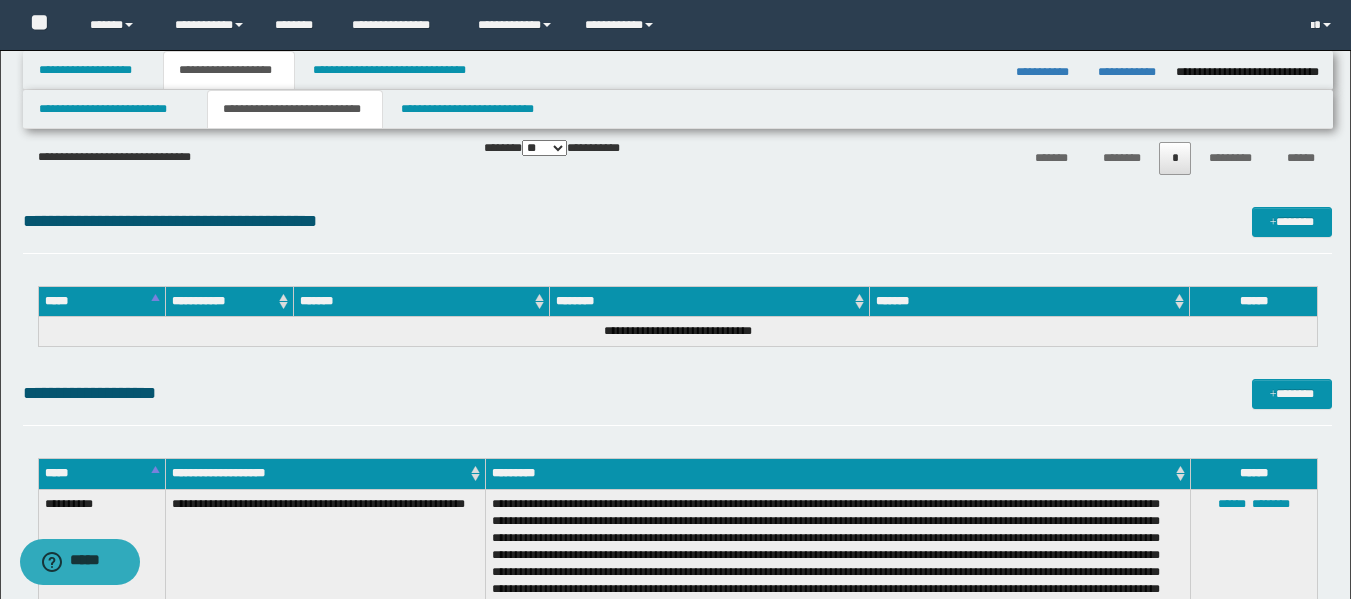 scroll, scrollTop: 4200, scrollLeft: 0, axis: vertical 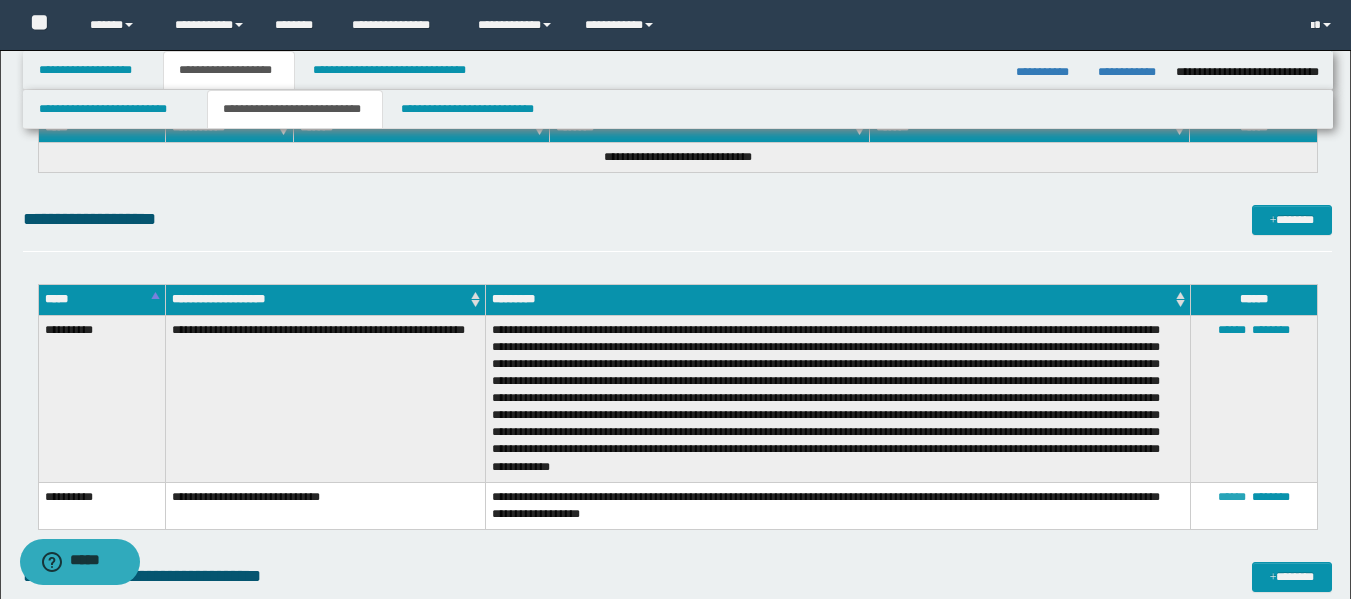 click on "******" at bounding box center [1232, 497] 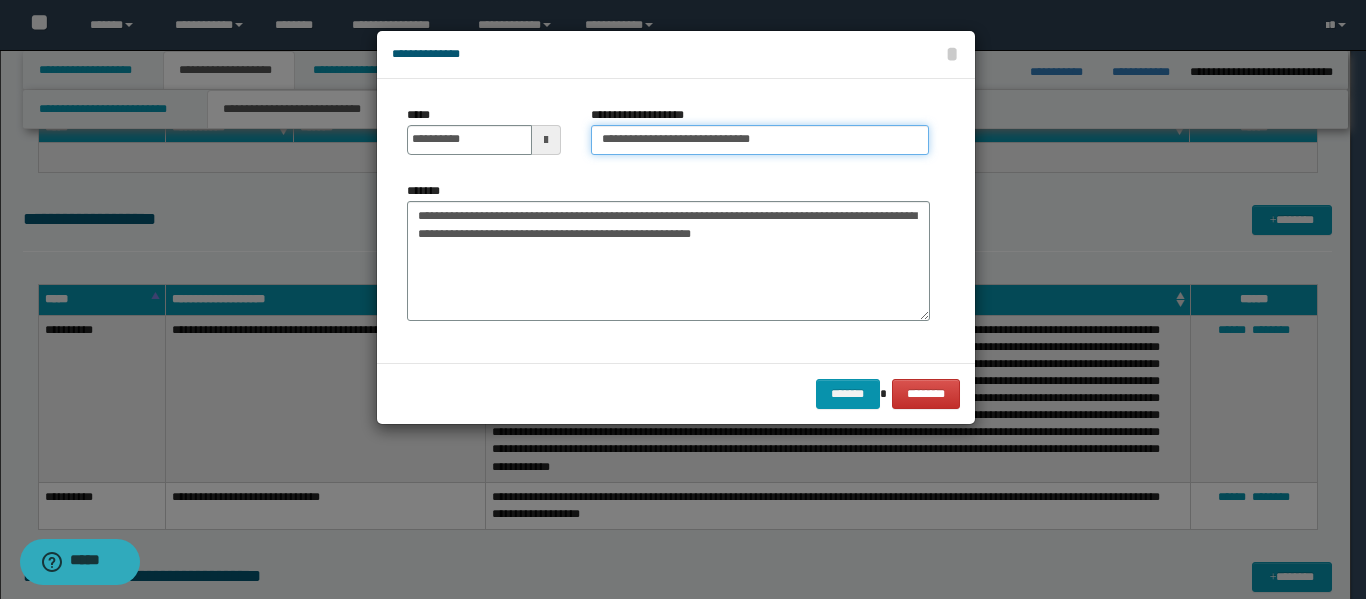 click on "**********" at bounding box center [760, 140] 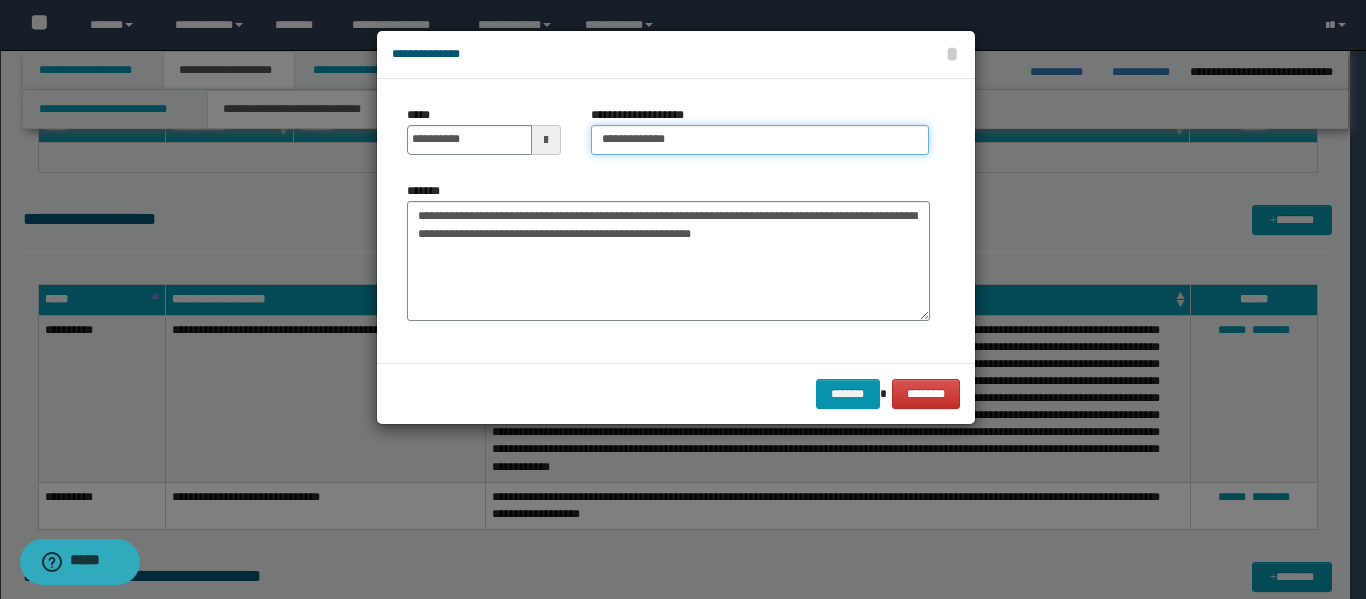 click on "**********" at bounding box center (760, 140) 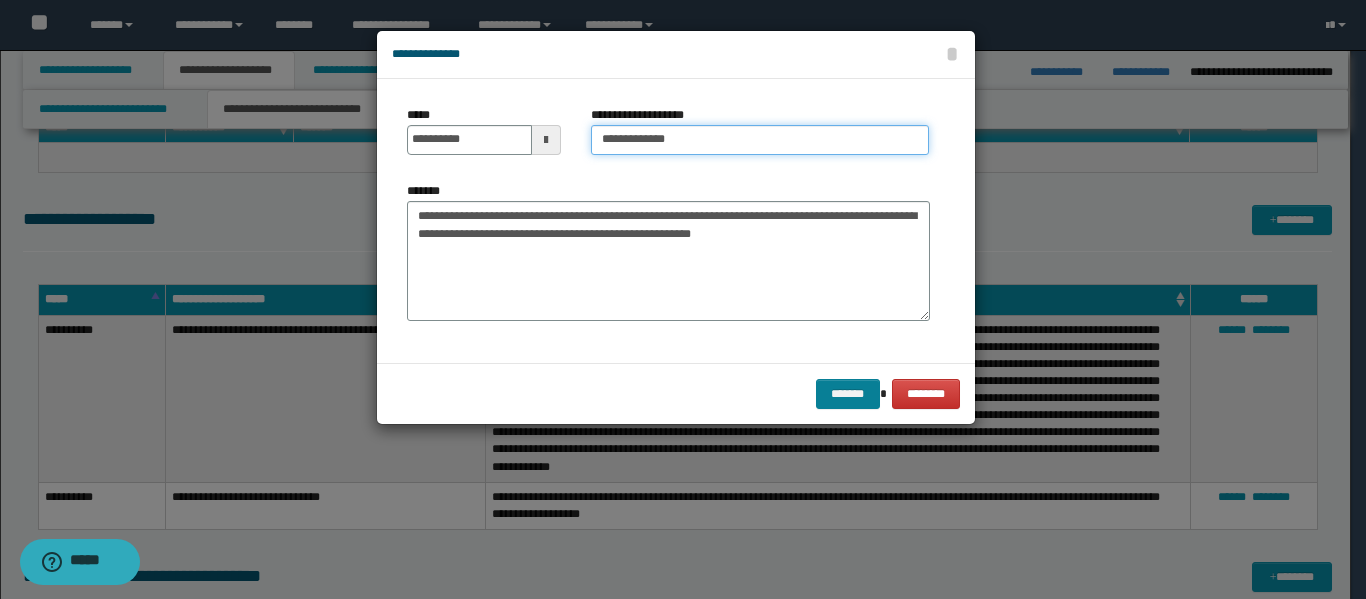 type on "**********" 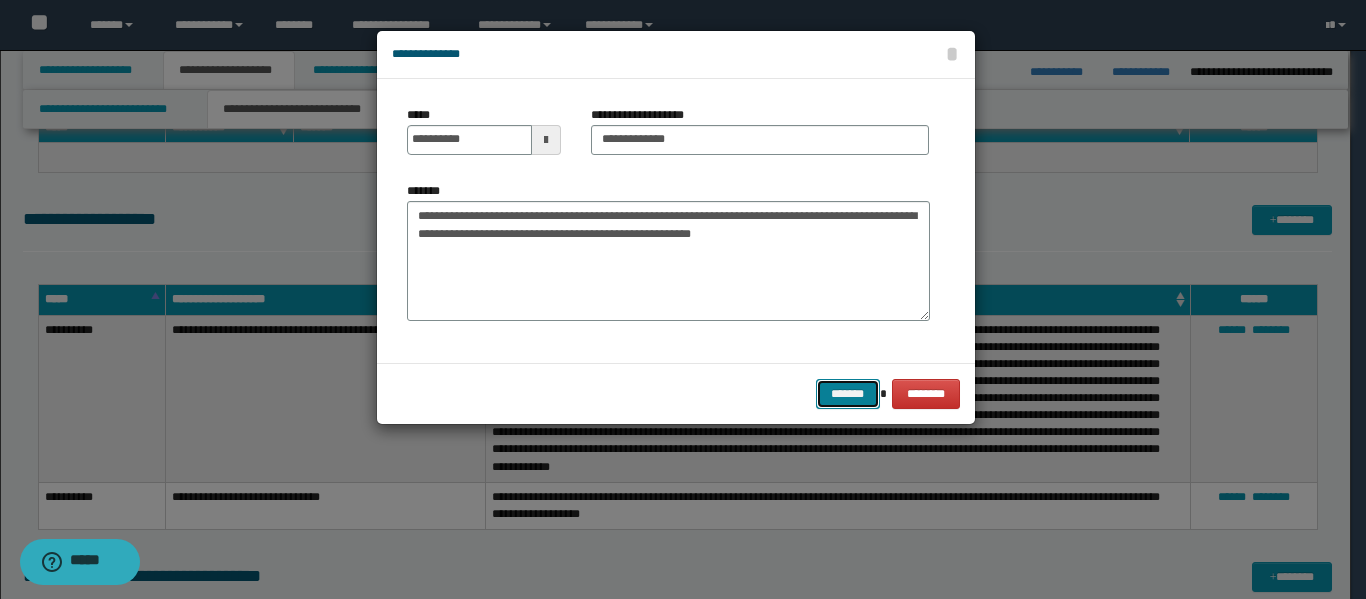 click on "*******" at bounding box center [848, 394] 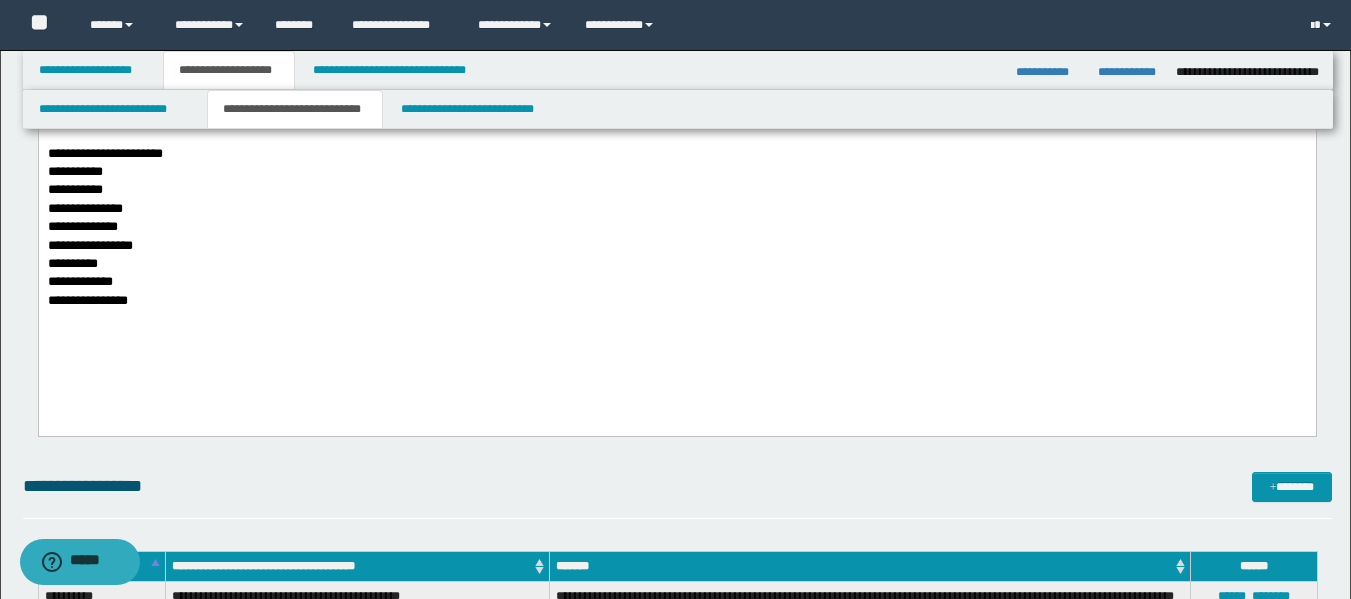scroll, scrollTop: 2300, scrollLeft: 0, axis: vertical 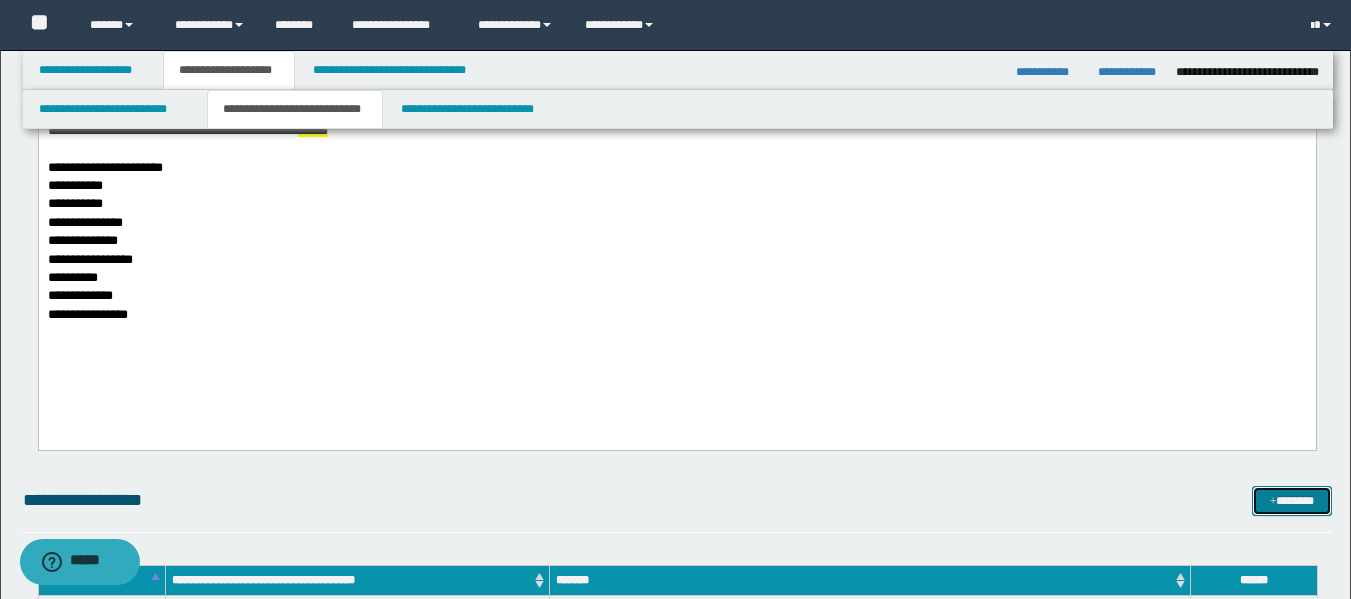 click on "*******" at bounding box center (1292, 501) 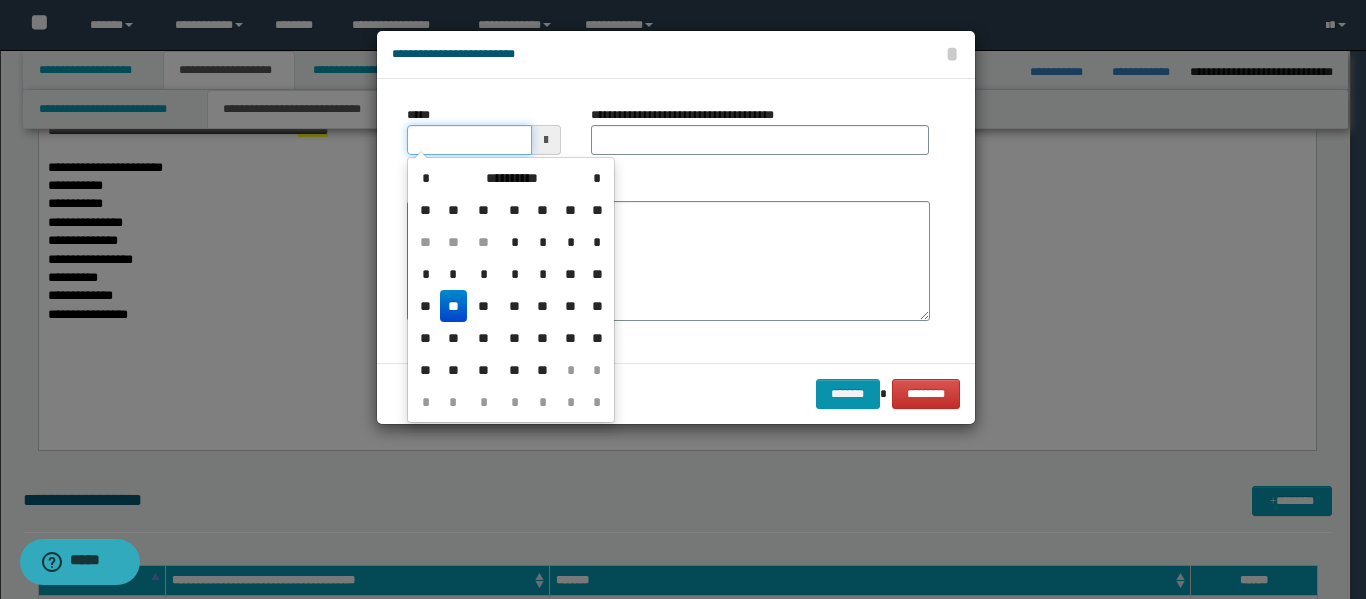 click on "*****" at bounding box center [469, 140] 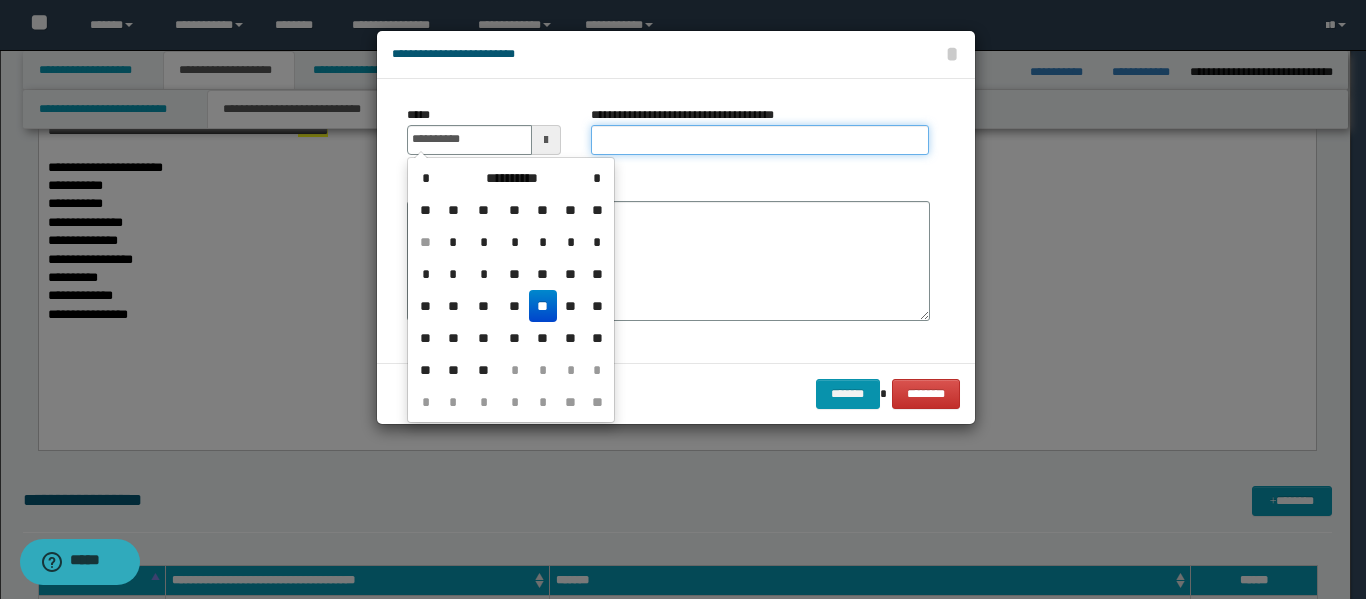 type on "**********" 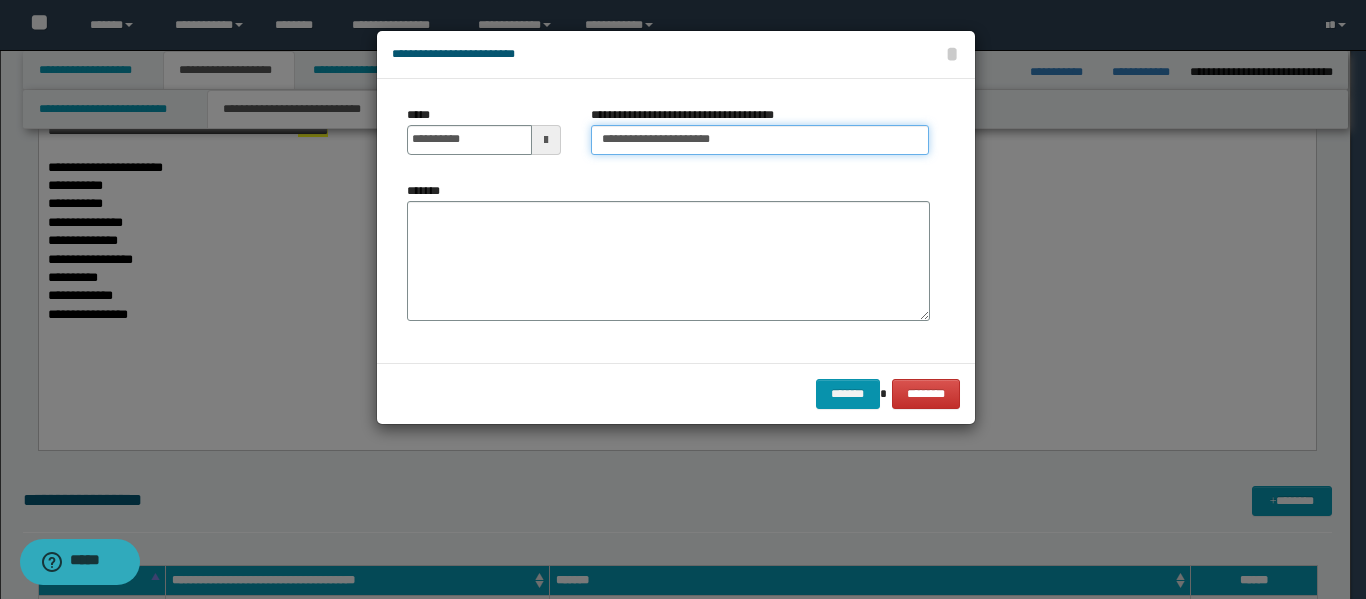 type on "**********" 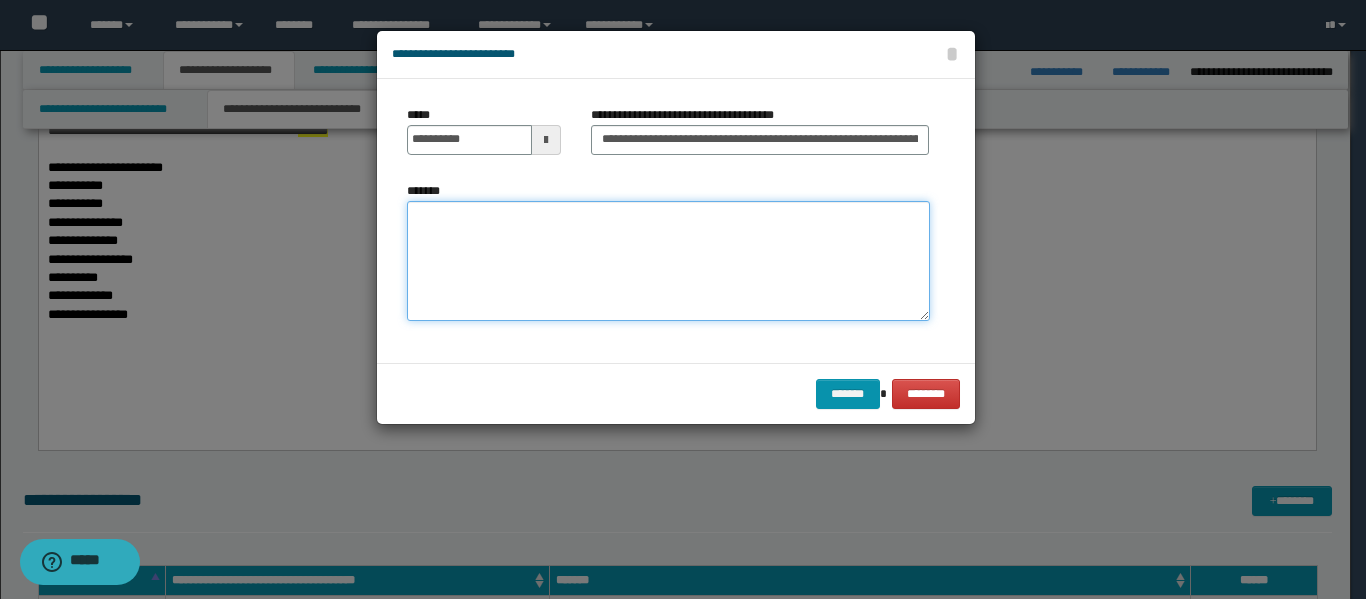click on "*******" at bounding box center (668, 261) 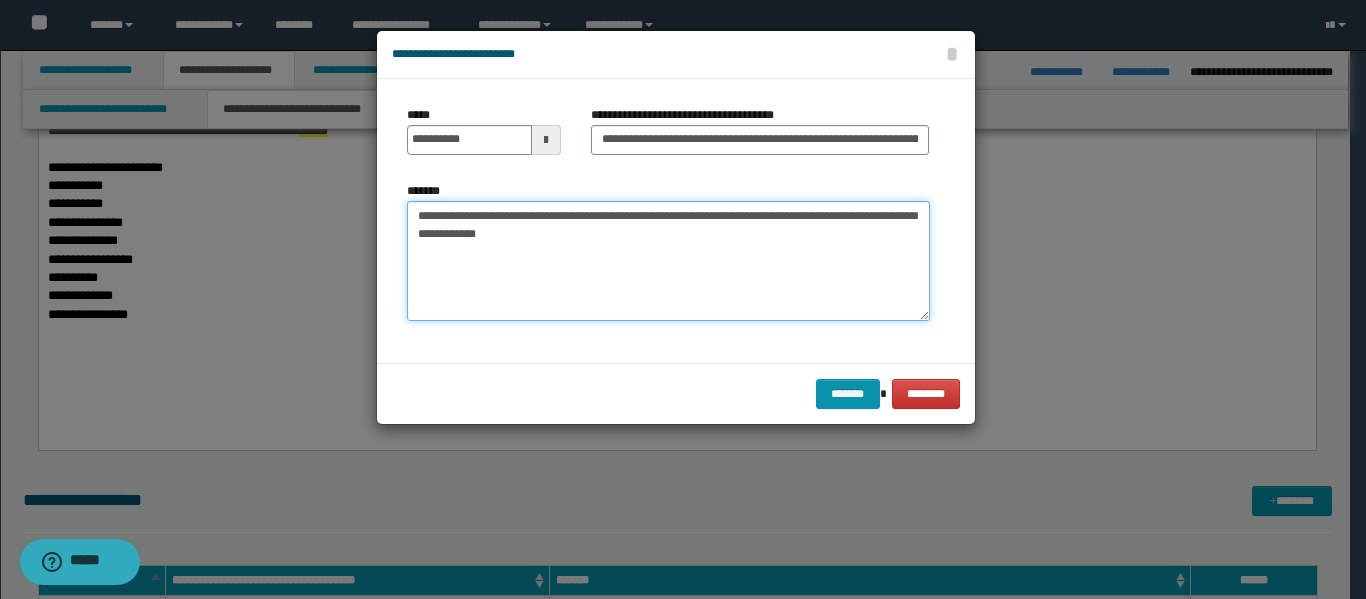 click on "**********" at bounding box center [668, 261] 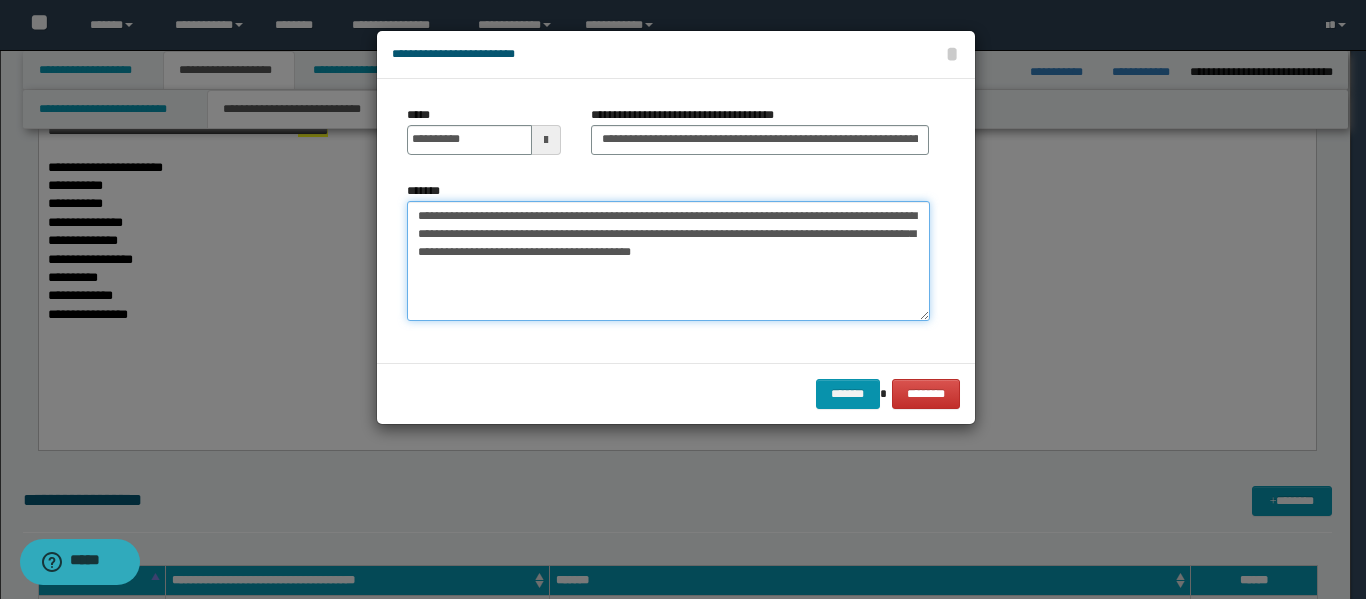 click on "**********" at bounding box center (668, 261) 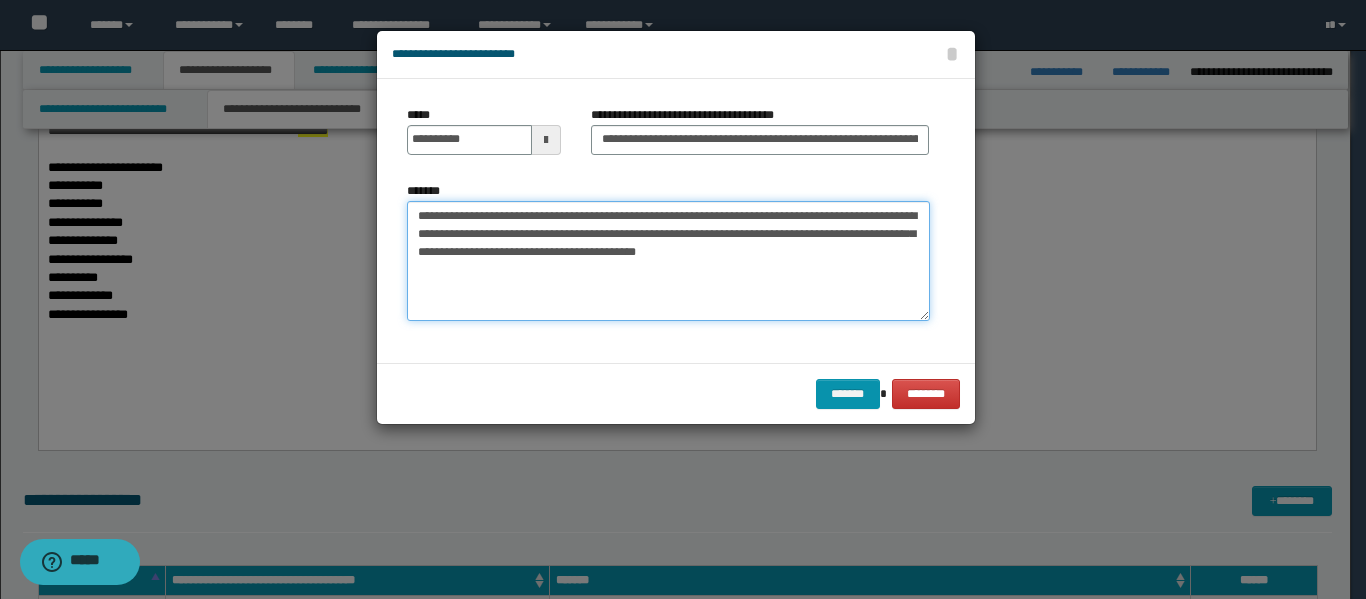 click on "**********" at bounding box center (668, 261) 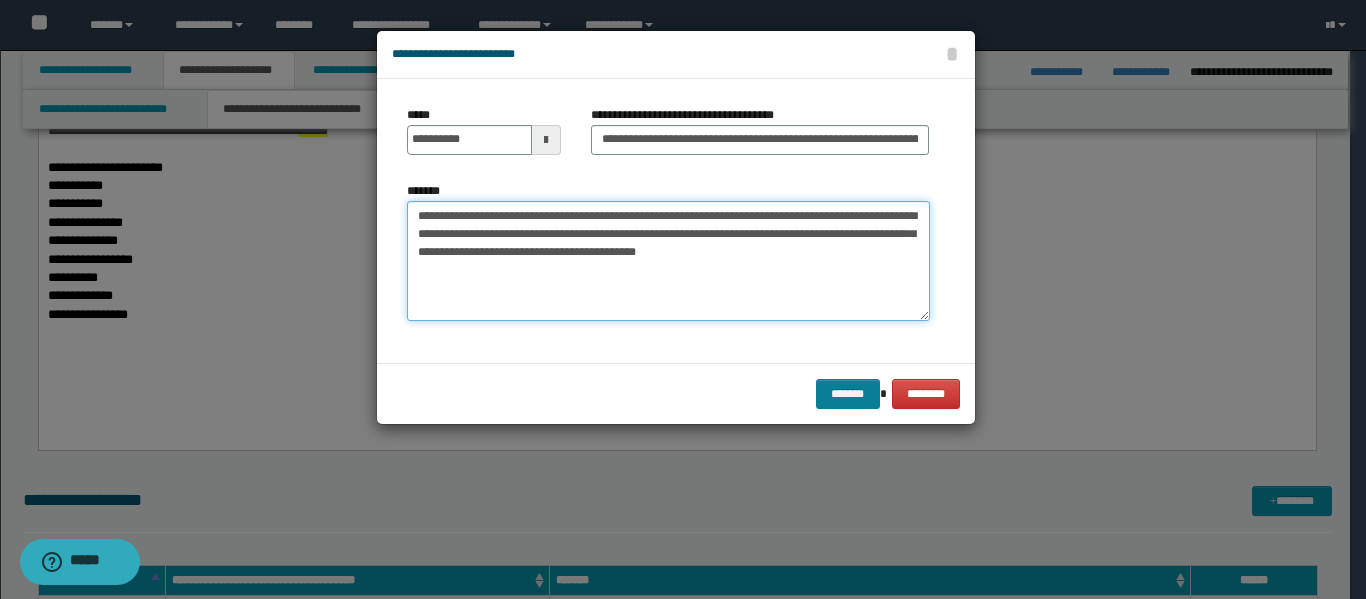 type on "**********" 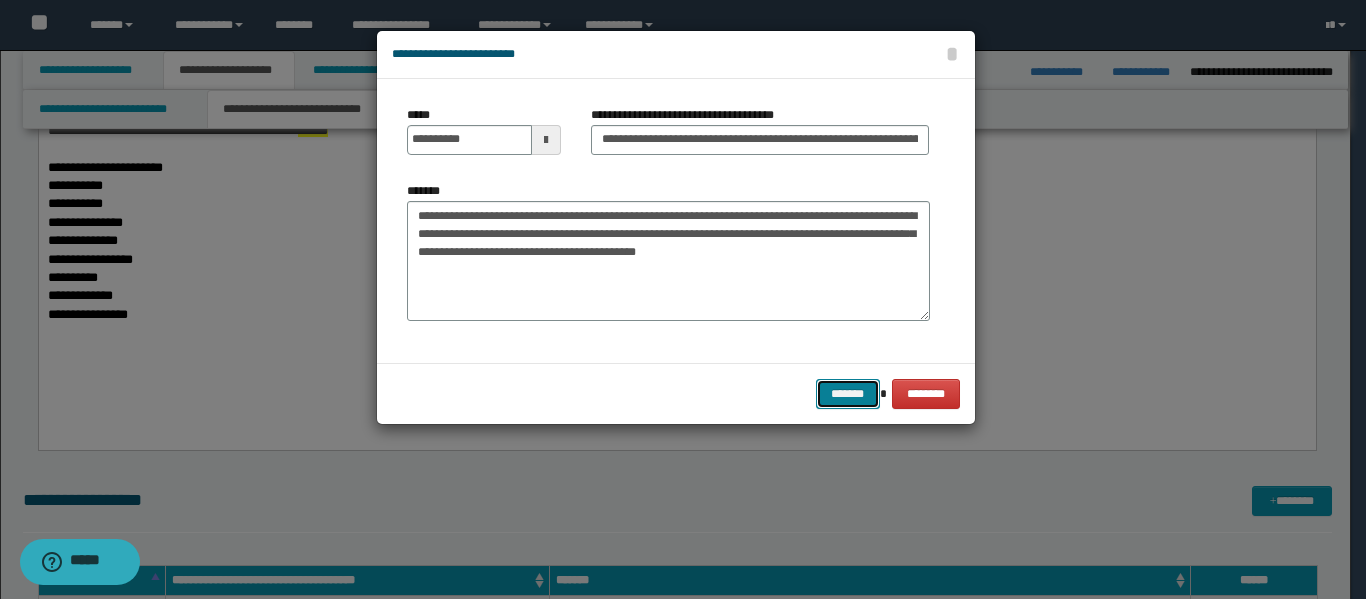 click on "*******" at bounding box center [848, 394] 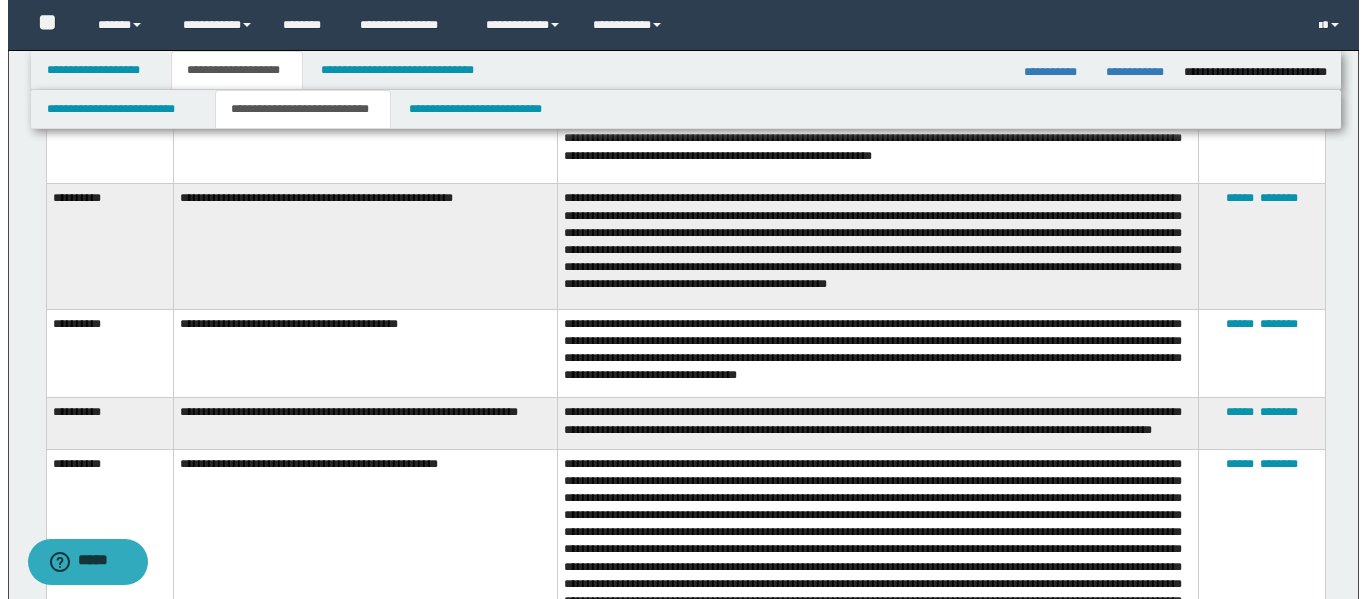 scroll, scrollTop: 3500, scrollLeft: 0, axis: vertical 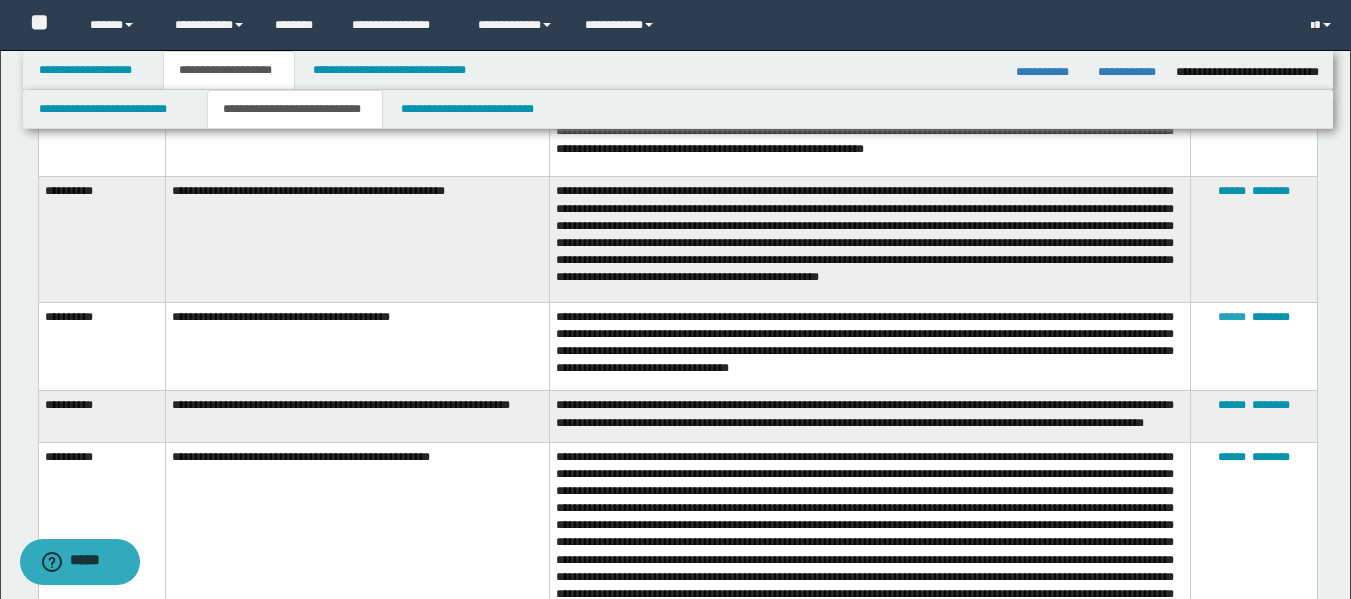 click on "******" at bounding box center [1232, 317] 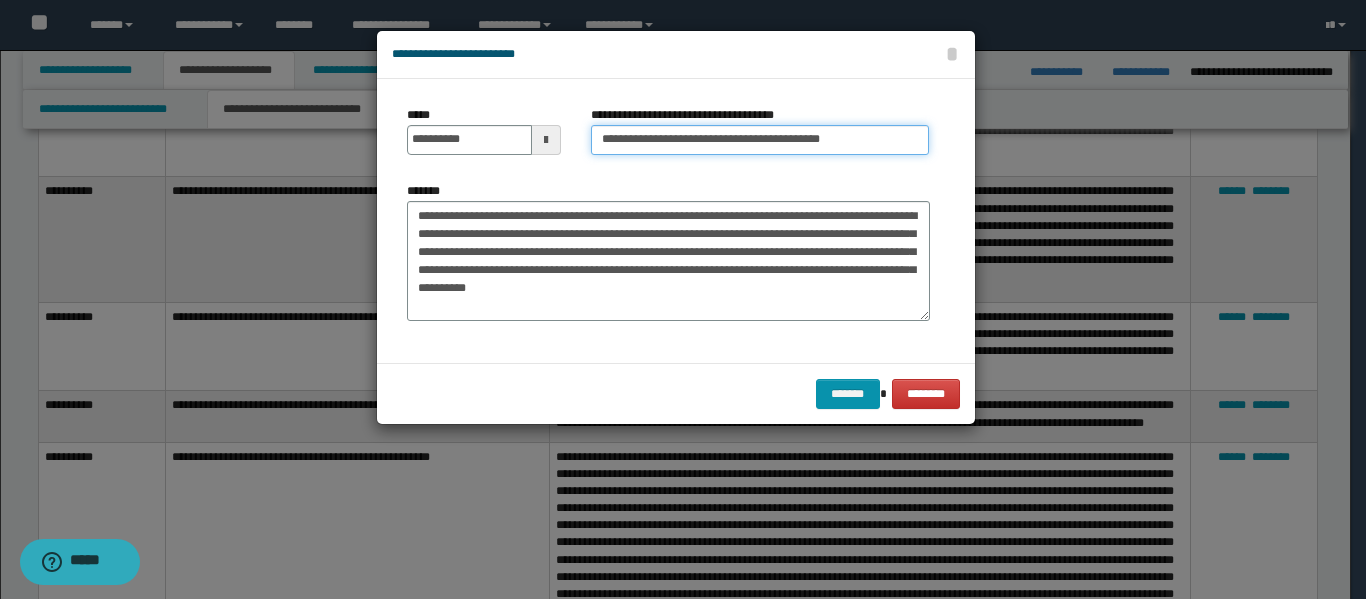 click on "**********" at bounding box center (760, 140) 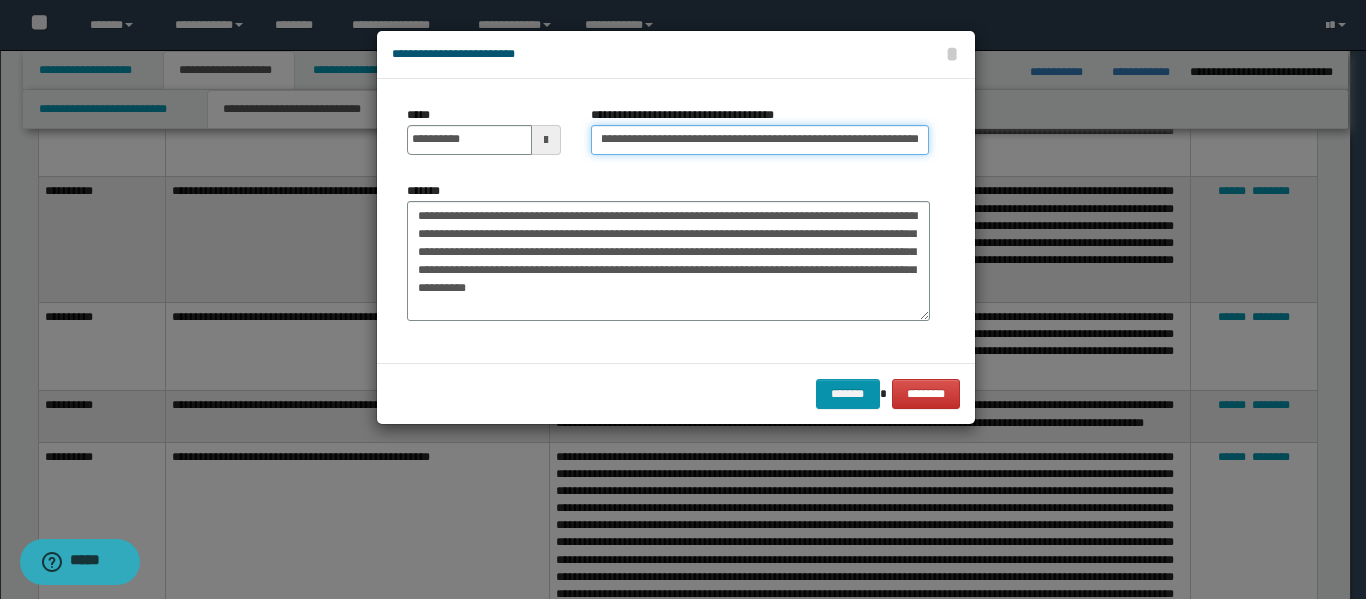 scroll, scrollTop: 0, scrollLeft: 181, axis: horizontal 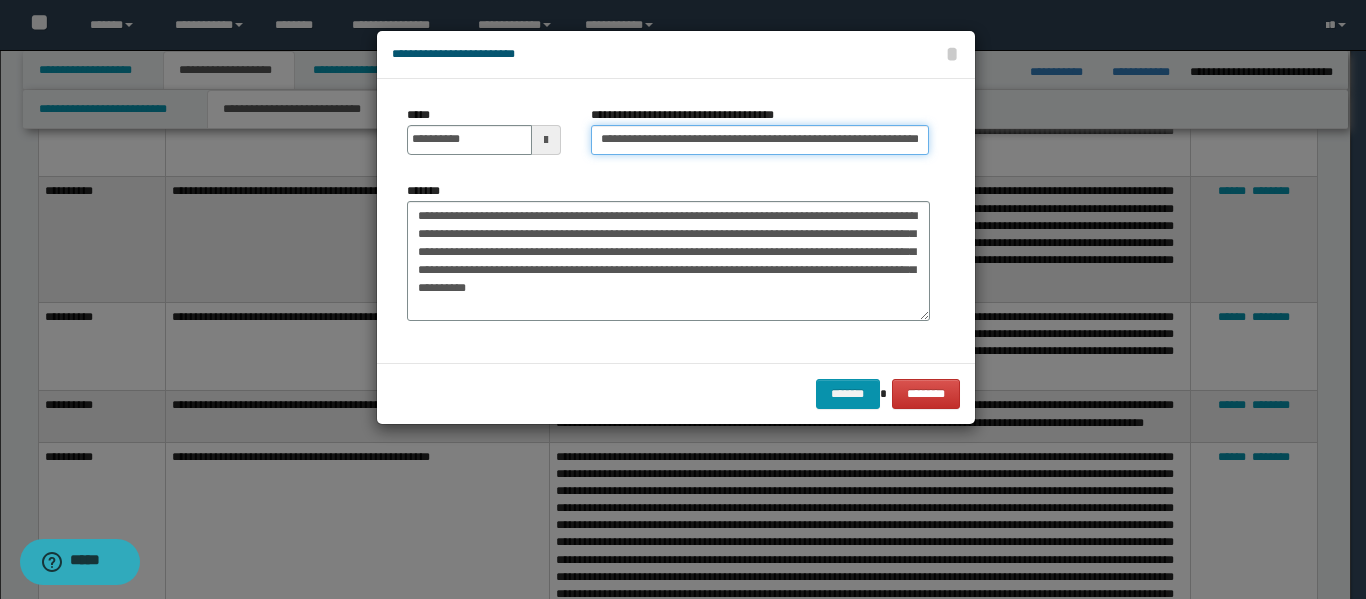 type on "**********" 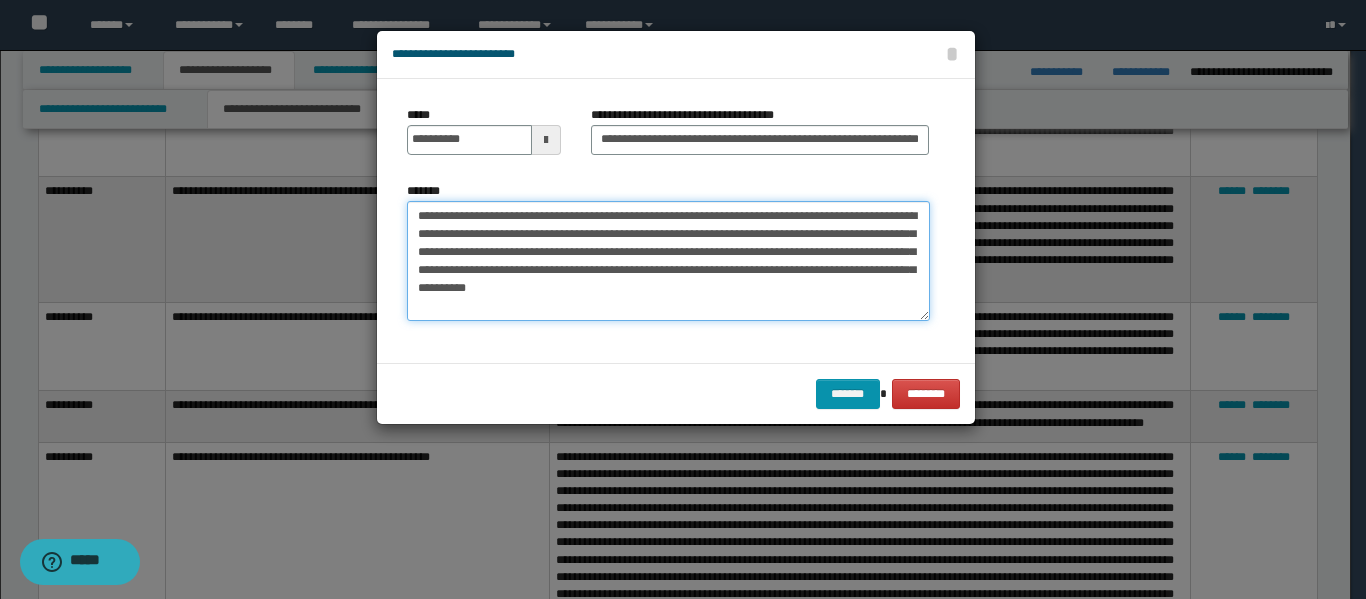 scroll, scrollTop: 0, scrollLeft: 0, axis: both 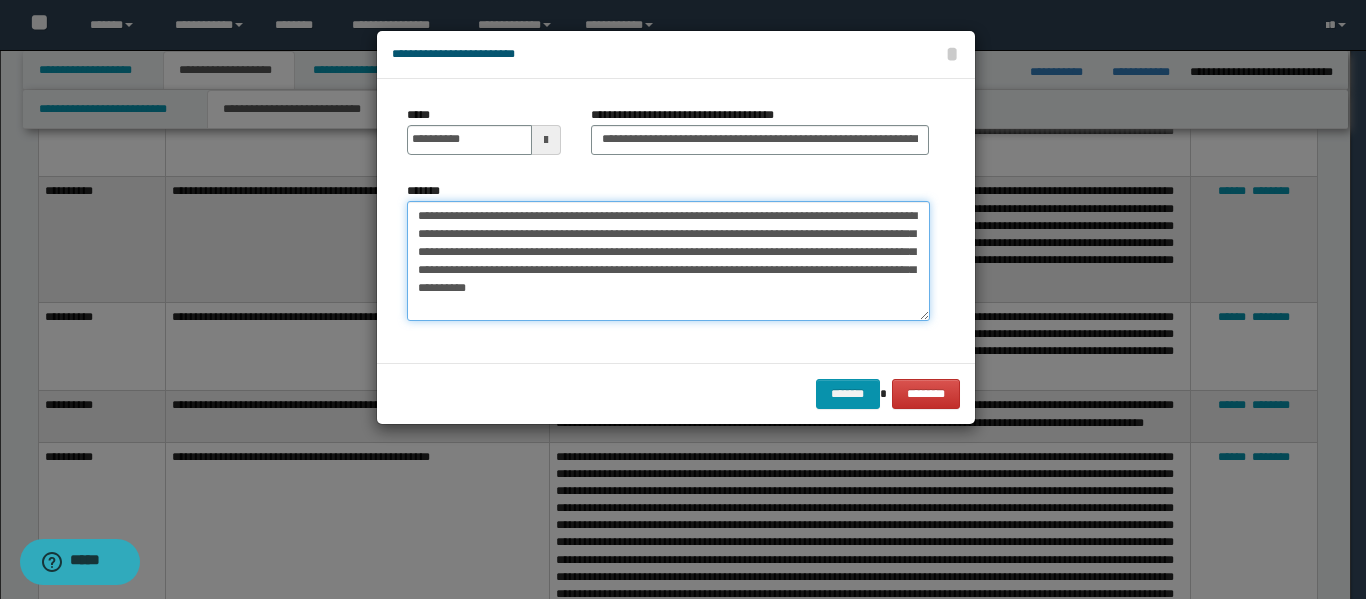 click on "**********" at bounding box center (668, 261) 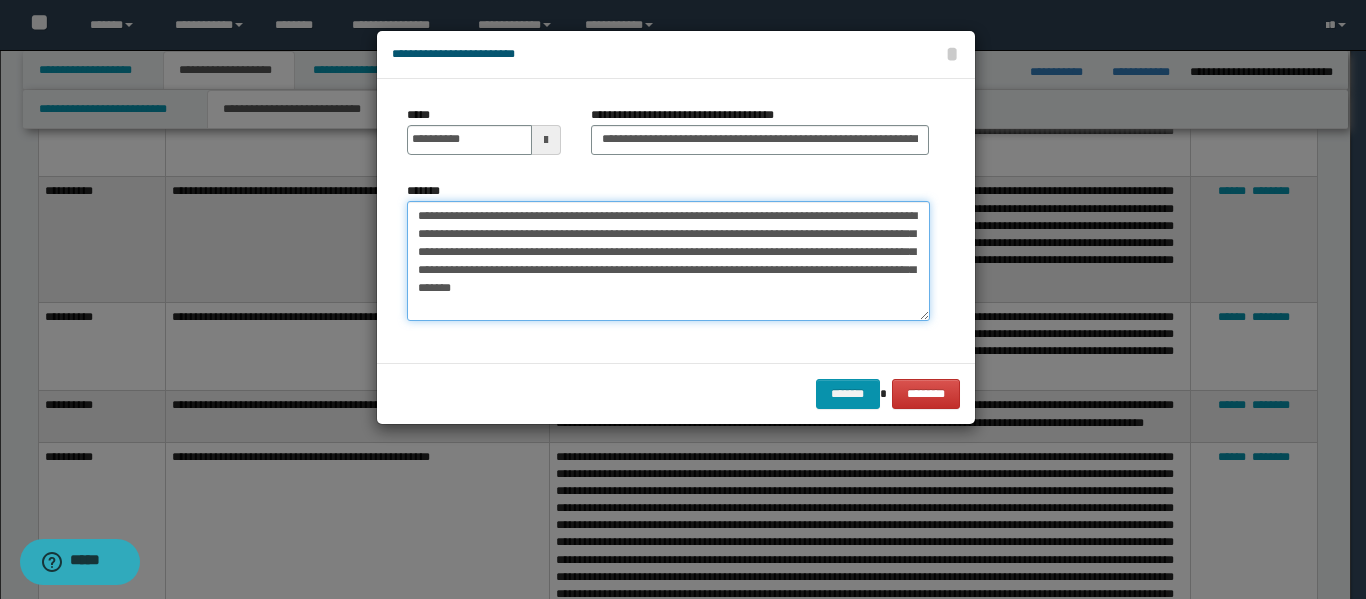 click on "**********" at bounding box center [668, 261] 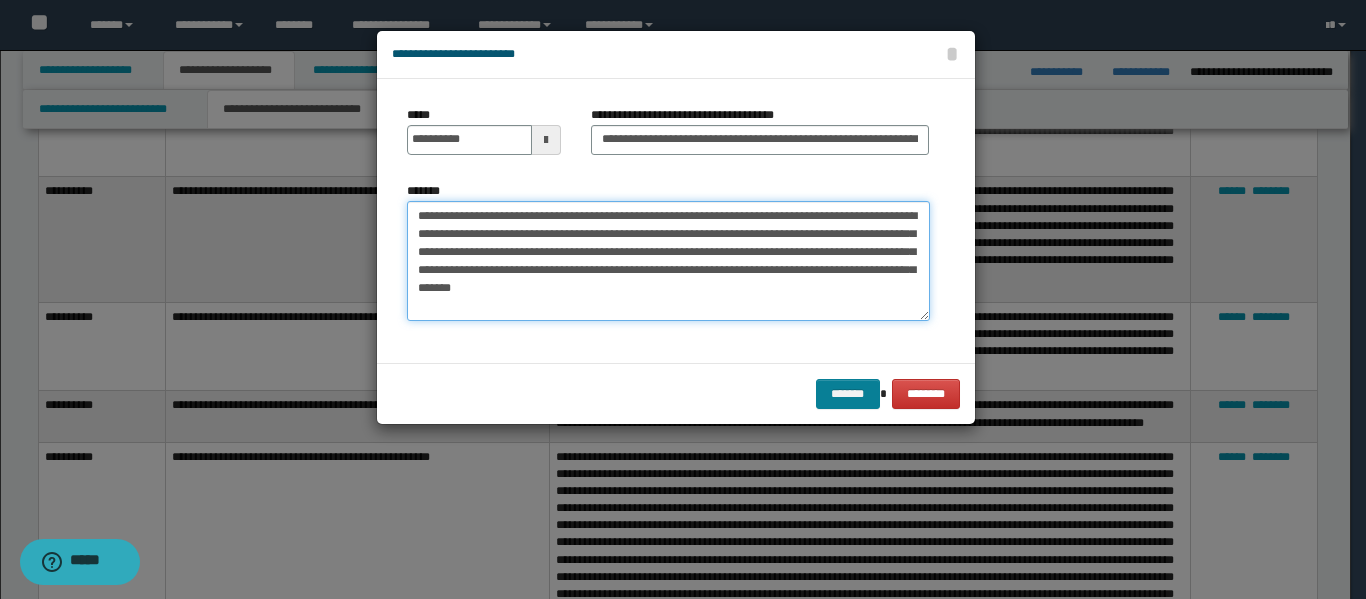 type on "**********" 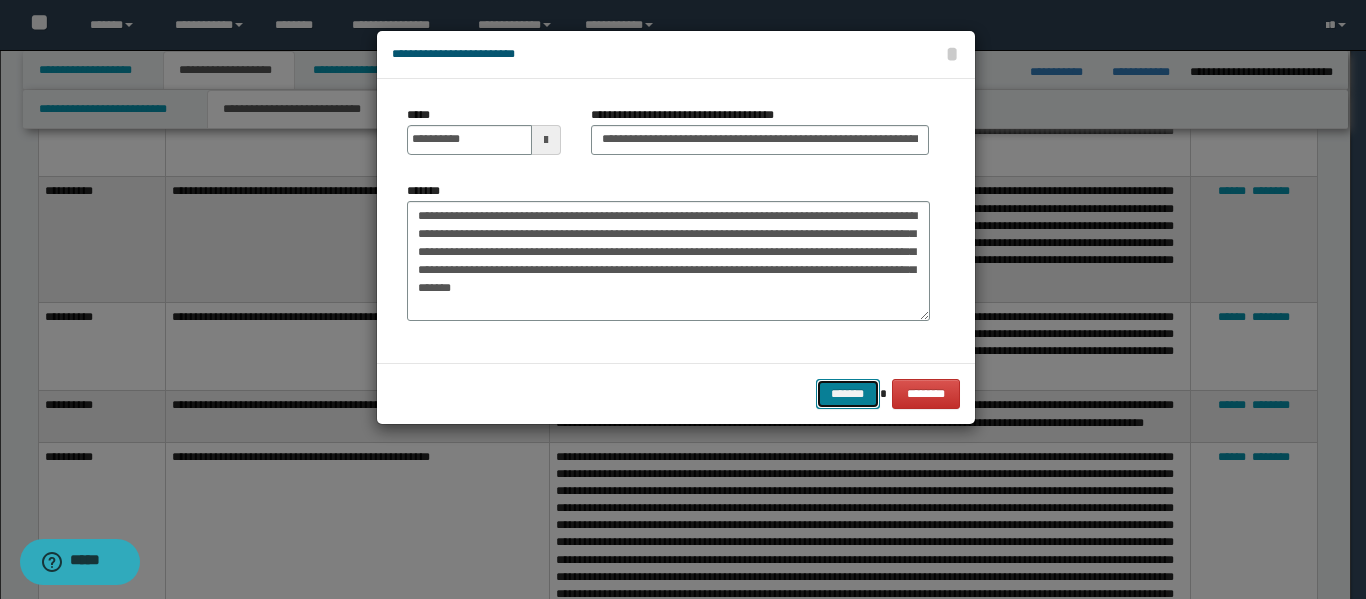 click on "*******" at bounding box center [848, 394] 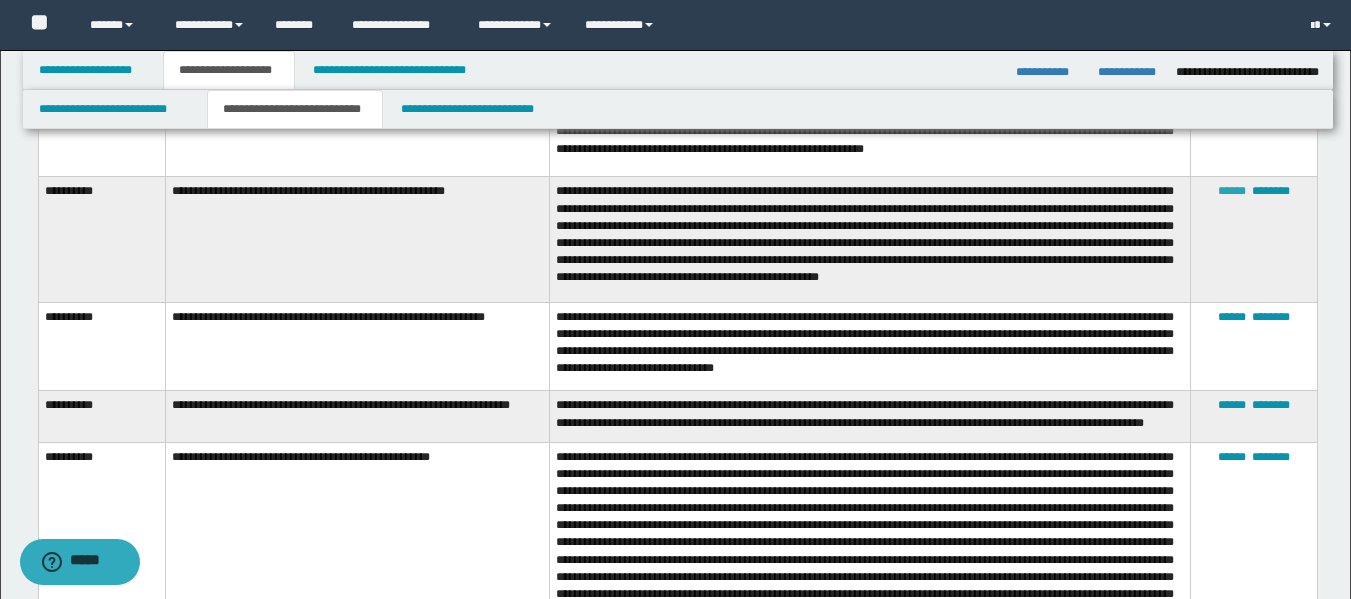 click on "******" at bounding box center [1232, 191] 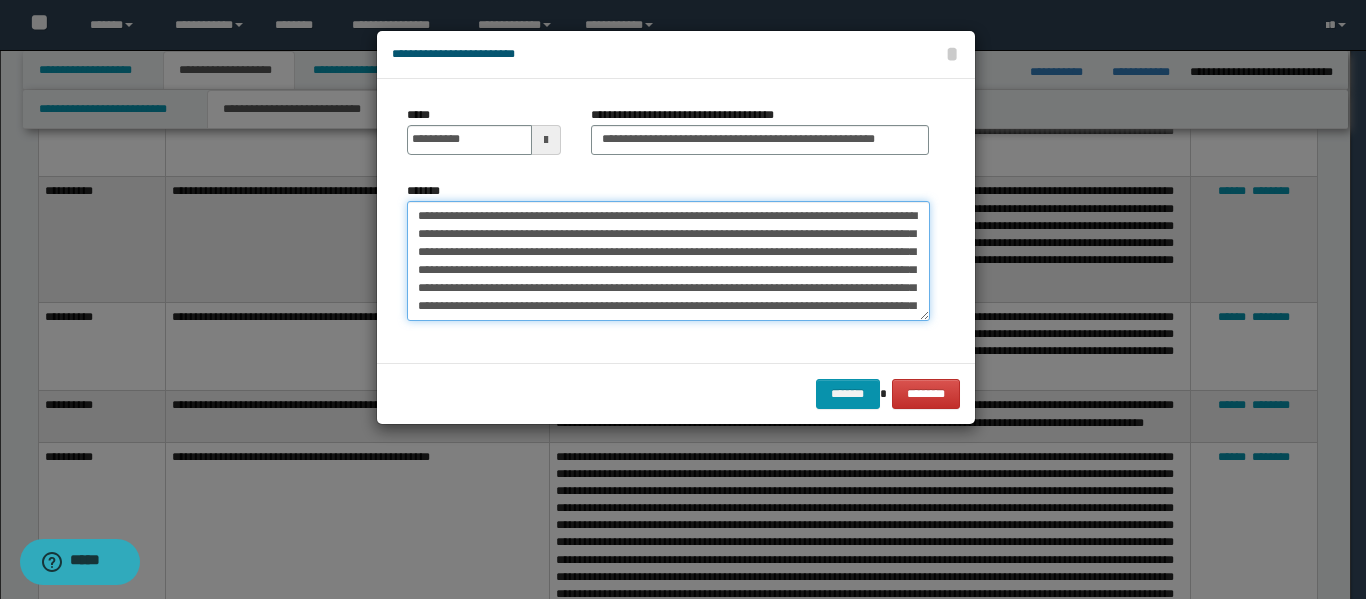 click on "**********" at bounding box center (668, 261) 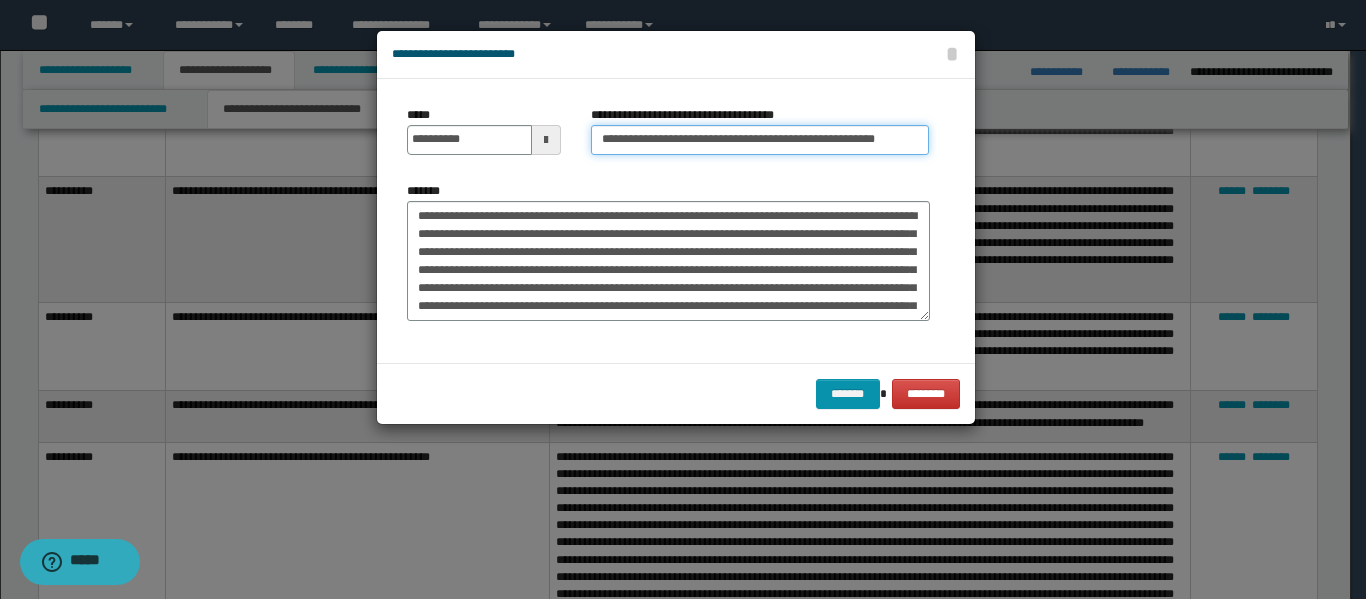 click on "**********" at bounding box center [760, 140] 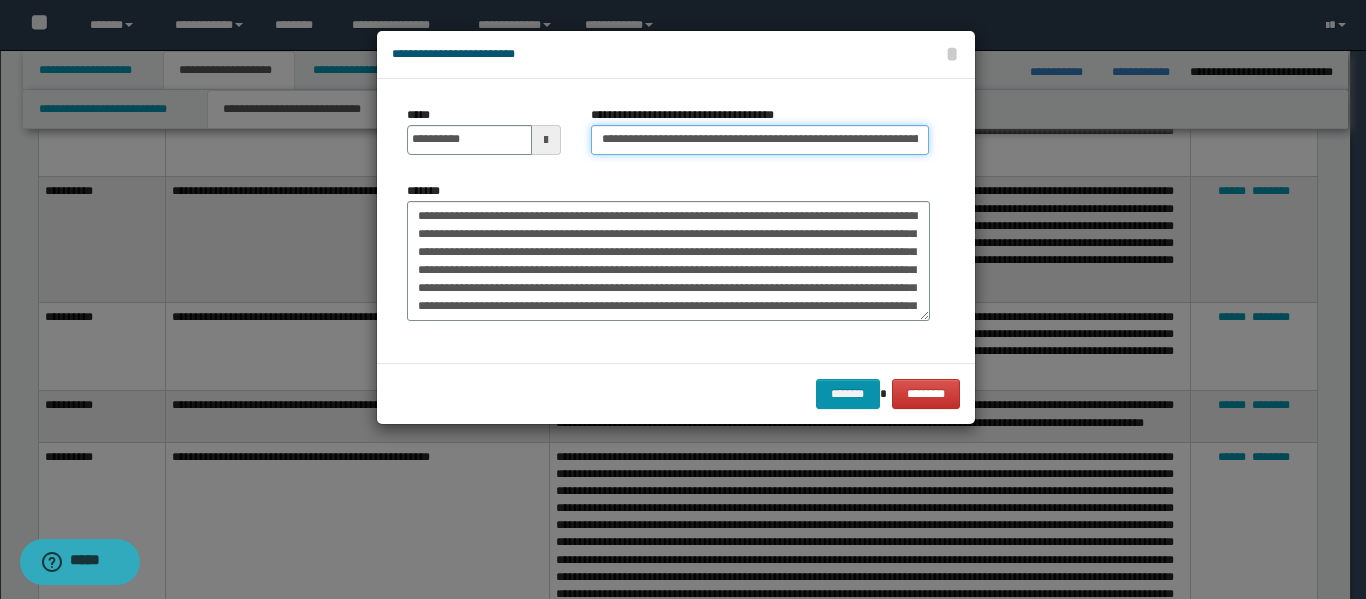 click on "**********" at bounding box center (760, 140) 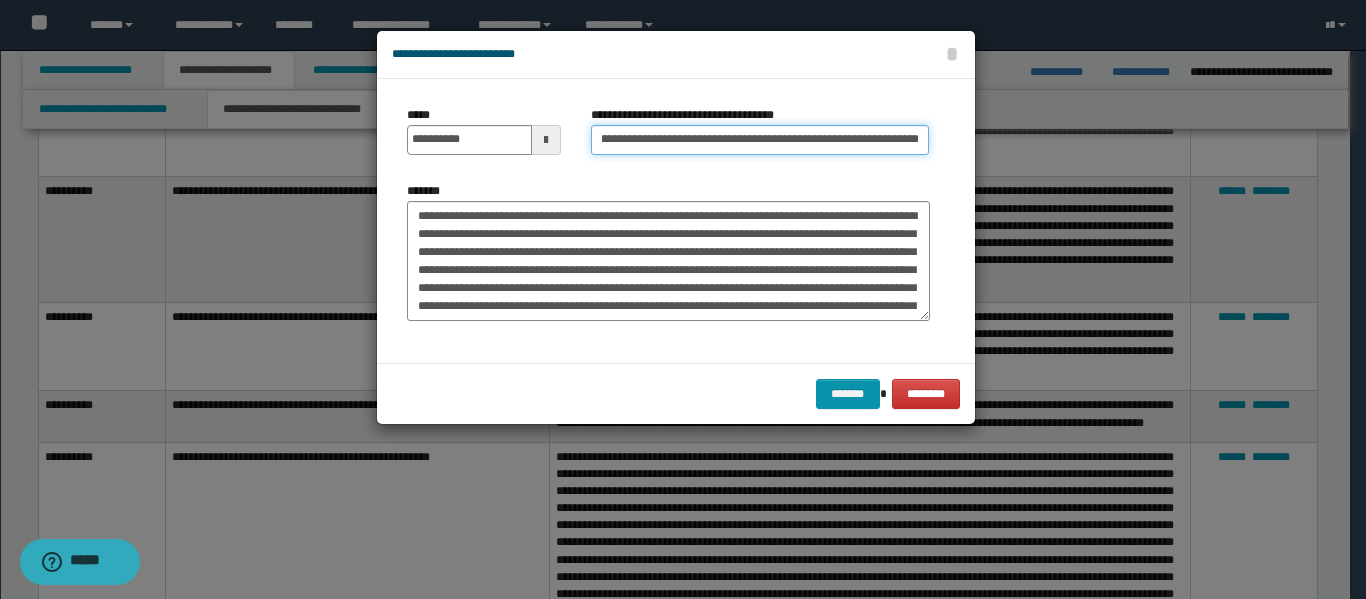 scroll, scrollTop: 0, scrollLeft: 179, axis: horizontal 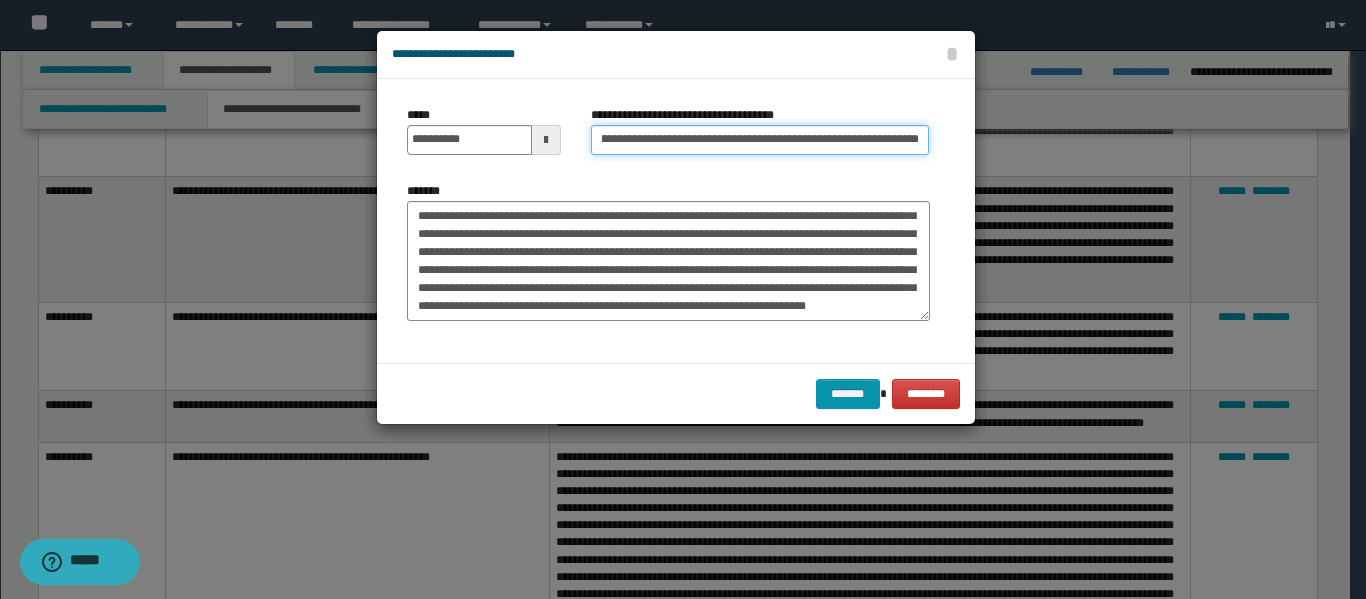 type on "**********" 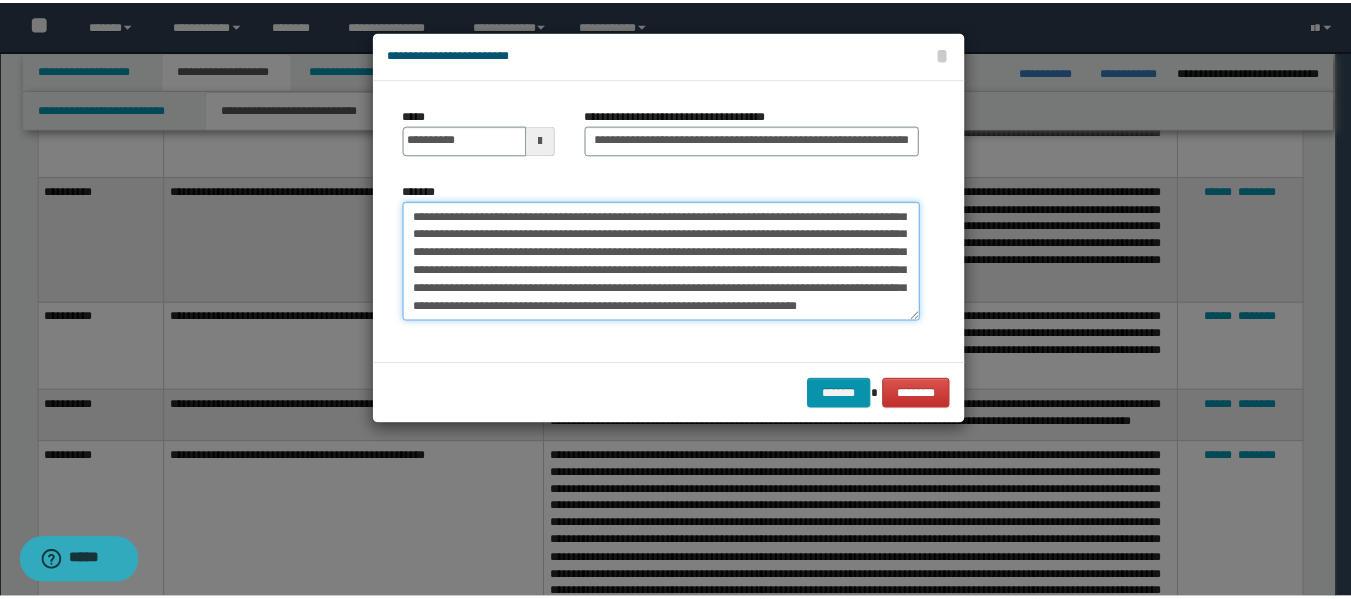 scroll, scrollTop: 0, scrollLeft: 0, axis: both 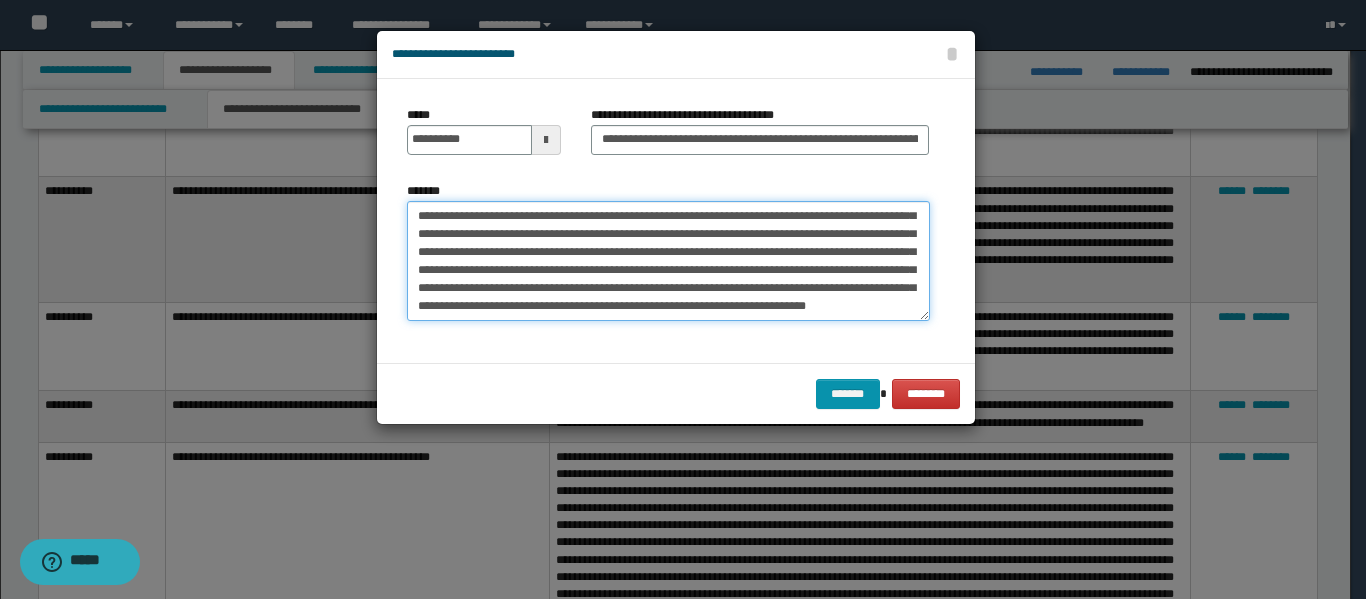 click on "**********" at bounding box center [668, 261] 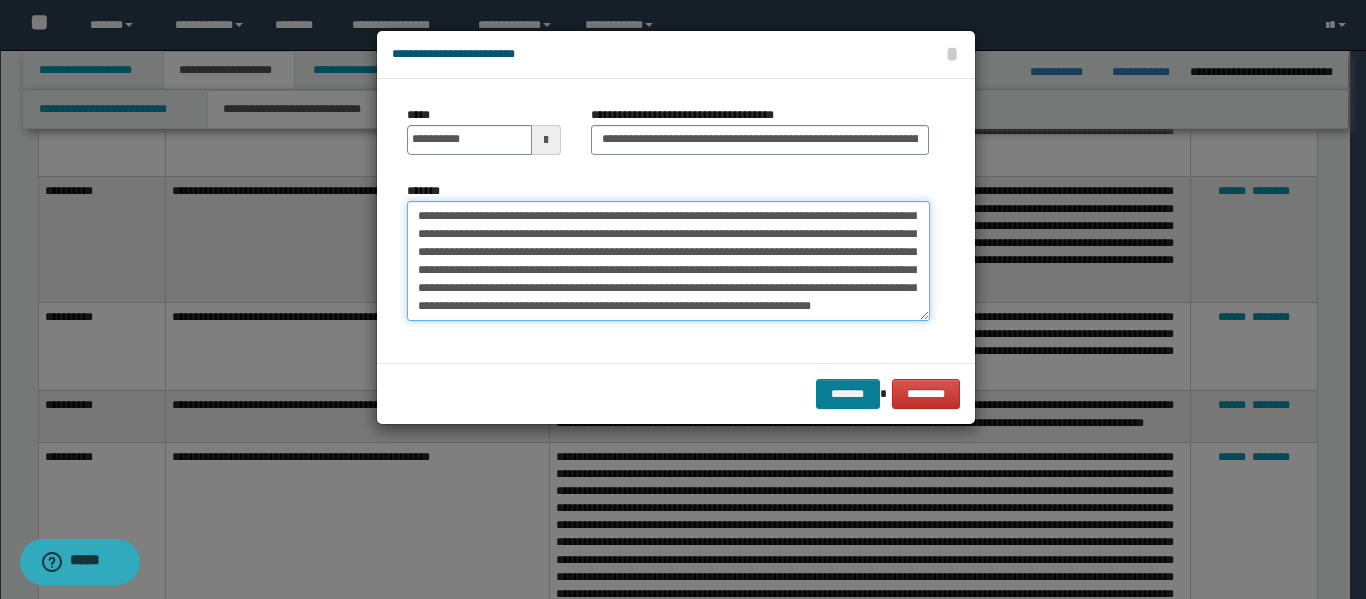 type on "**********" 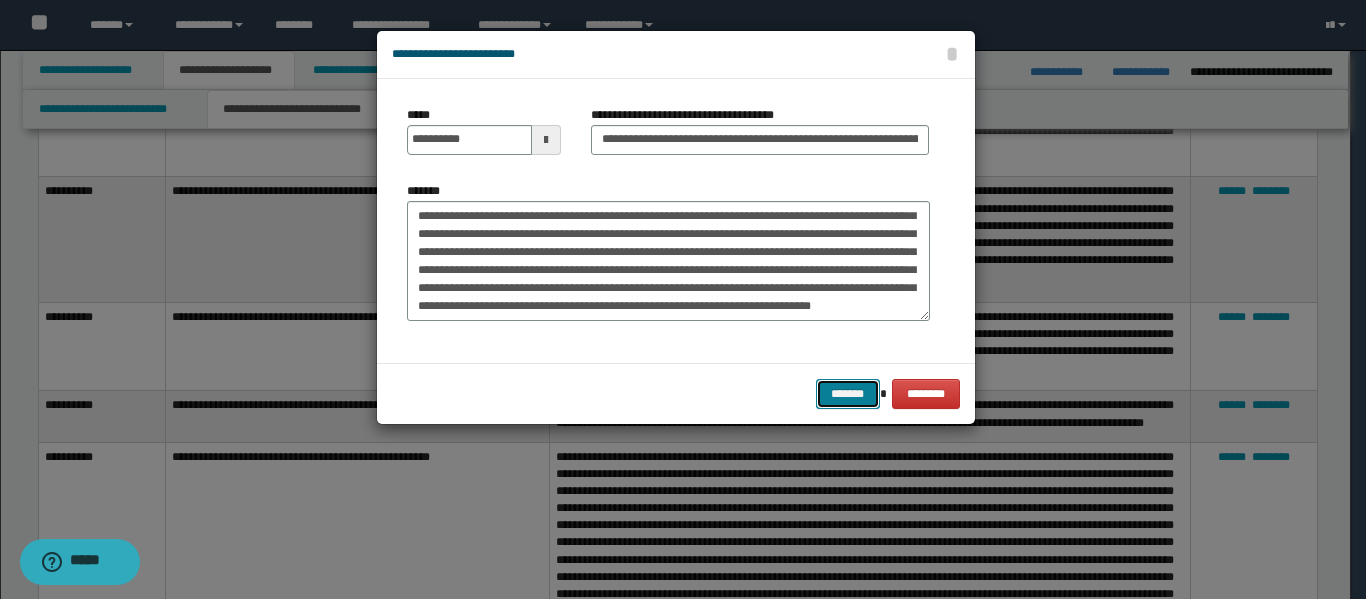 click on "*******" at bounding box center (848, 394) 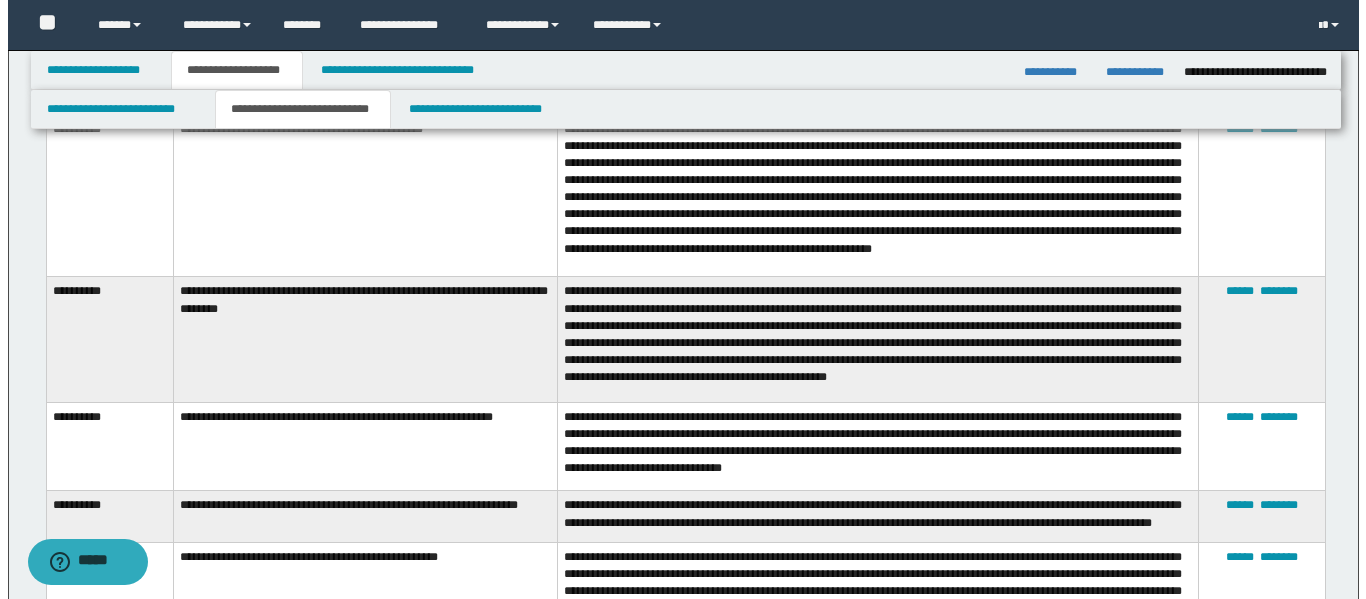 scroll, scrollTop: 3300, scrollLeft: 0, axis: vertical 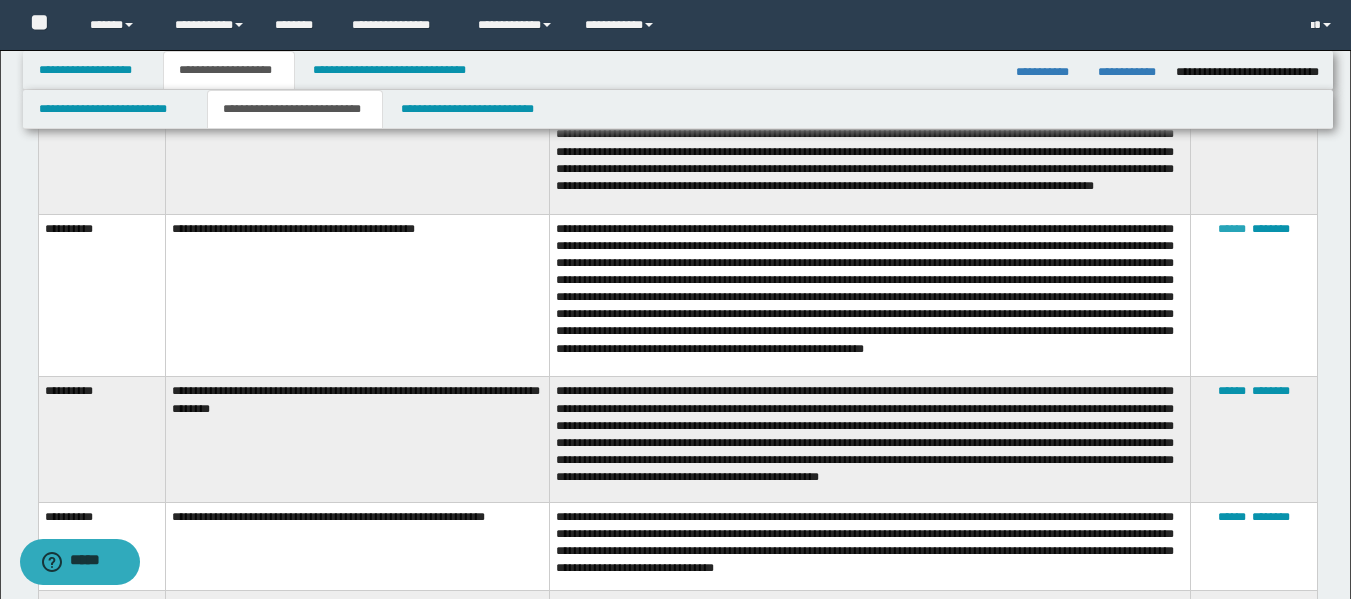 click on "******" at bounding box center (1232, 229) 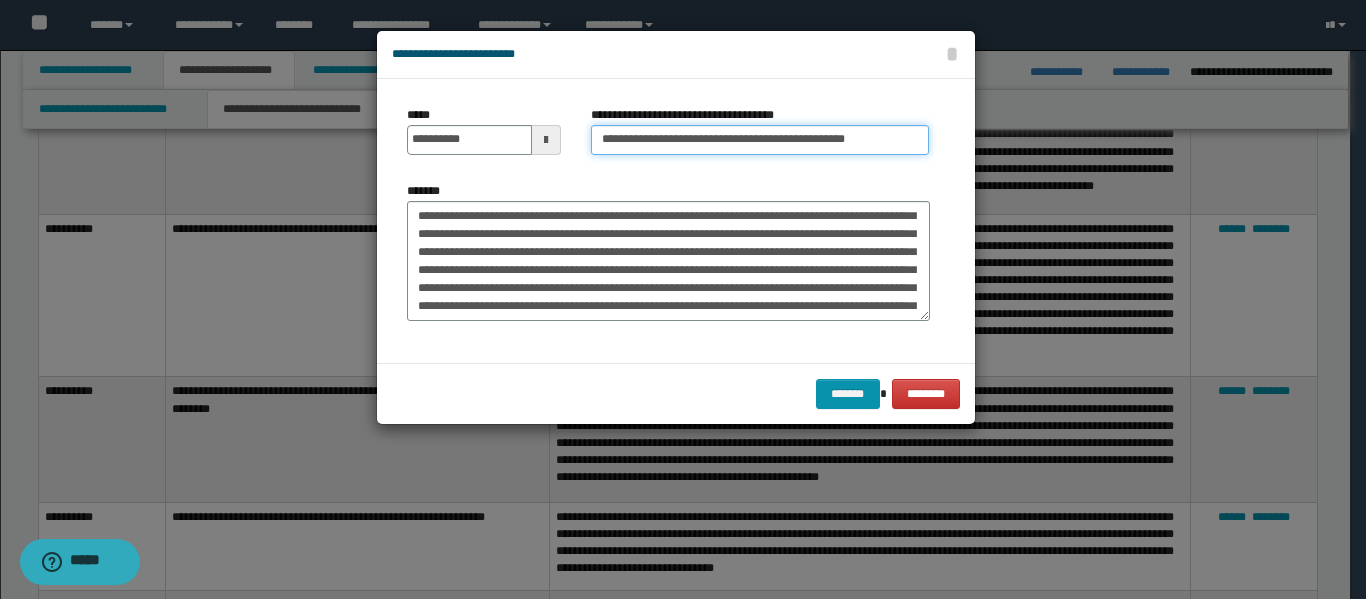 click on "**********" at bounding box center [760, 140] 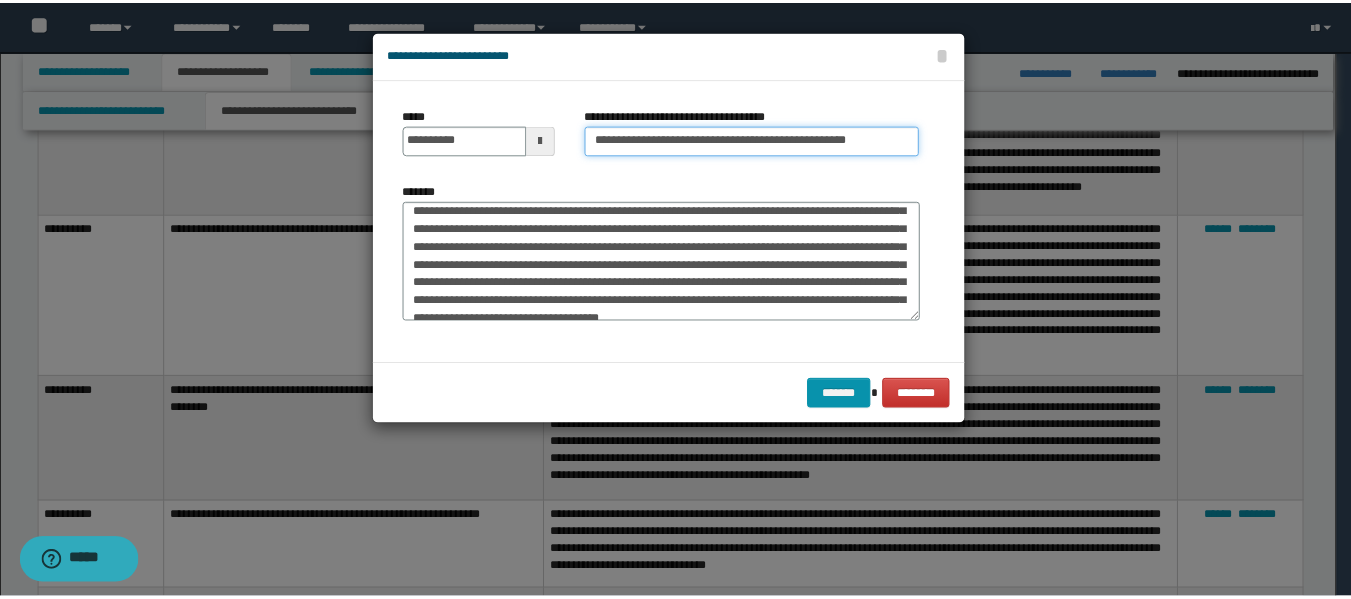 scroll, scrollTop: 90, scrollLeft: 0, axis: vertical 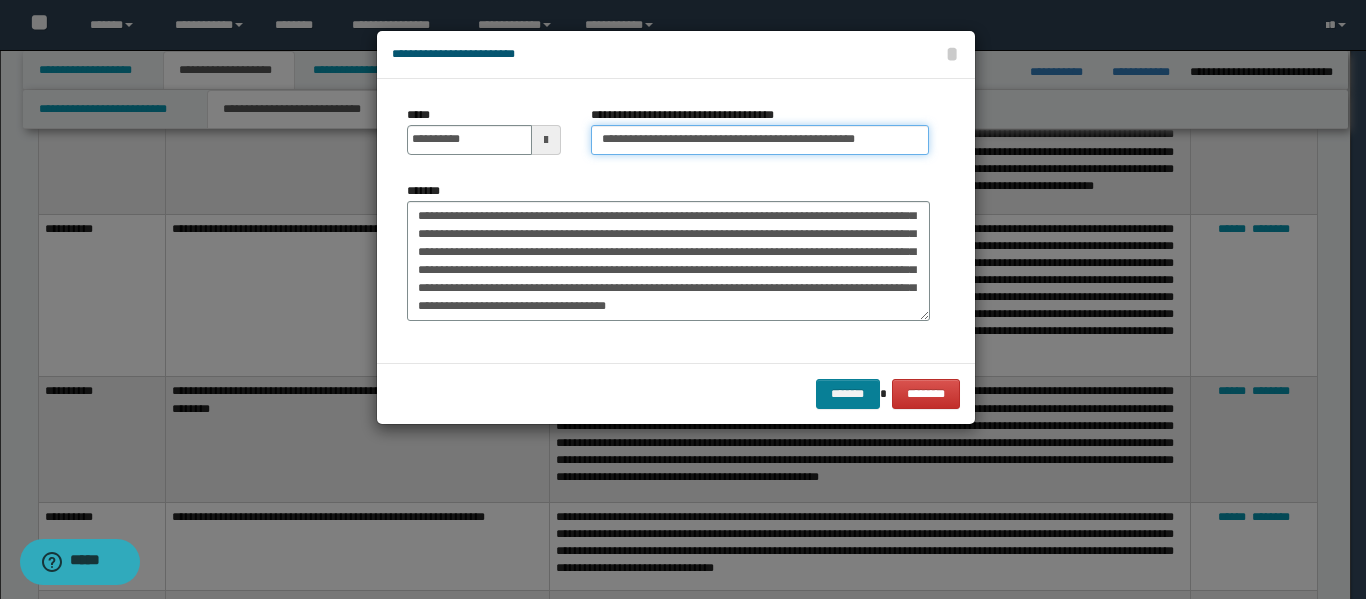 type on "**********" 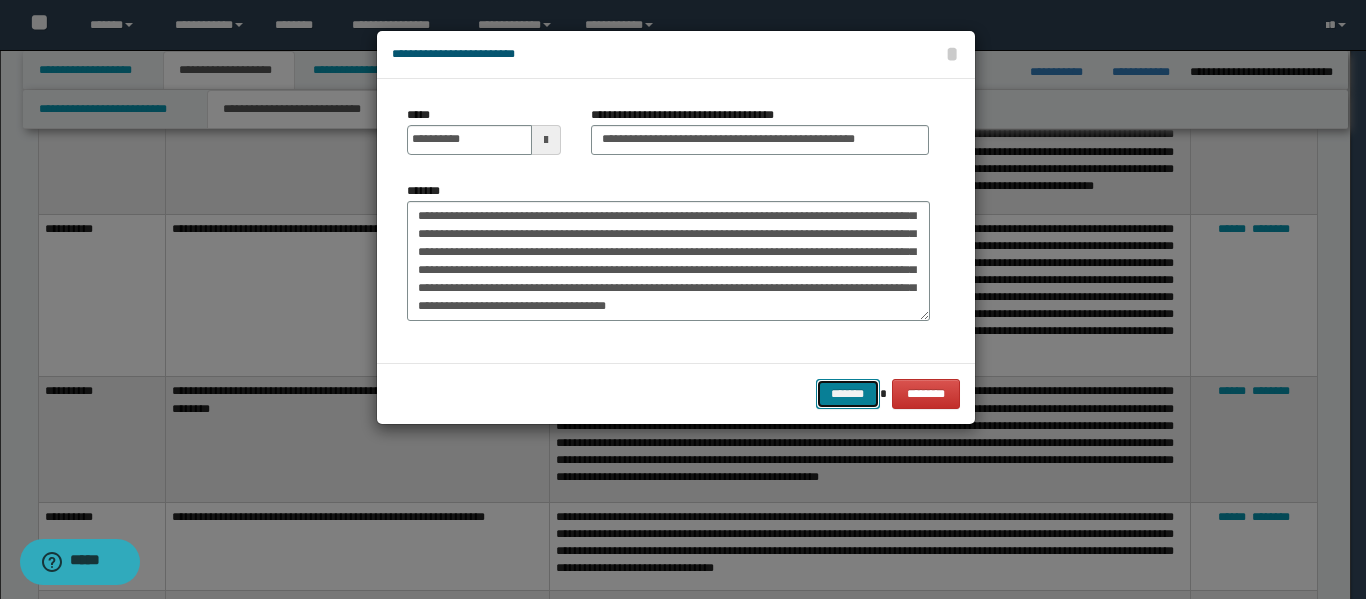 click on "*******" at bounding box center (848, 394) 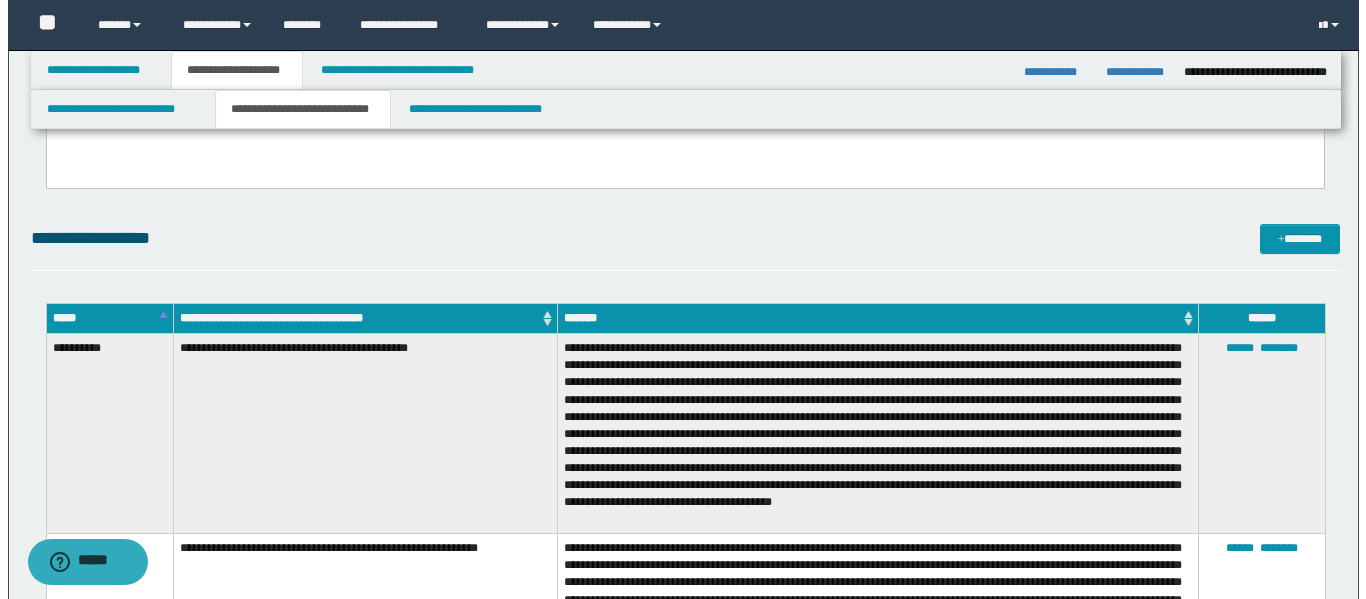 scroll, scrollTop: 2500, scrollLeft: 0, axis: vertical 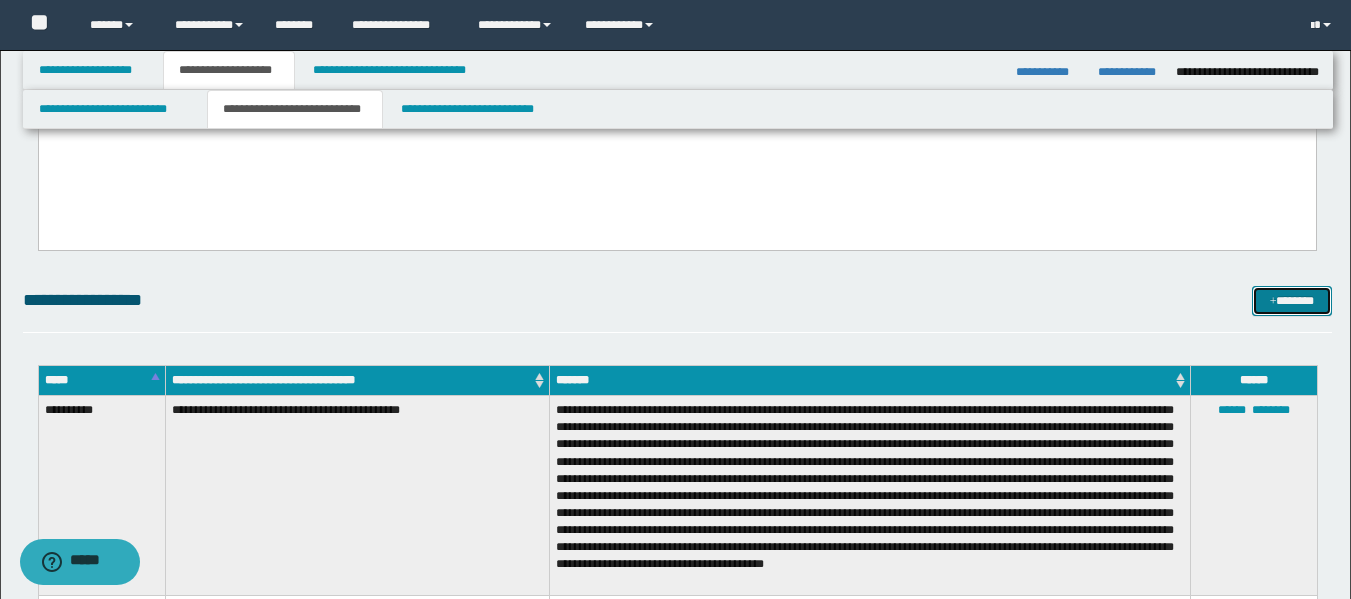 drag, startPoint x: 1305, startPoint y: 292, endPoint x: 1293, endPoint y: 292, distance: 12 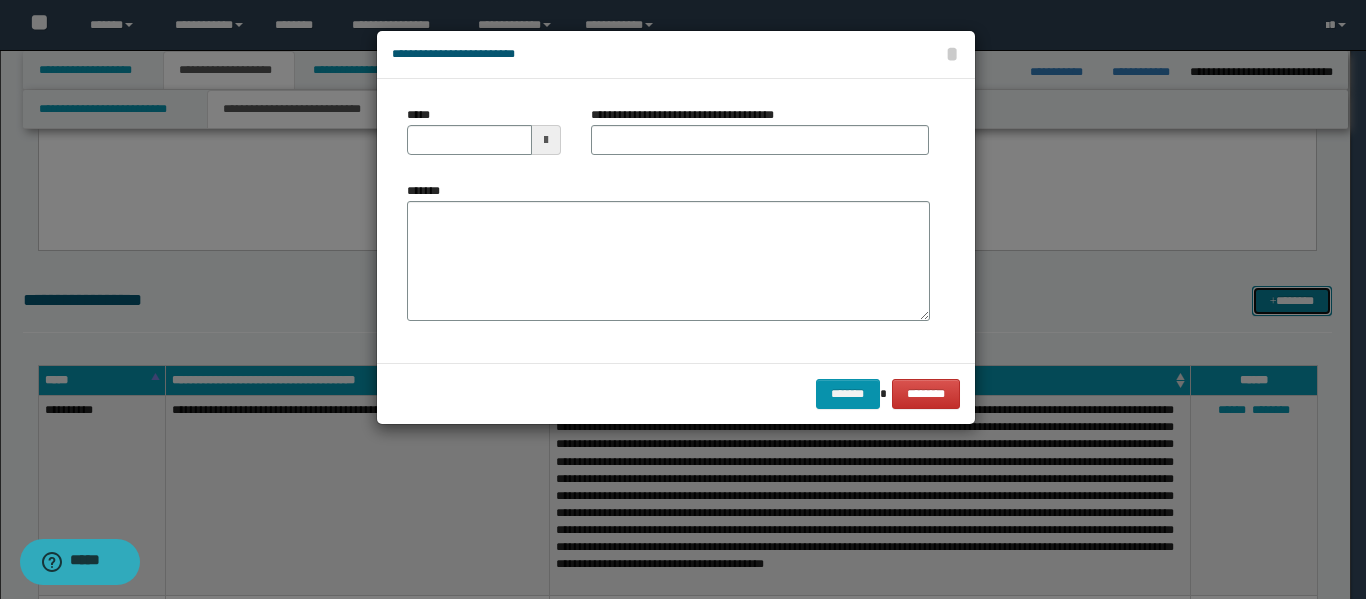 scroll, scrollTop: 0, scrollLeft: 0, axis: both 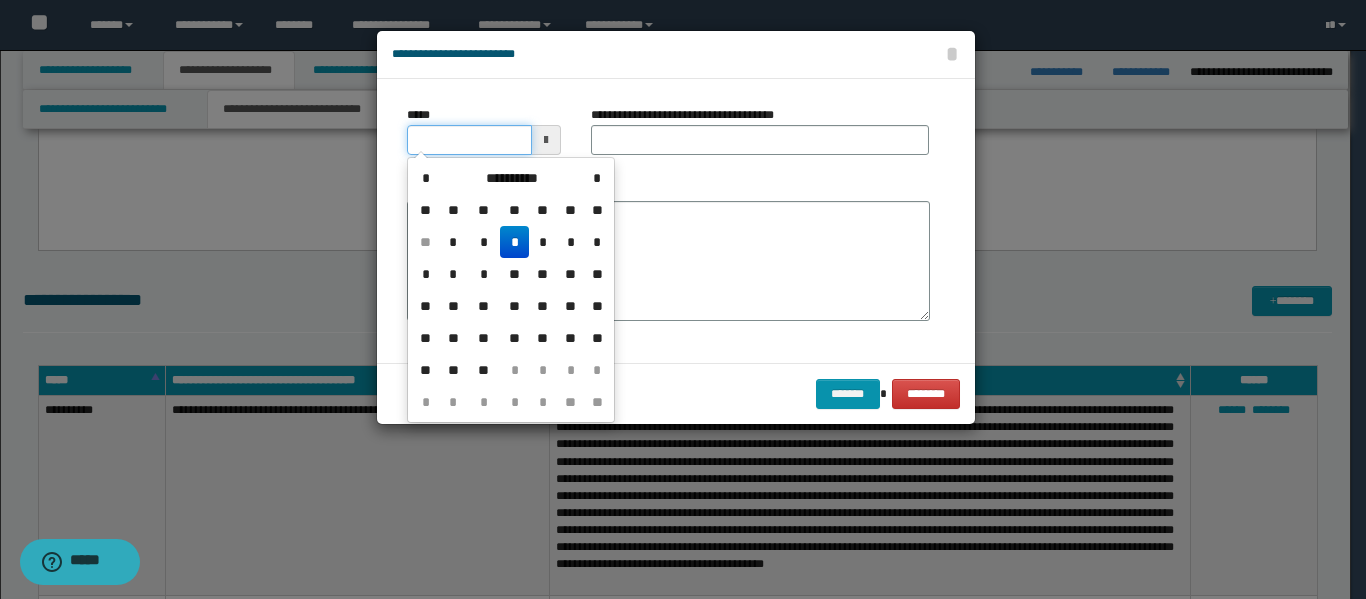 click on "*****" at bounding box center (469, 140) 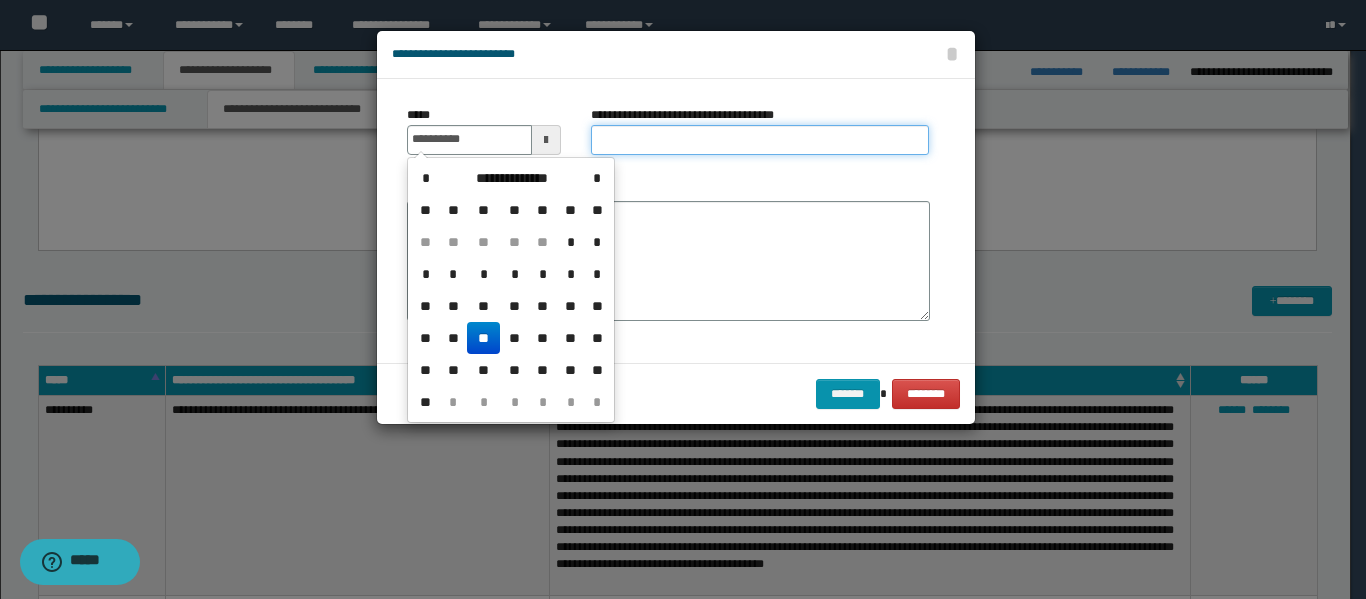 type on "**********" 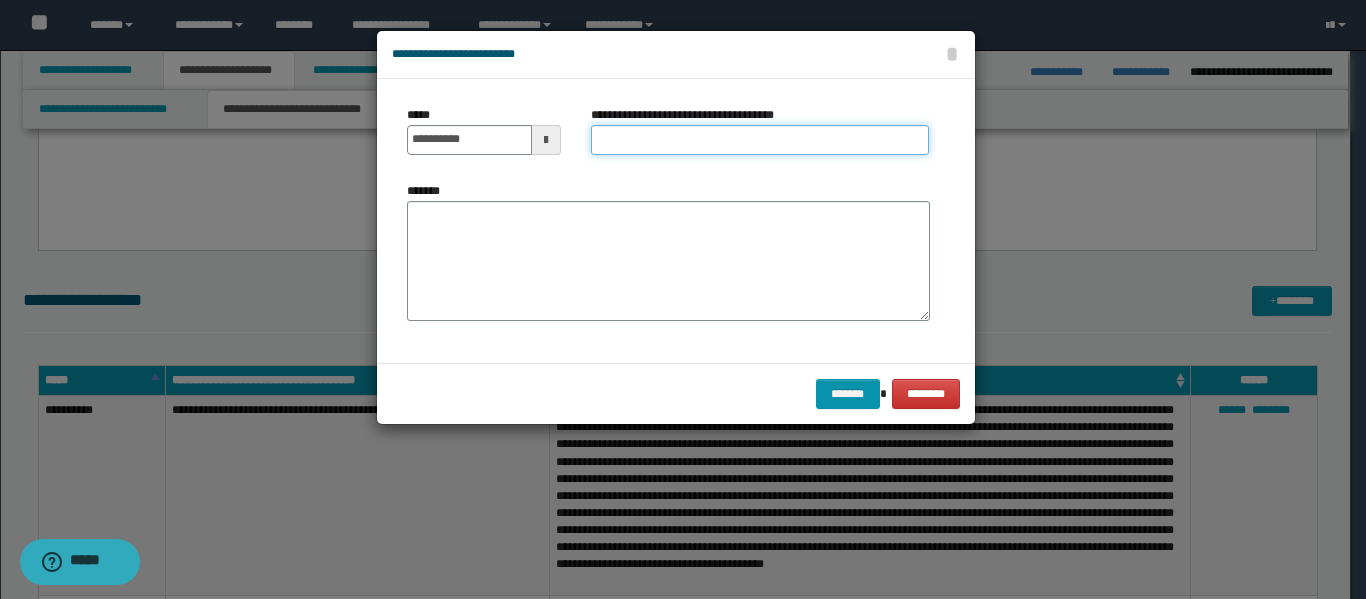 click on "**********" at bounding box center (760, 140) 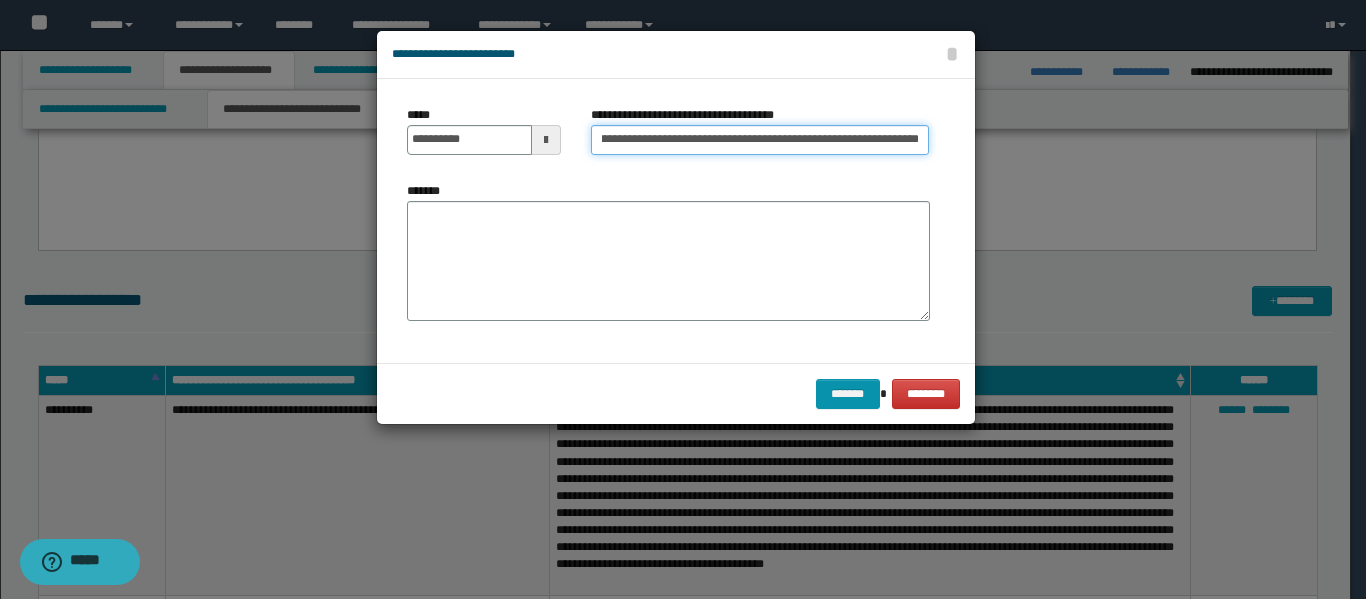 scroll, scrollTop: 0, scrollLeft: 89, axis: horizontal 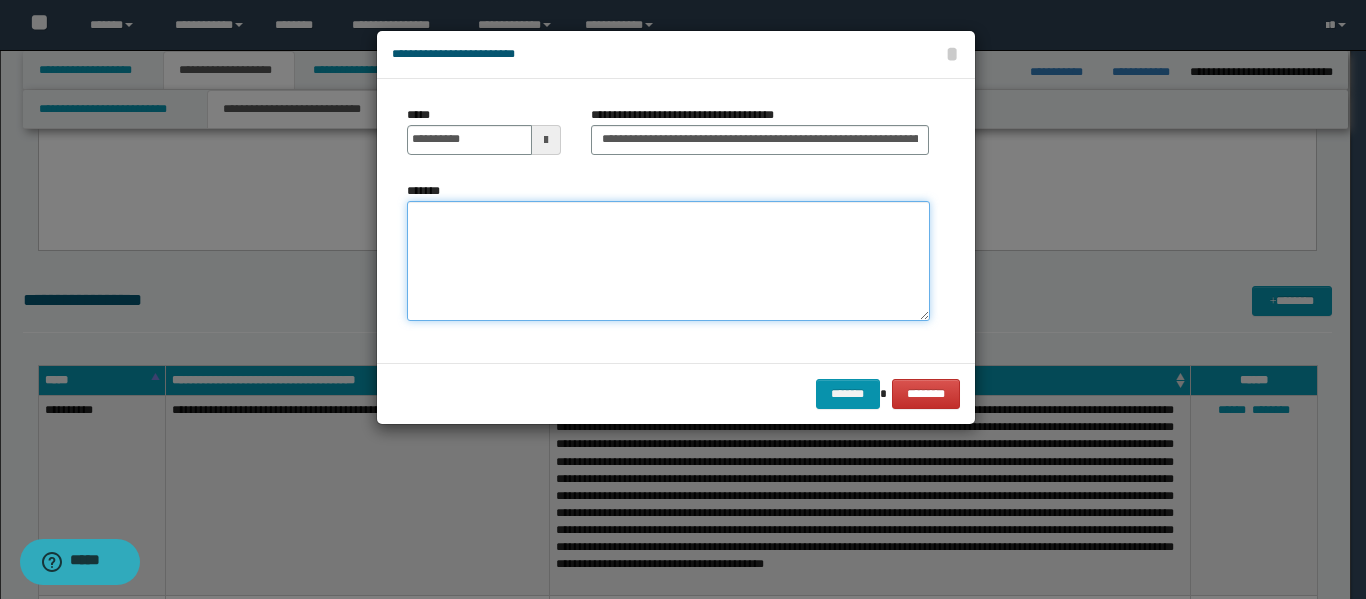 click on "*******" at bounding box center (668, 261) 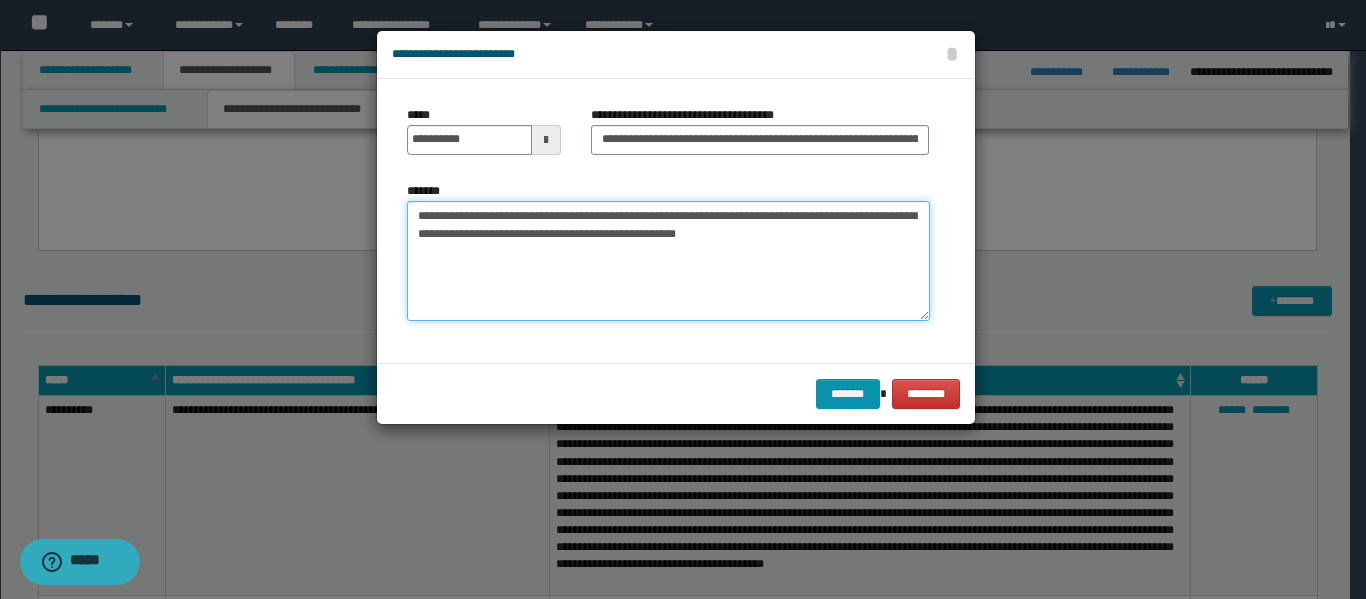 click on "**********" at bounding box center (668, 261) 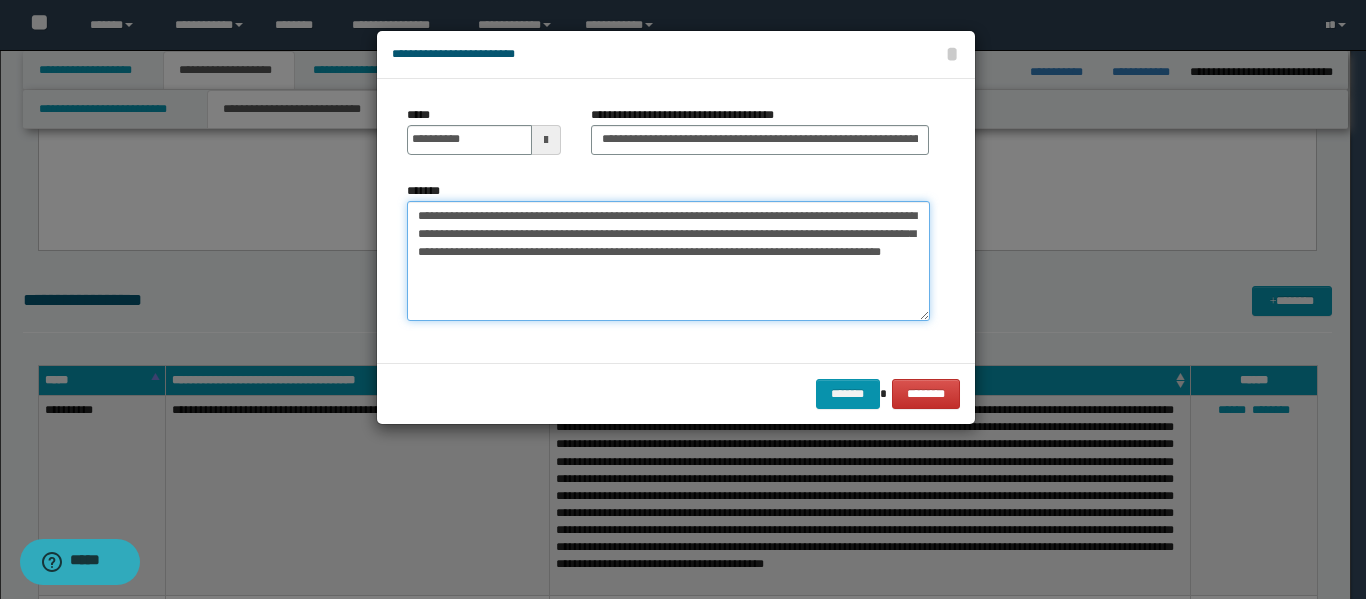 click on "**********" at bounding box center [668, 261] 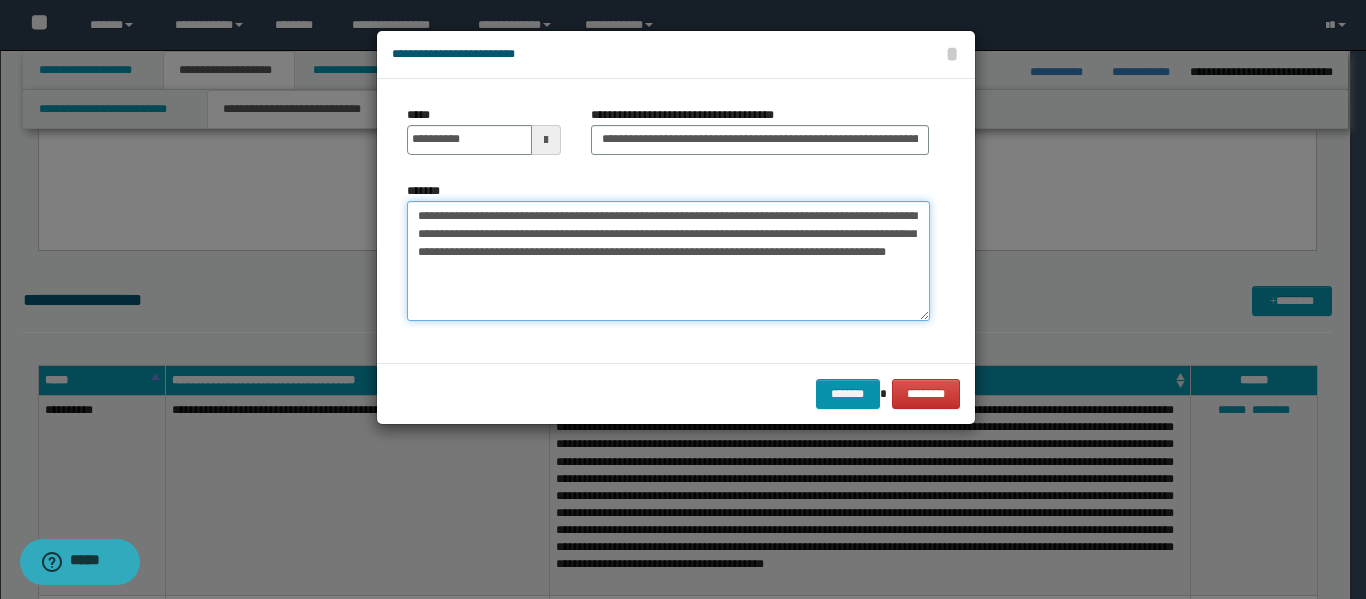 click on "**********" at bounding box center [668, 261] 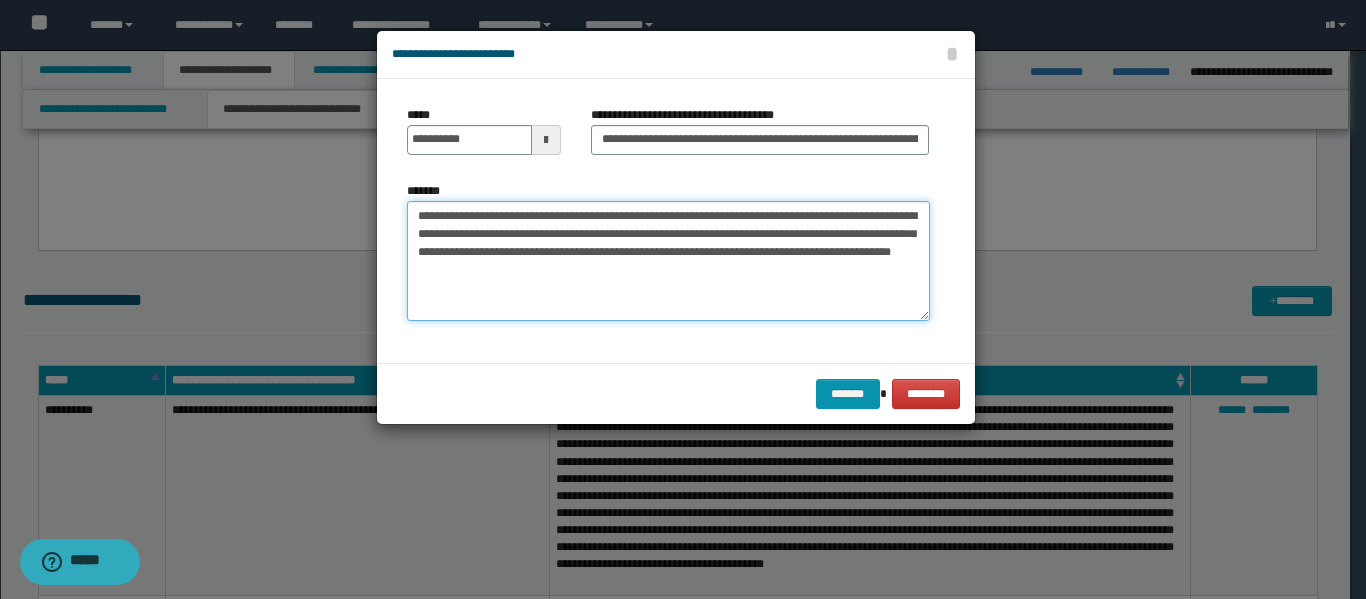 click on "**********" at bounding box center [668, 261] 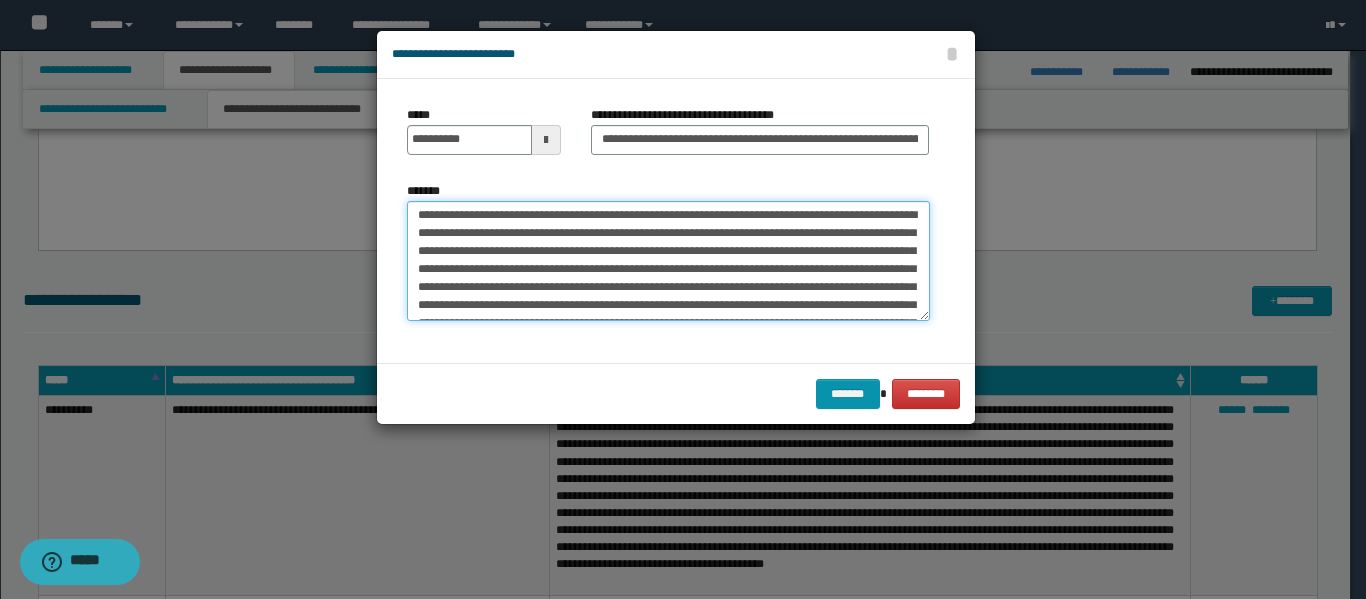 scroll, scrollTop: 0, scrollLeft: 0, axis: both 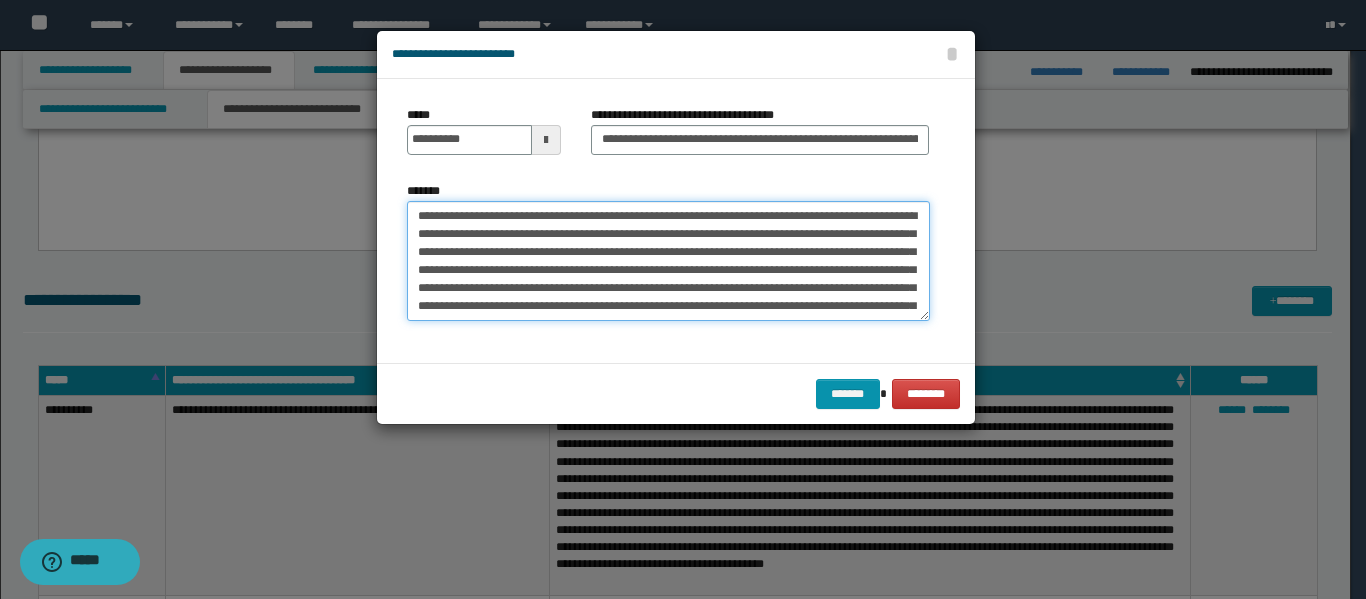 click on "**********" at bounding box center (668, 261) 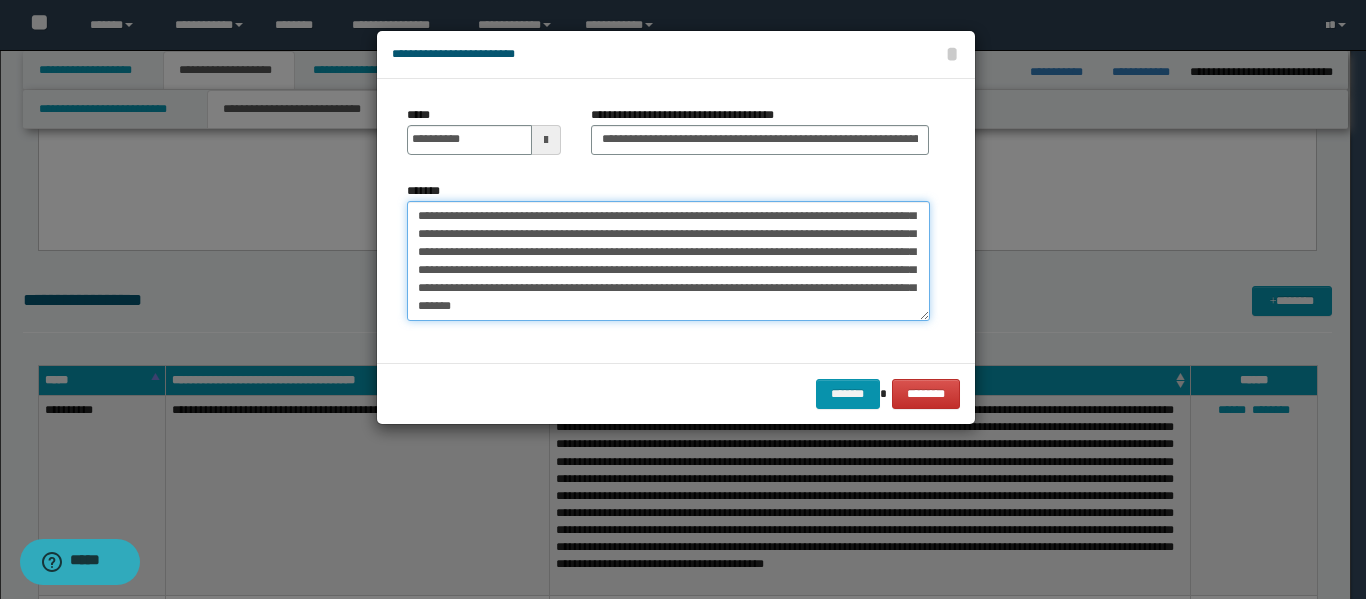 scroll, scrollTop: 108, scrollLeft: 0, axis: vertical 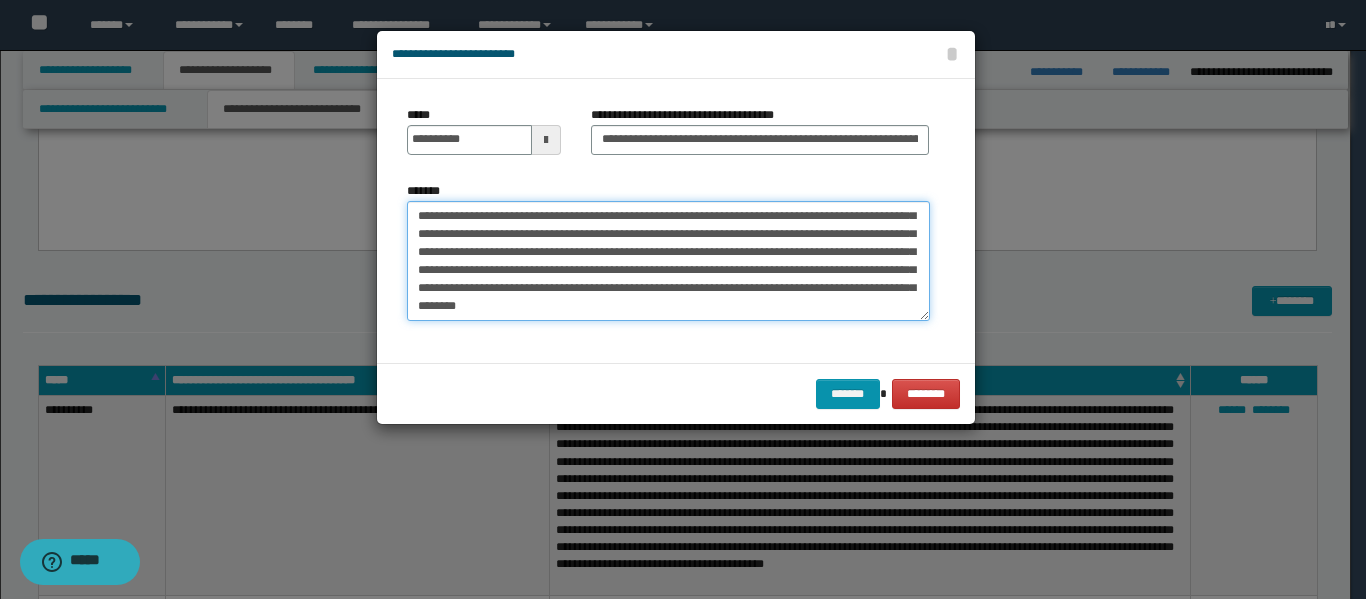 click on "**********" at bounding box center [668, 261] 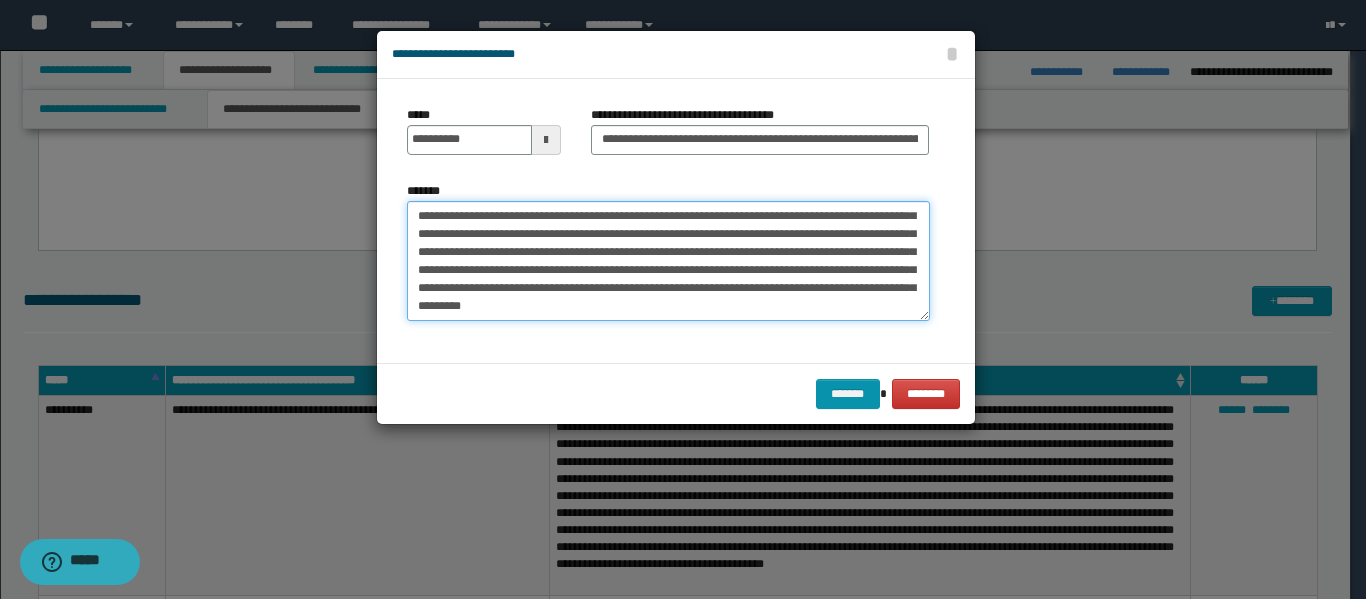 click on "**********" at bounding box center [668, 261] 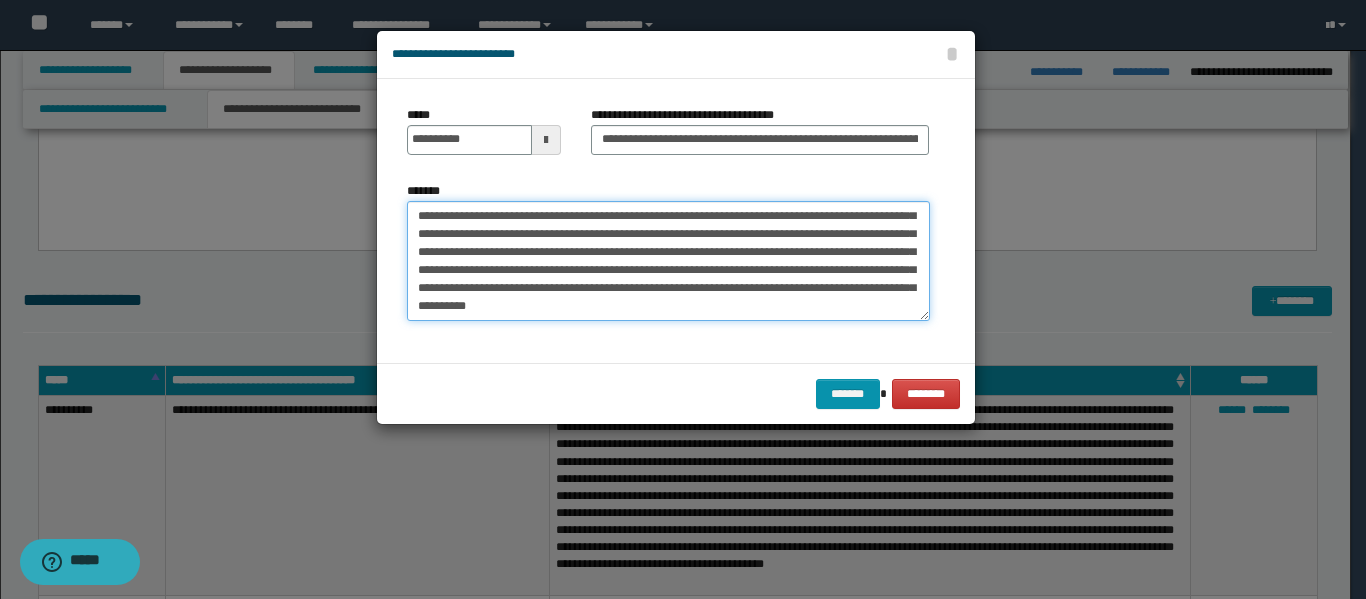 click on "**********" at bounding box center (668, 261) 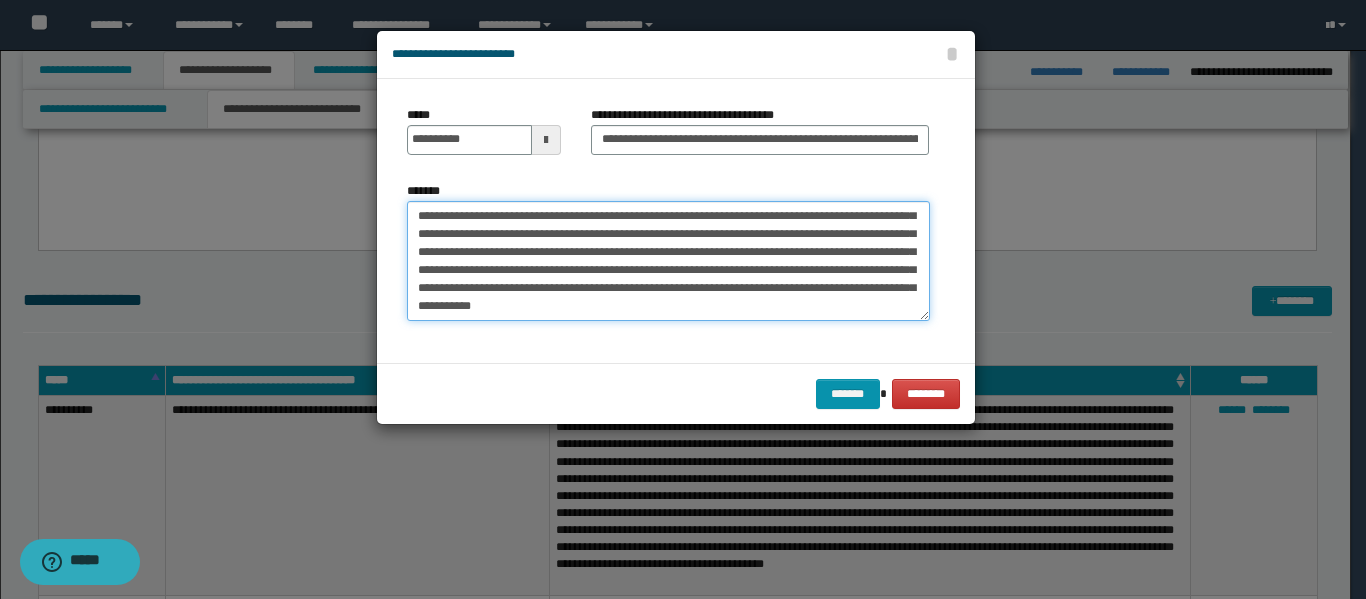 click on "**********" at bounding box center [668, 261] 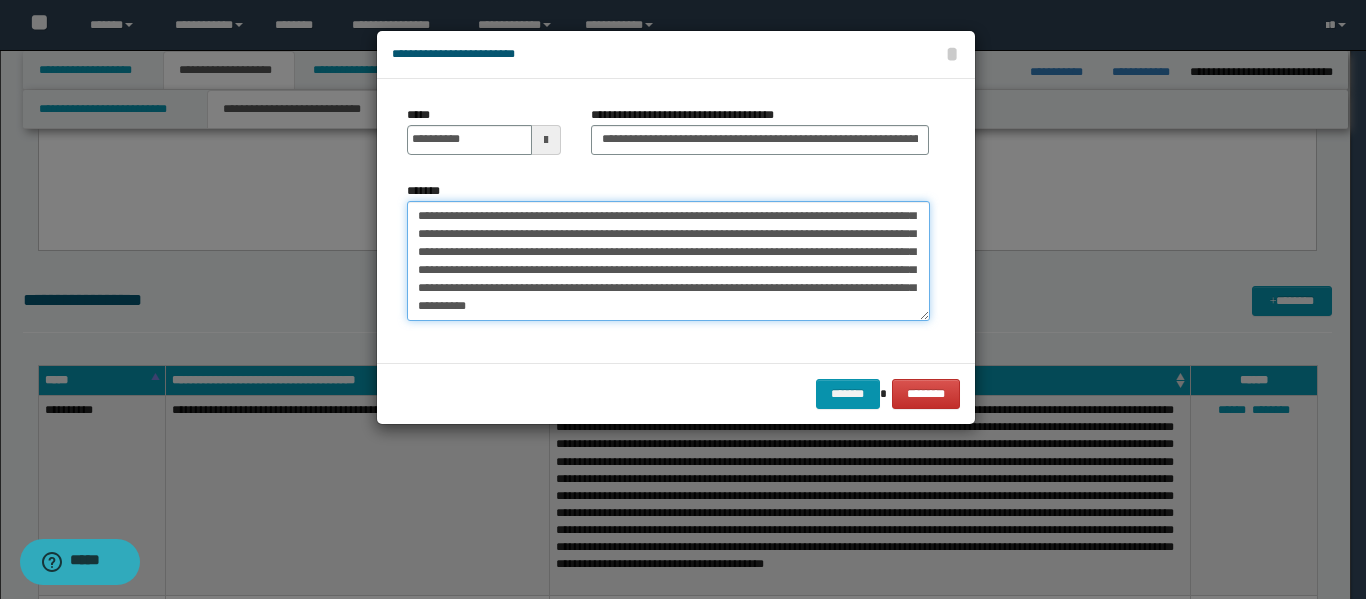 click on "**********" at bounding box center (668, 261) 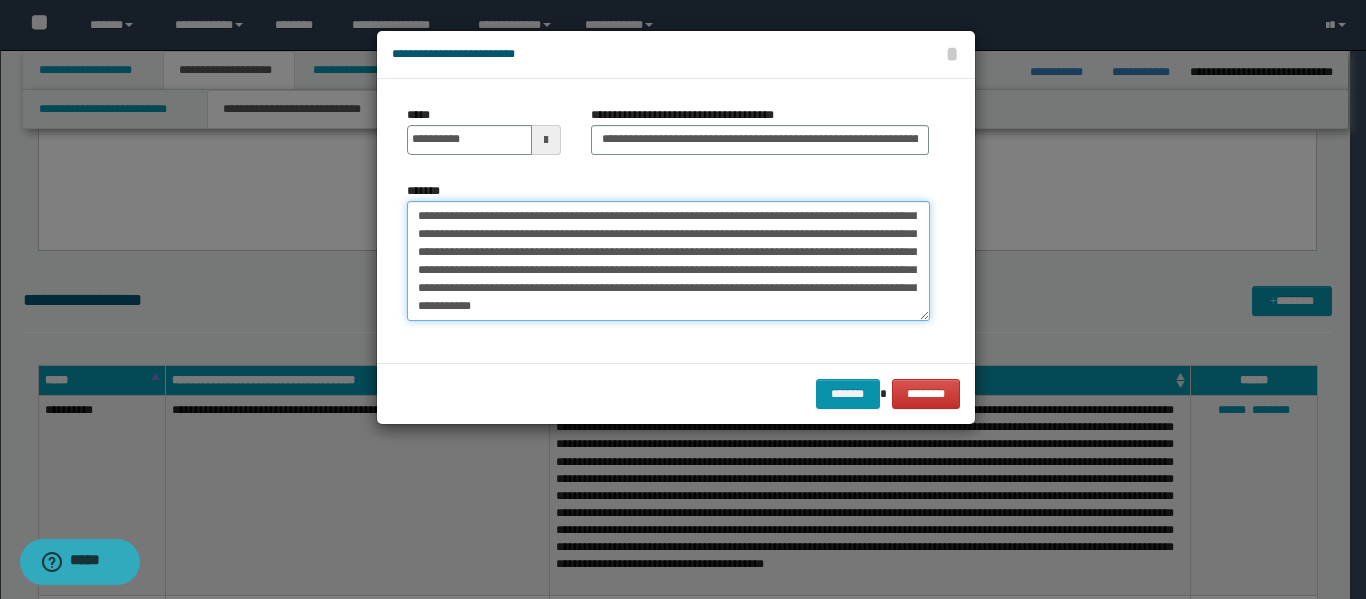scroll, scrollTop: 0, scrollLeft: 0, axis: both 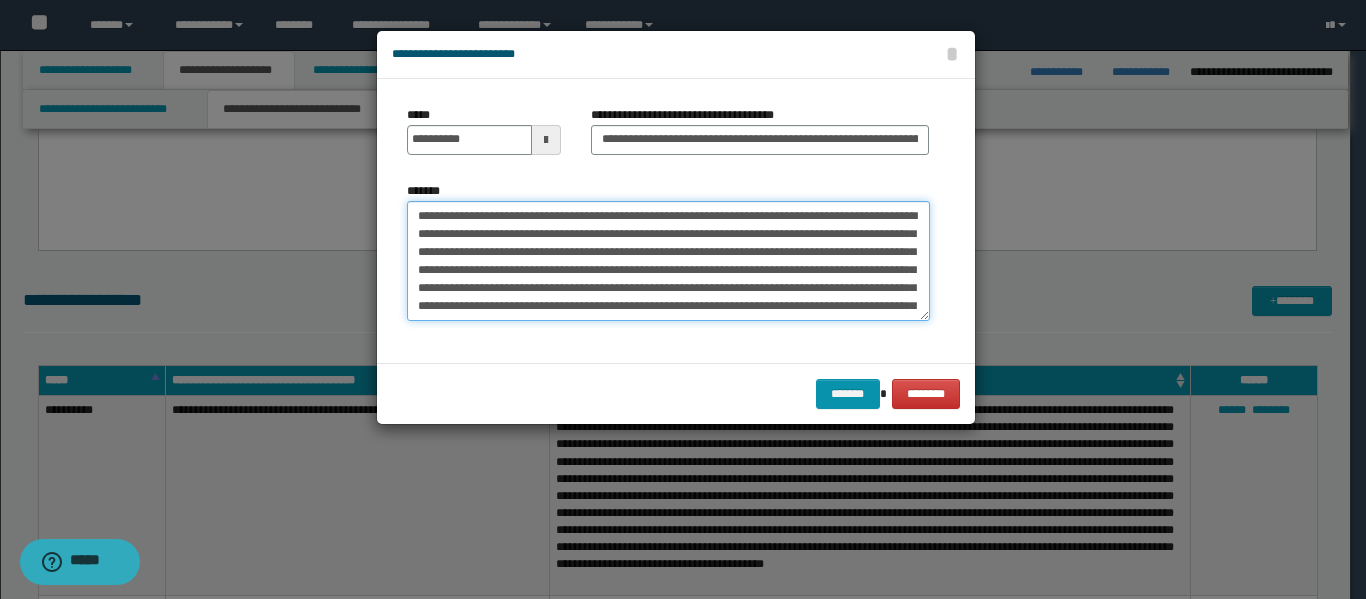 click on "**********" at bounding box center (668, 261) 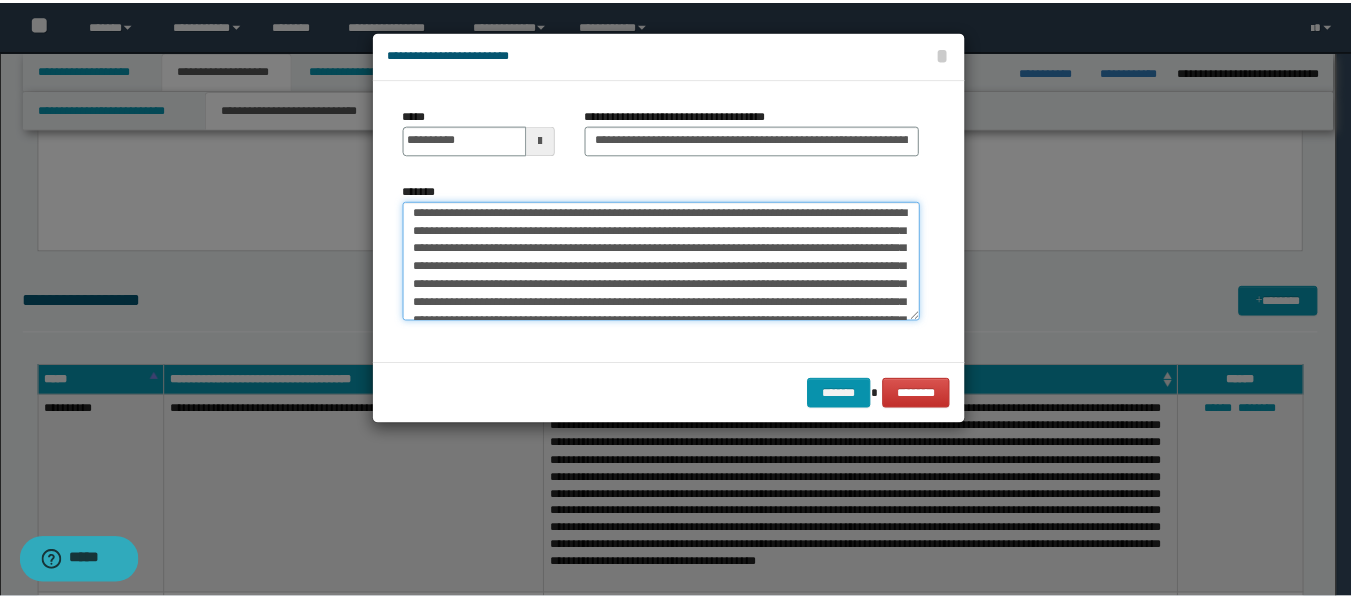 scroll, scrollTop: 0, scrollLeft: 0, axis: both 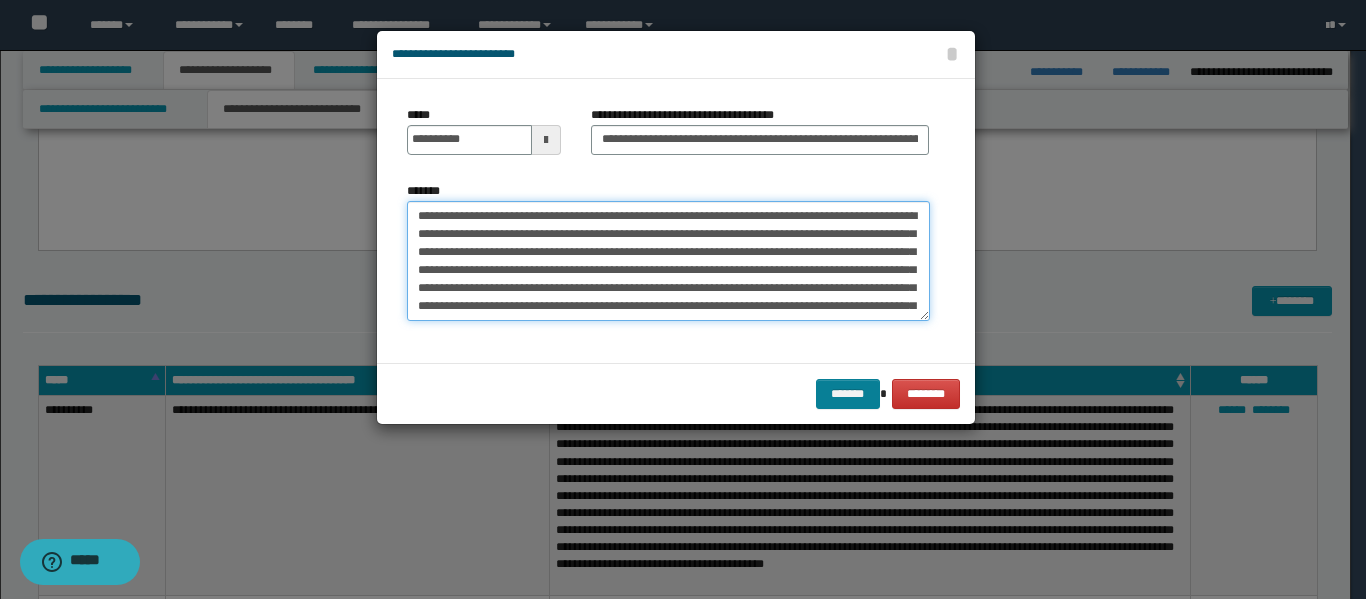 type on "**********" 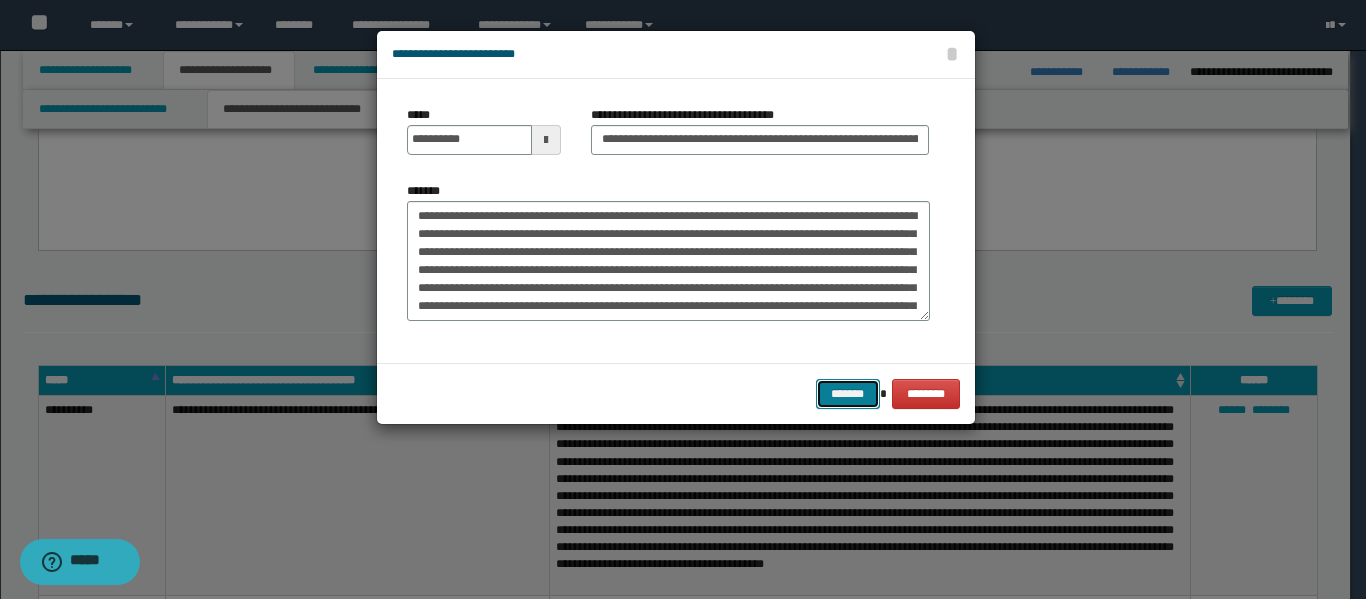 click on "*******" at bounding box center [848, 394] 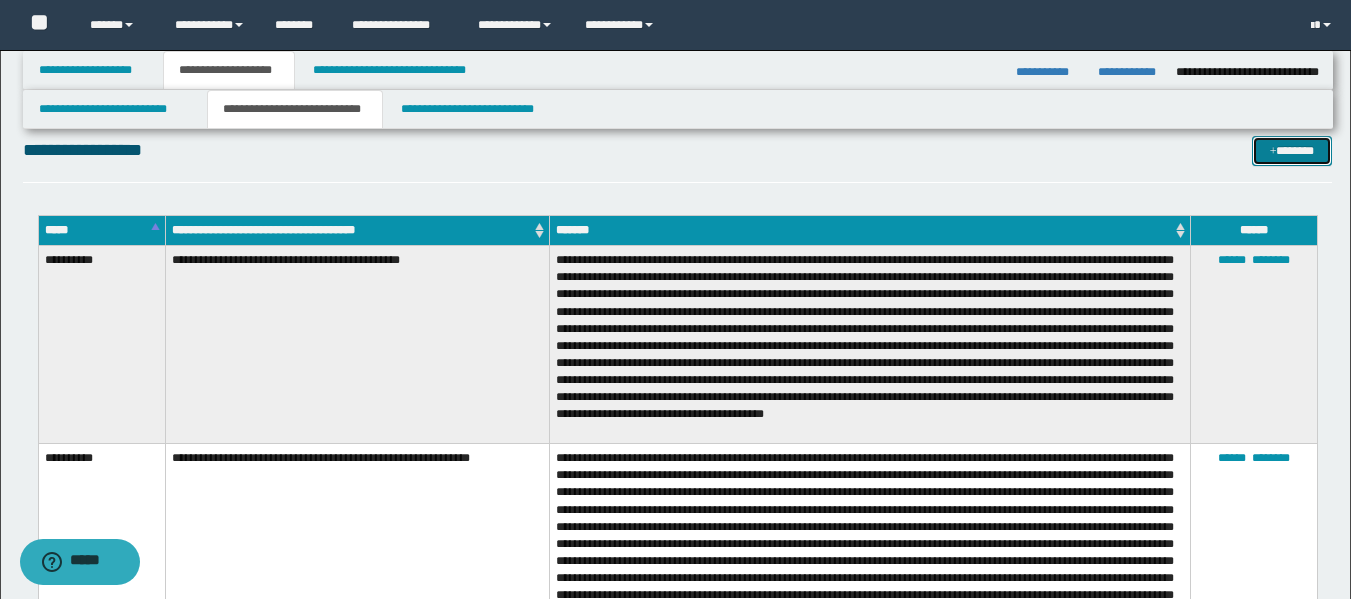 scroll, scrollTop: 2600, scrollLeft: 0, axis: vertical 